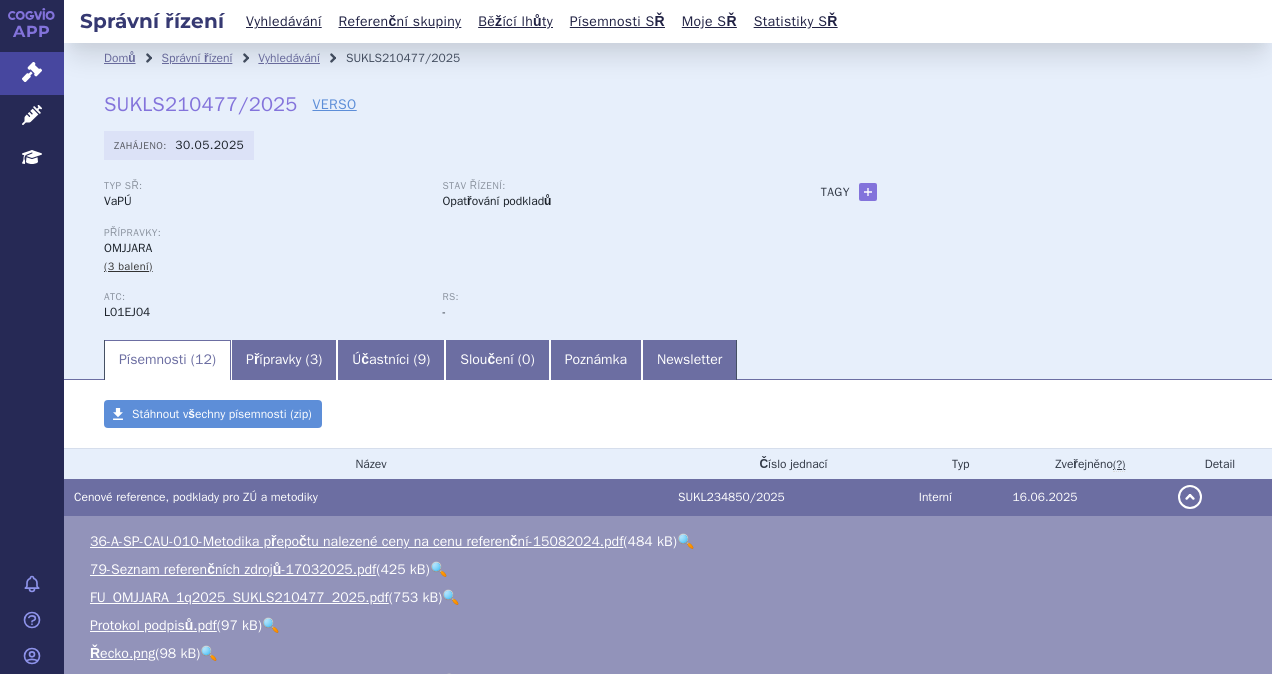 scroll, scrollTop: 0, scrollLeft: 0, axis: both 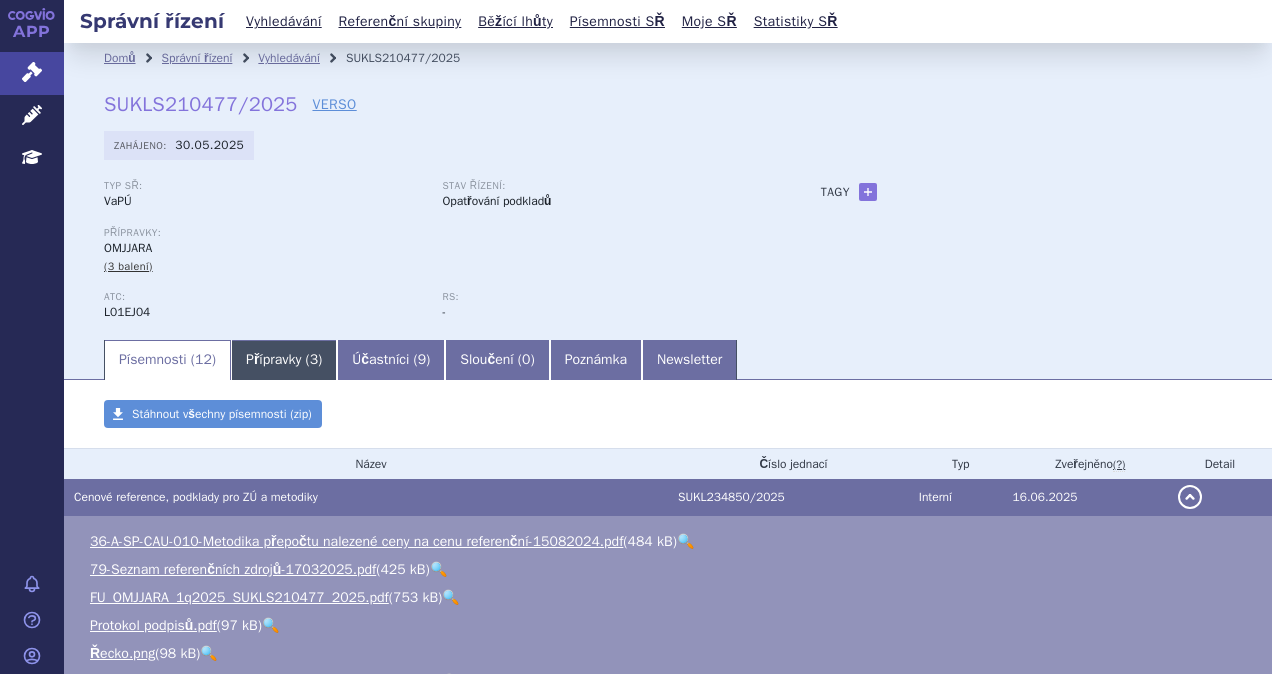 drag, startPoint x: 314, startPoint y: 364, endPoint x: 344, endPoint y: 365, distance: 30.016663 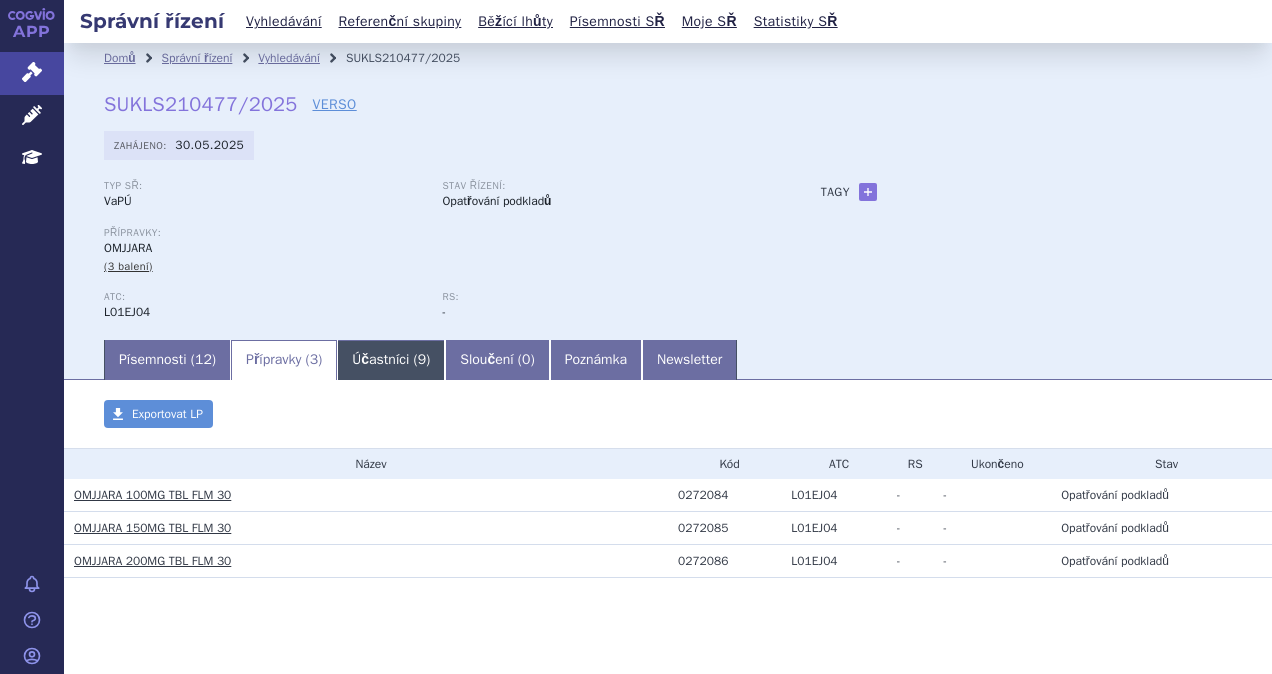 click on "Účastníci ( 9 )" at bounding box center (391, 360) 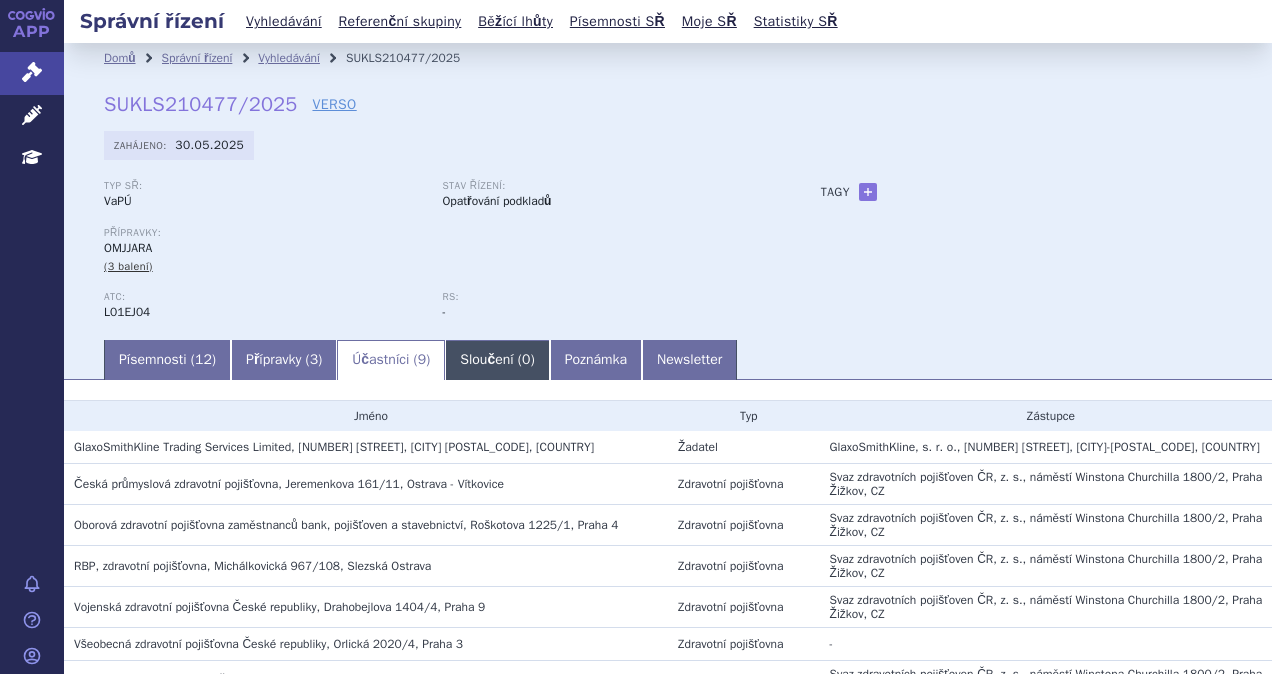 click on "Sloučení ( 0 )" at bounding box center (497, 360) 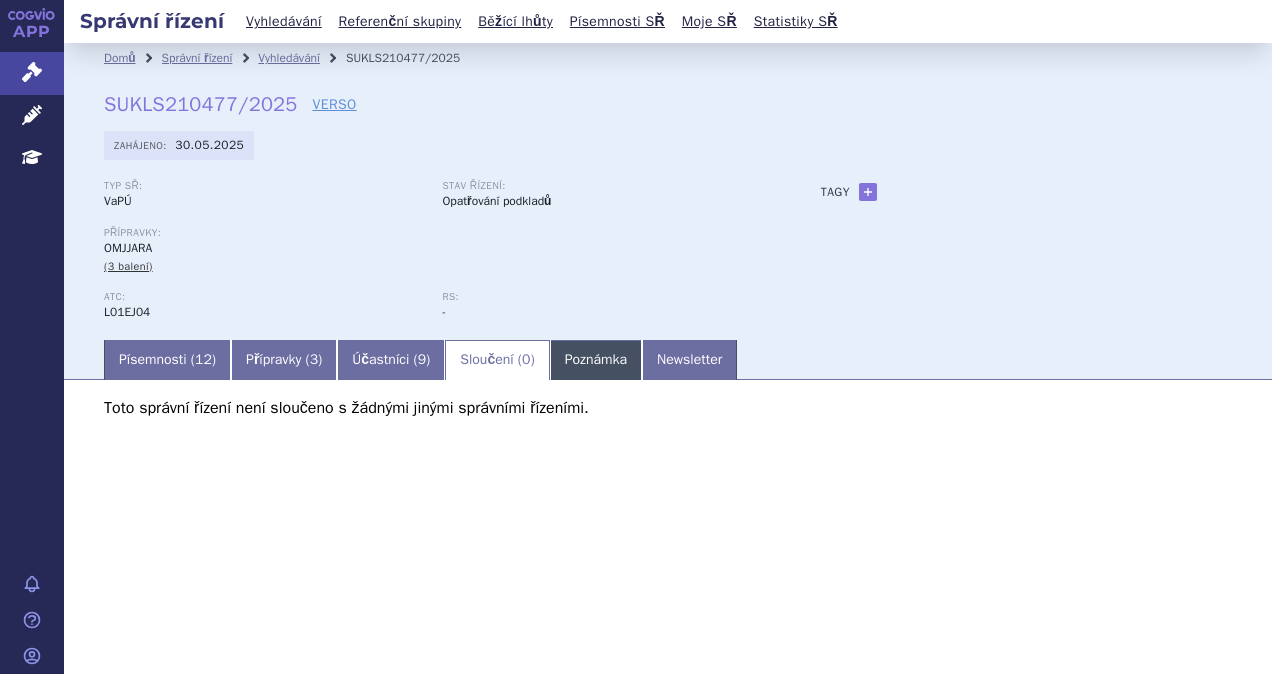 click on "Poznámka" at bounding box center [596, 360] 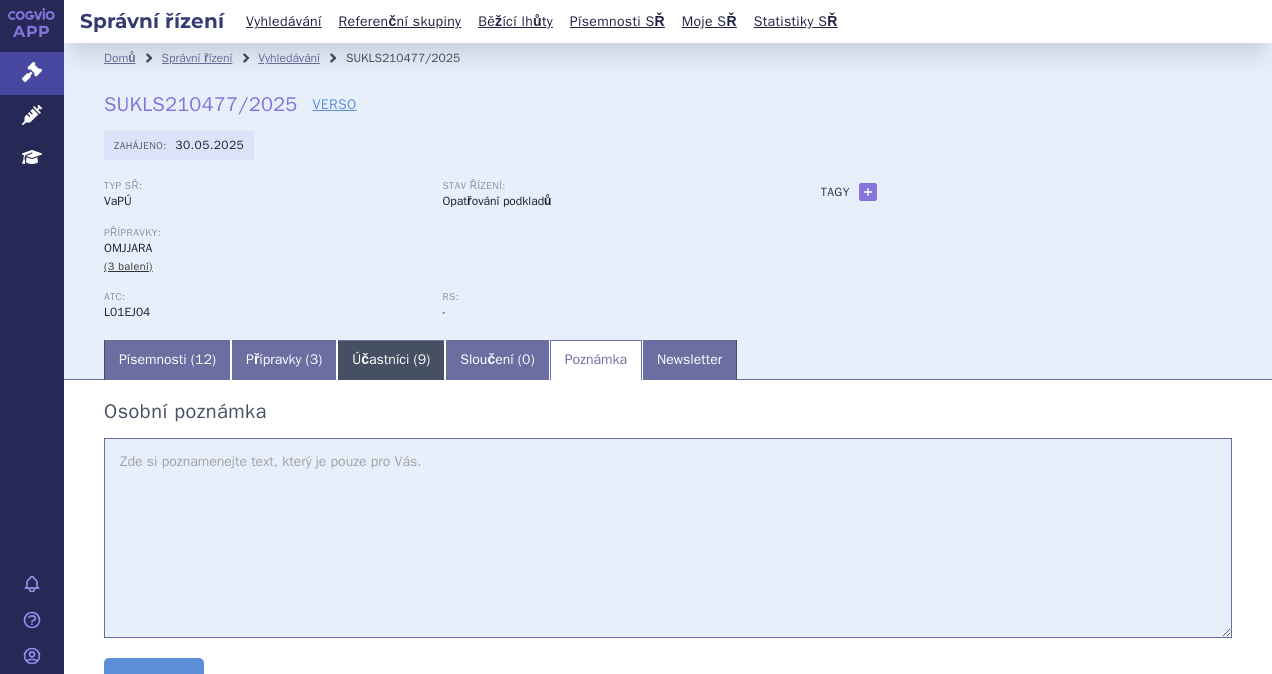 click on "Účastníci ( 9 )" at bounding box center [391, 360] 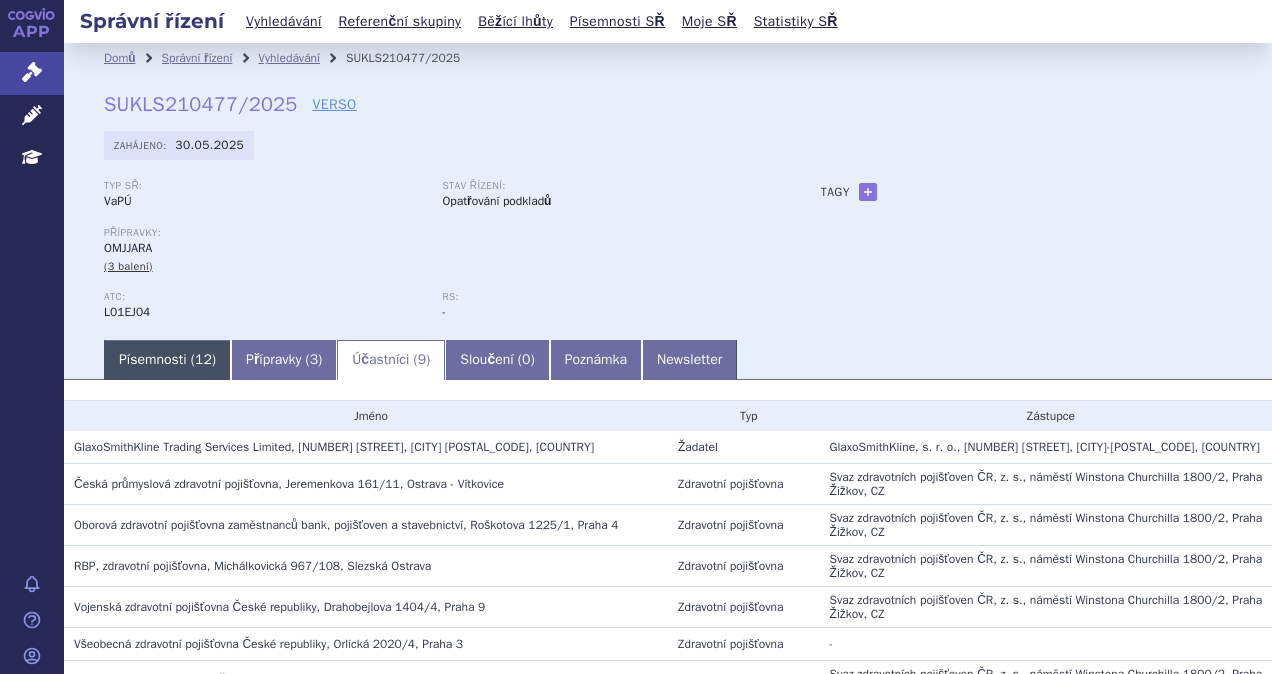 click on "Písemnosti ( 12 )" at bounding box center (167, 360) 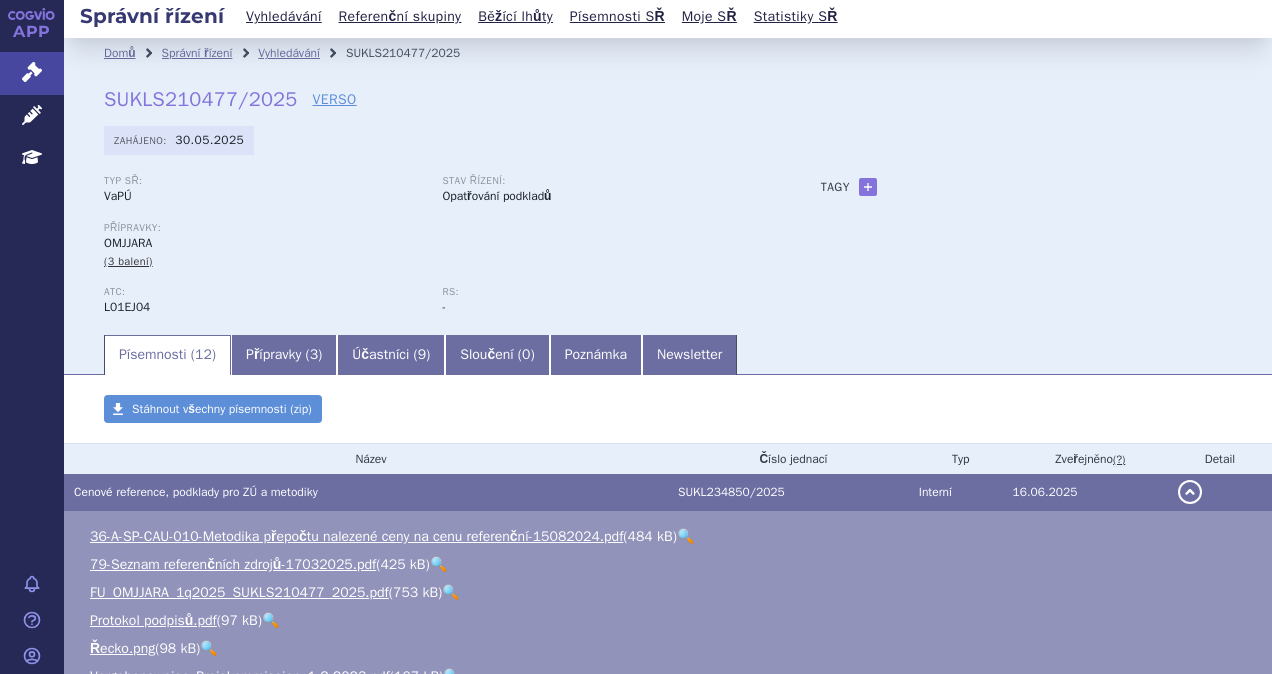 scroll, scrollTop: 0, scrollLeft: 0, axis: both 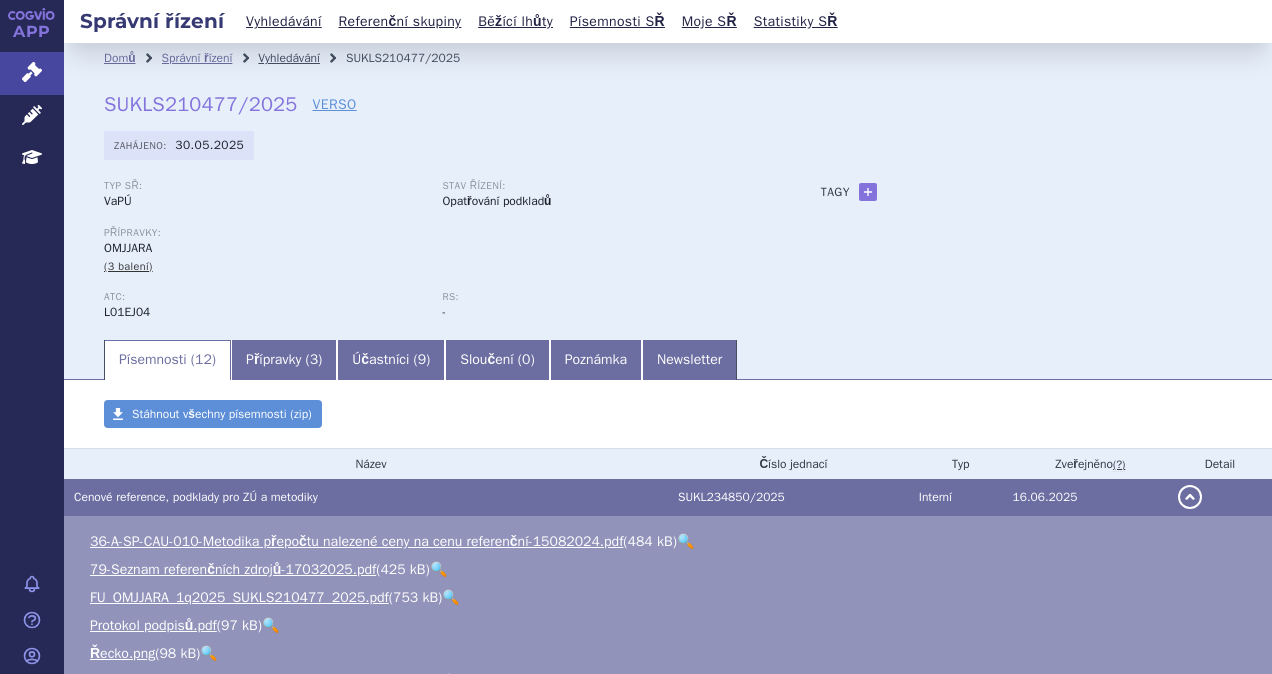 click on "Vyhledávání" at bounding box center (289, 58) 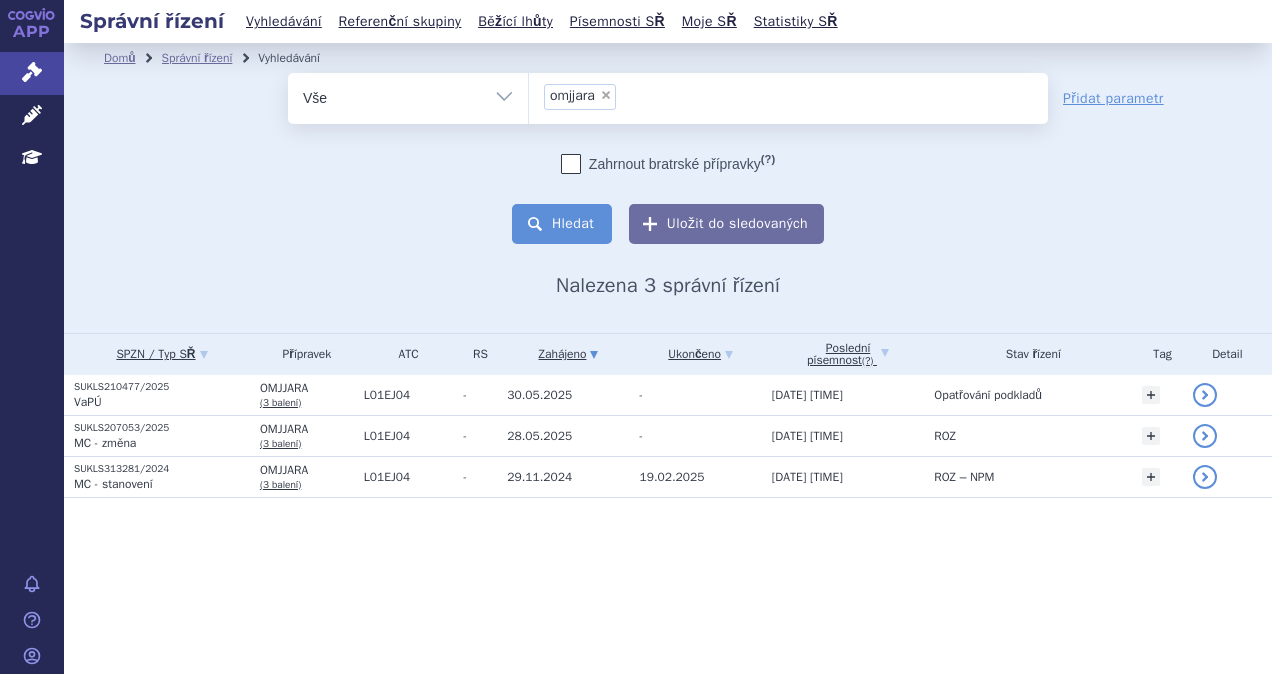scroll, scrollTop: 0, scrollLeft: 0, axis: both 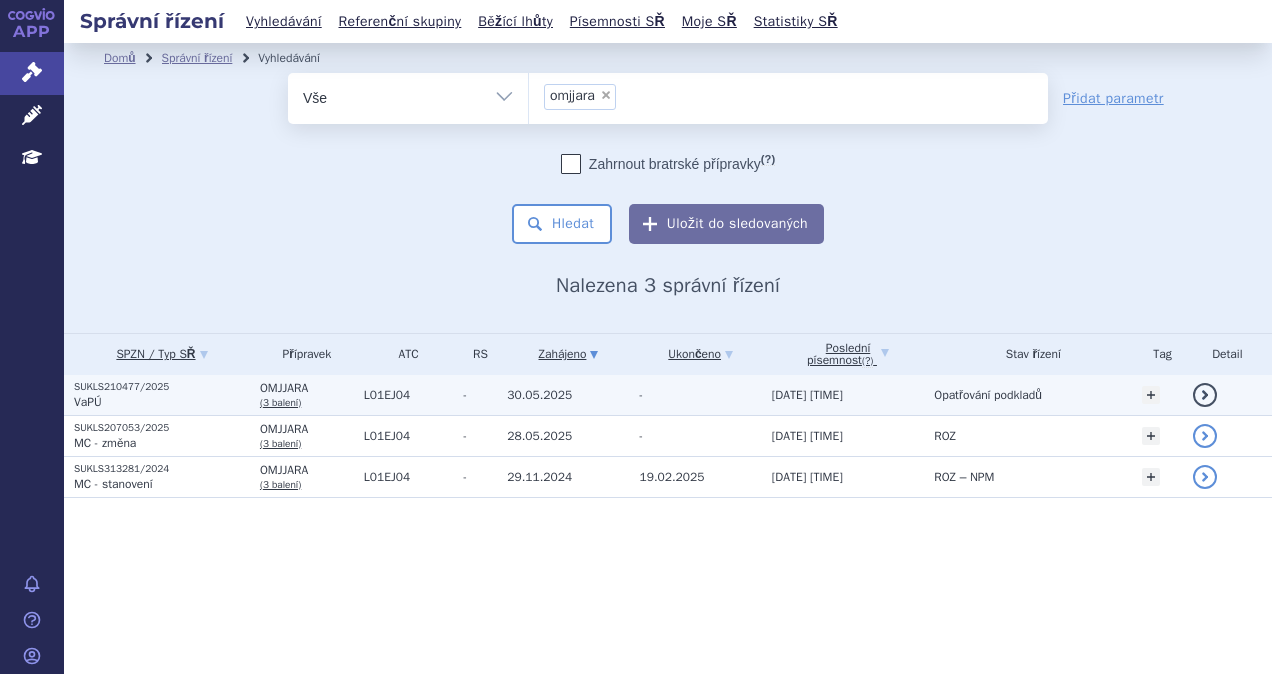 click on "detail" at bounding box center [1205, 395] 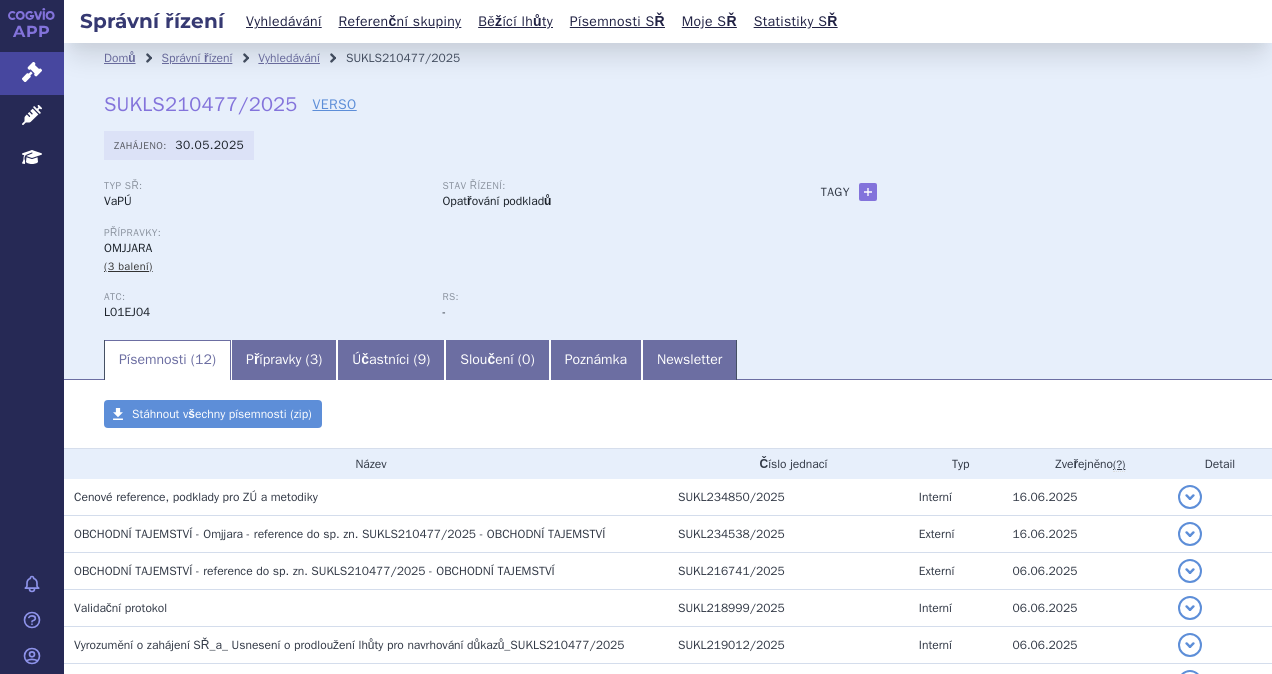 scroll, scrollTop: 0, scrollLeft: 0, axis: both 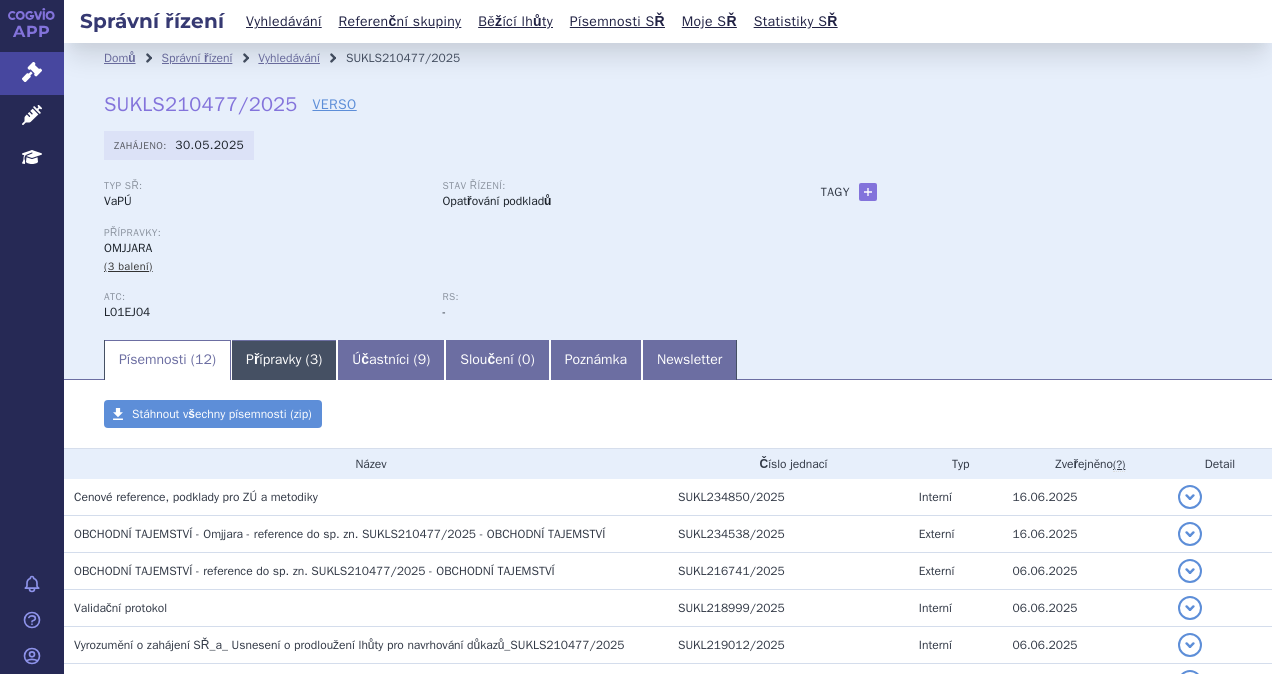 click on "Přípravky ( 3 )" at bounding box center (284, 360) 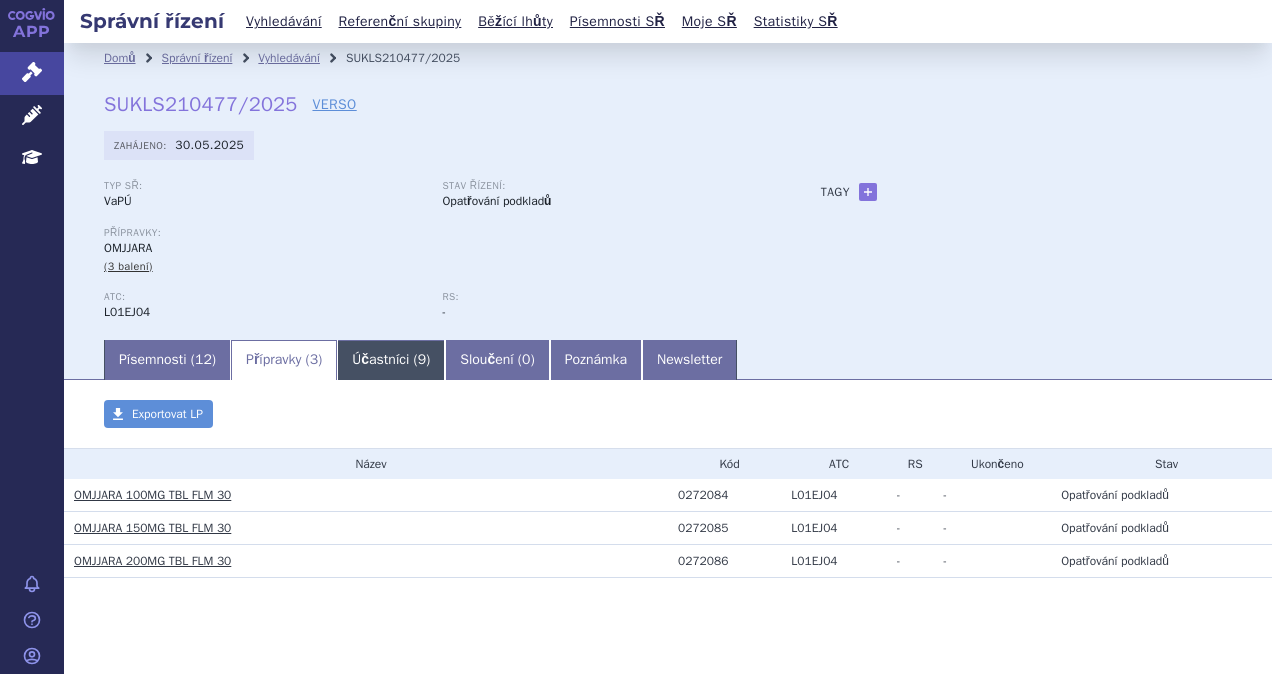 click on "Účastníci ( 9 )" at bounding box center (391, 360) 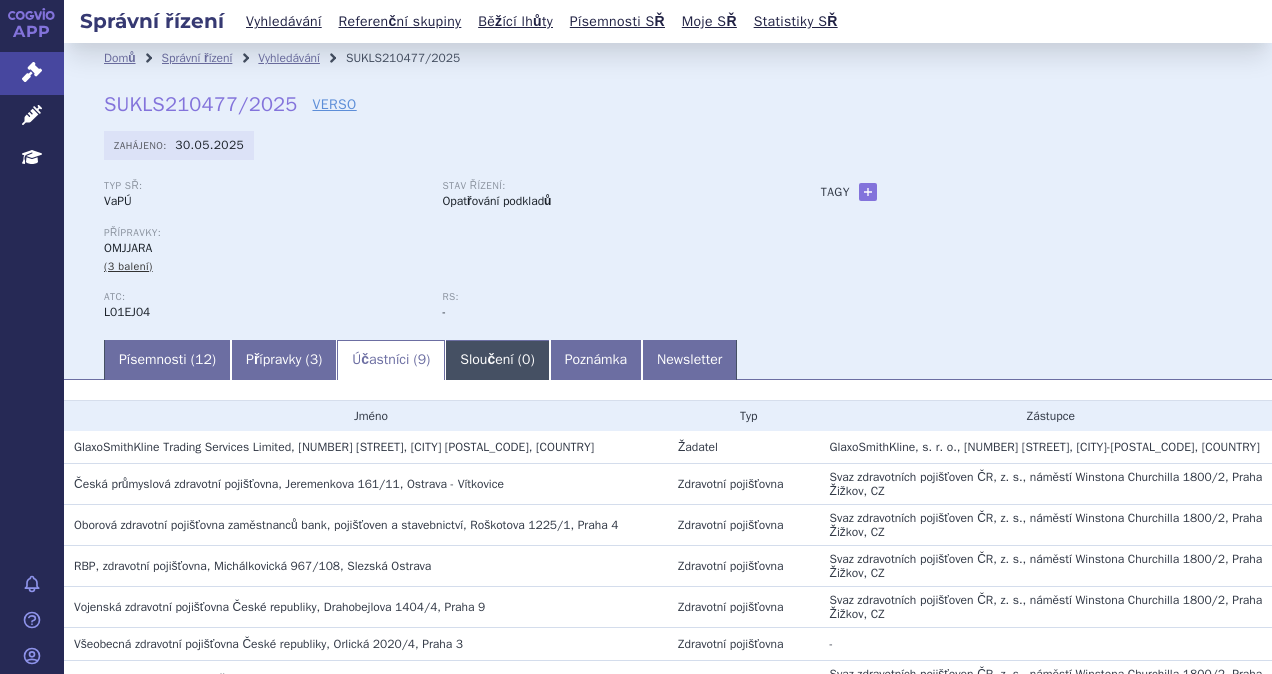 click on "Sloučení ( 0 )" at bounding box center (497, 360) 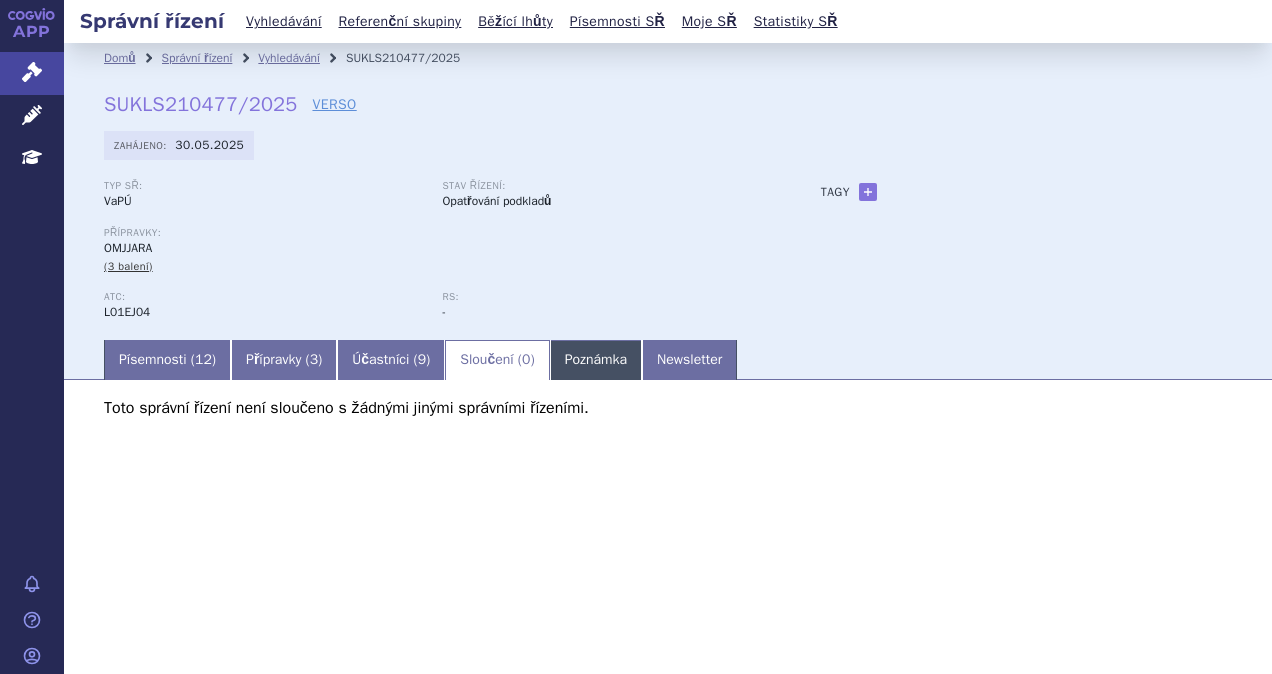 click on "Poznámka" at bounding box center (596, 360) 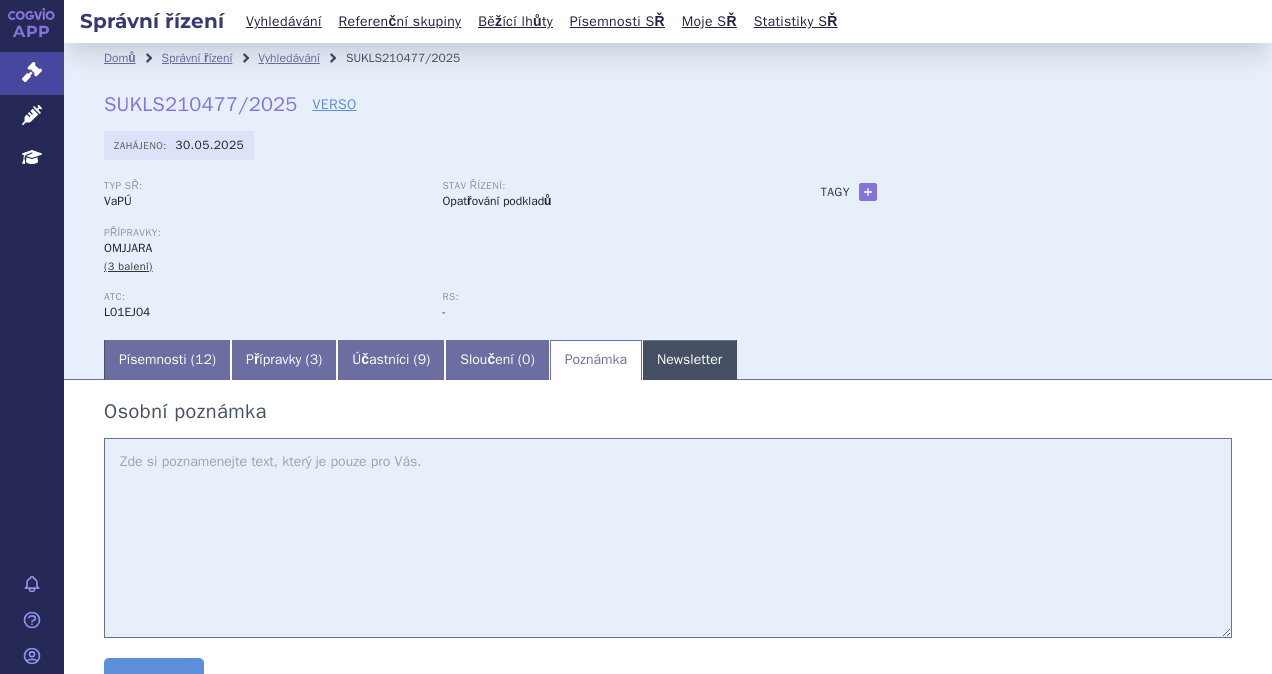 click on "Newsletter" at bounding box center (689, 360) 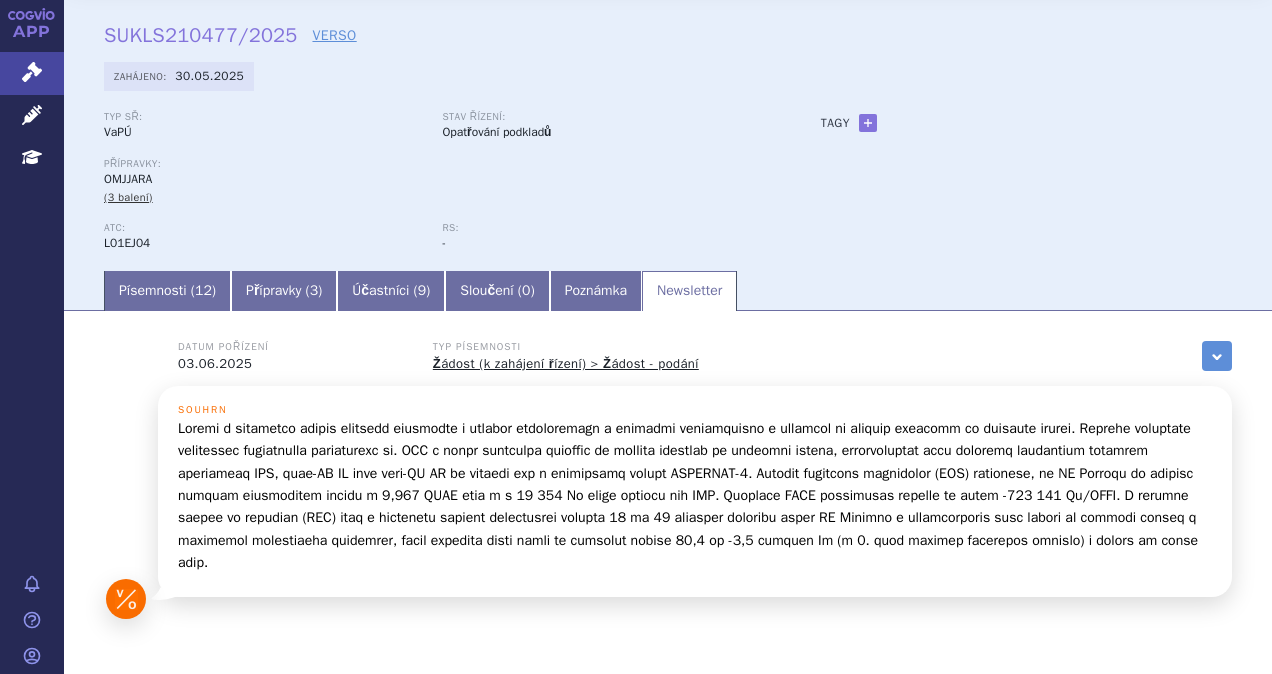 scroll, scrollTop: 100, scrollLeft: 0, axis: vertical 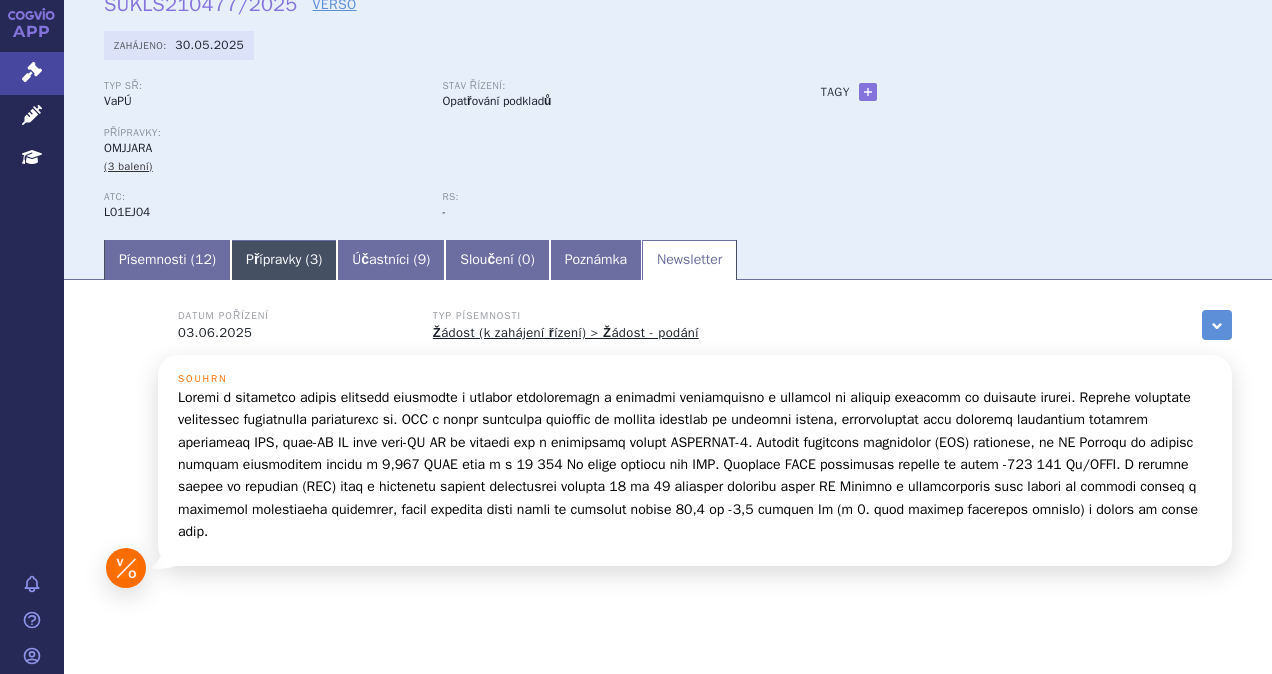 click on "Přípravky ( 3 )" at bounding box center [284, 260] 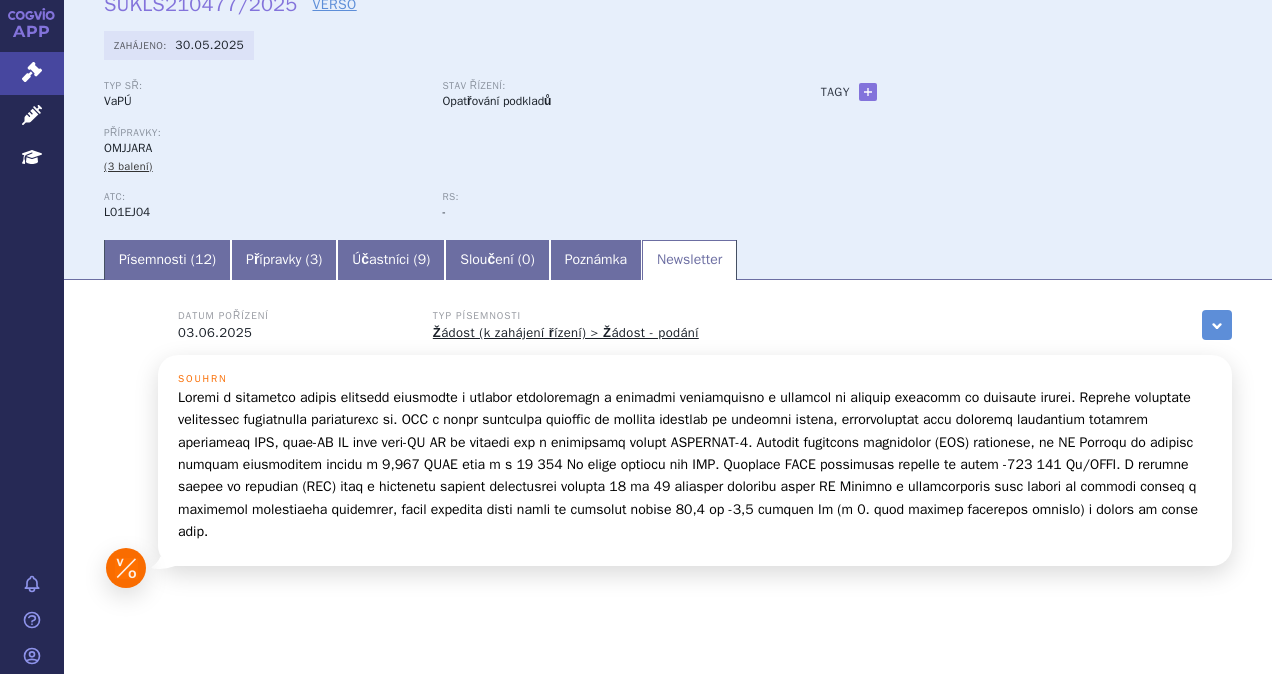 scroll, scrollTop: 24, scrollLeft: 0, axis: vertical 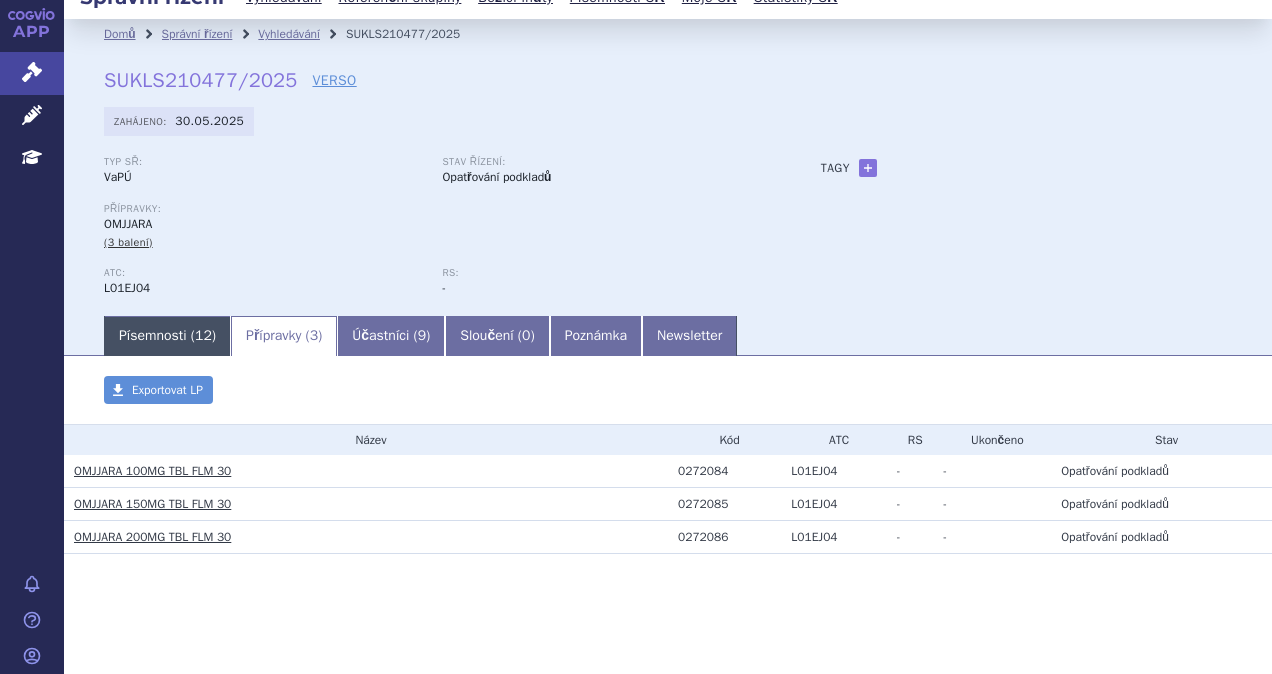 click on "Písemnosti ( 12 )" at bounding box center (167, 336) 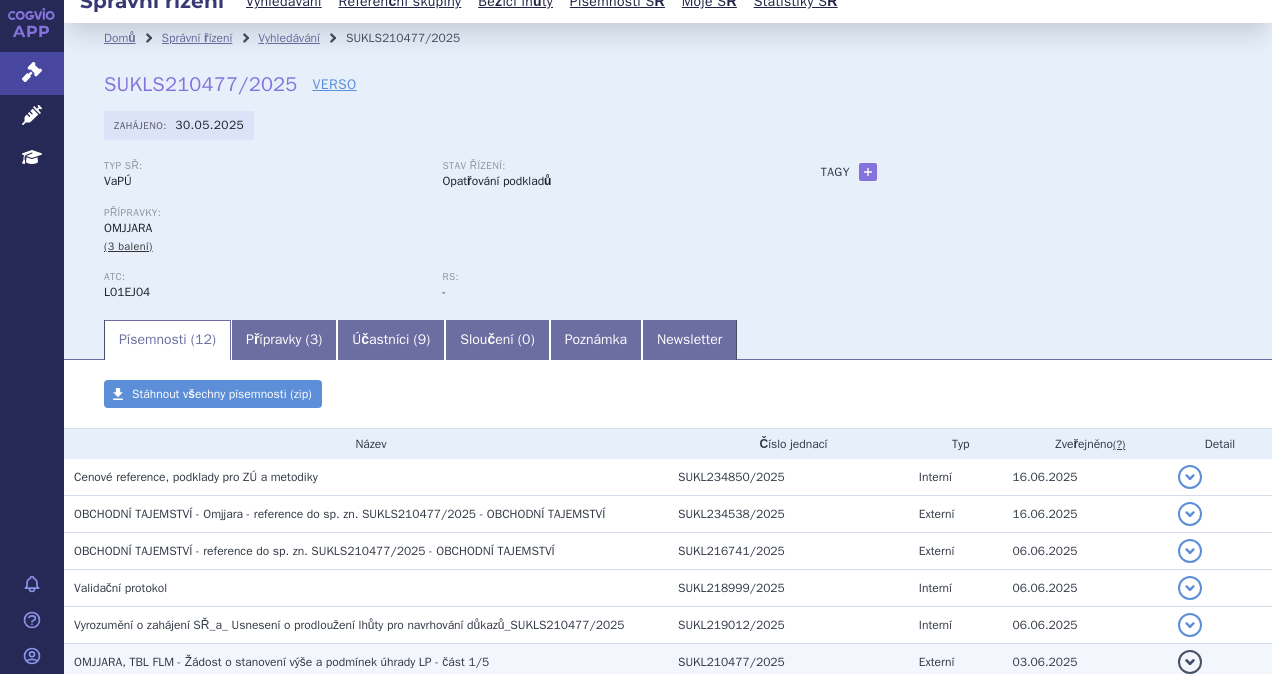 scroll, scrollTop: 0, scrollLeft: 0, axis: both 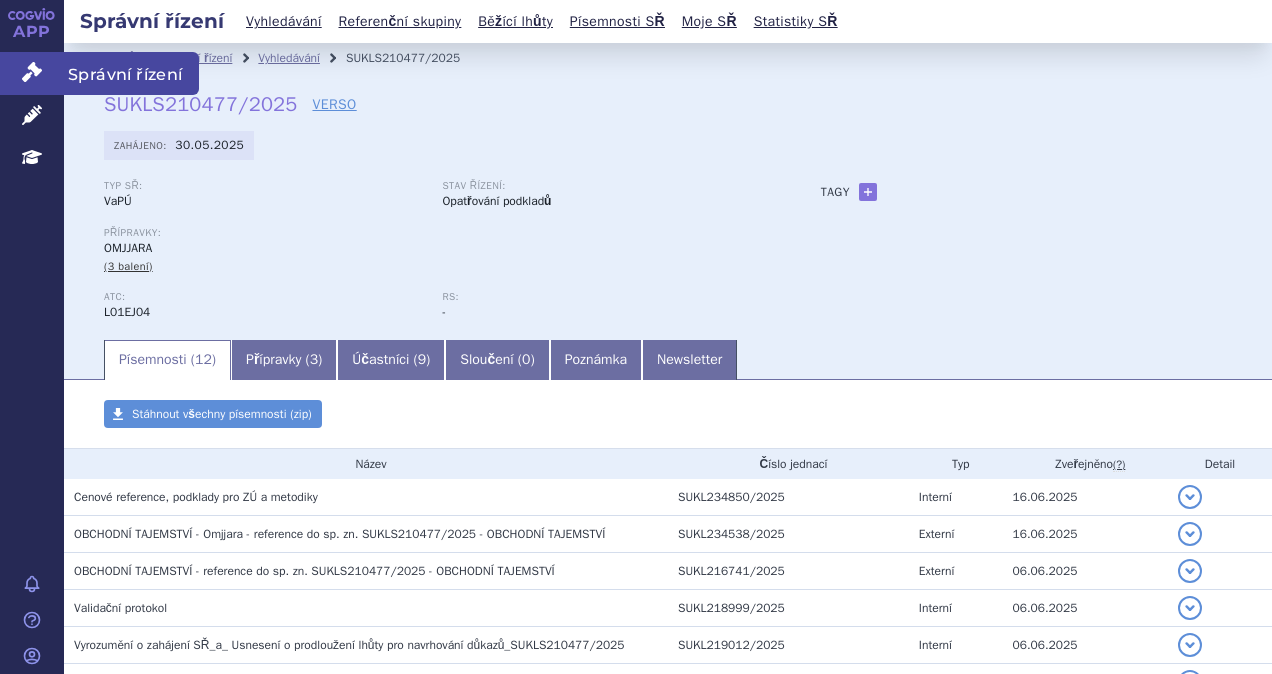 click on "Správní řízení" at bounding box center (32, 73) 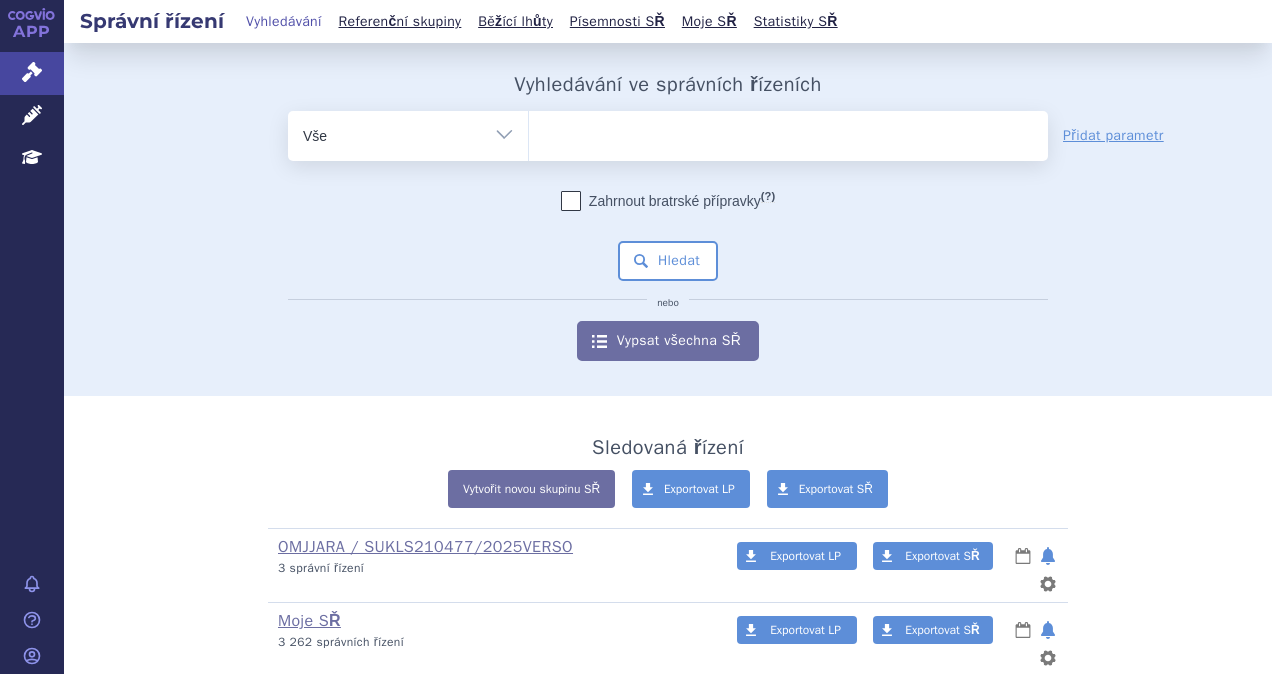 scroll, scrollTop: 0, scrollLeft: 0, axis: both 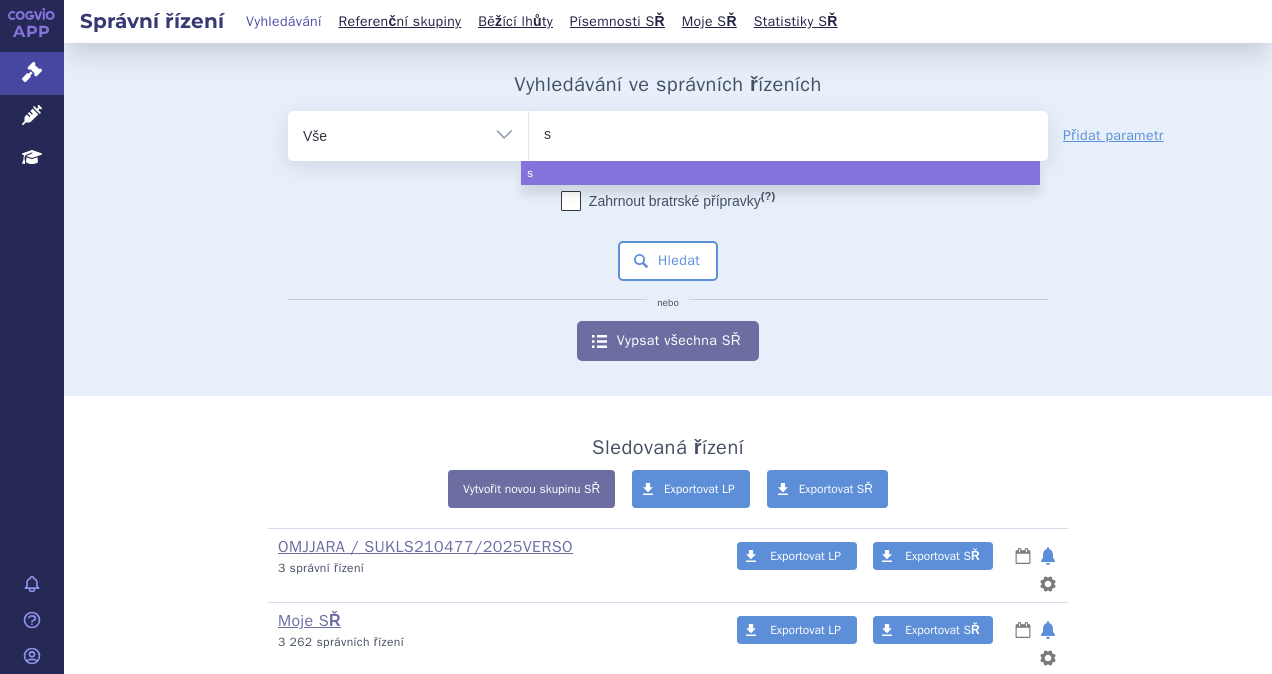 type on "se" 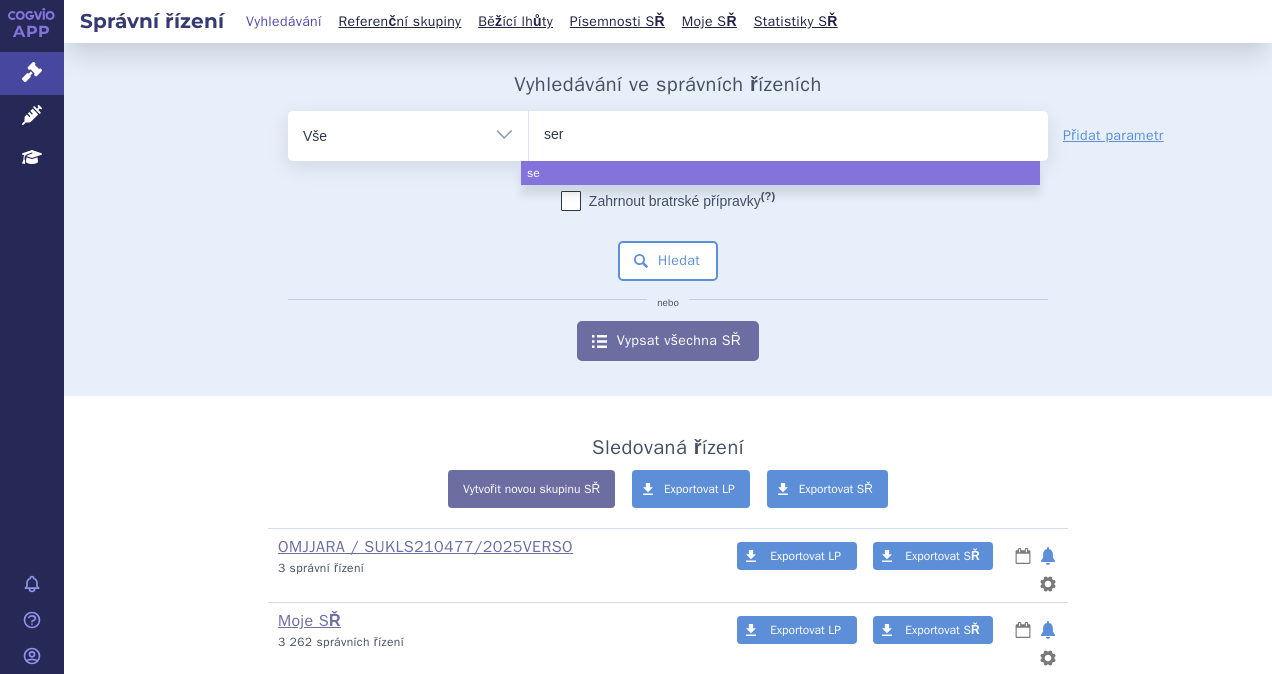 type on "sere" 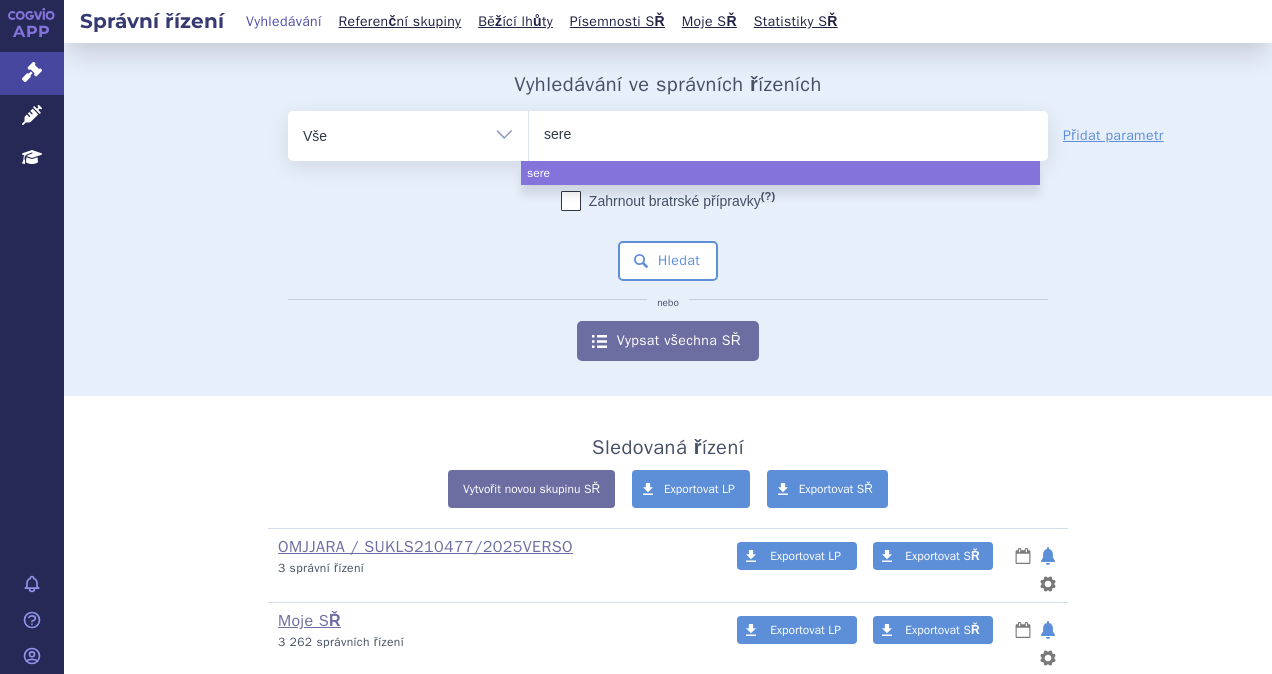 type on "seret" 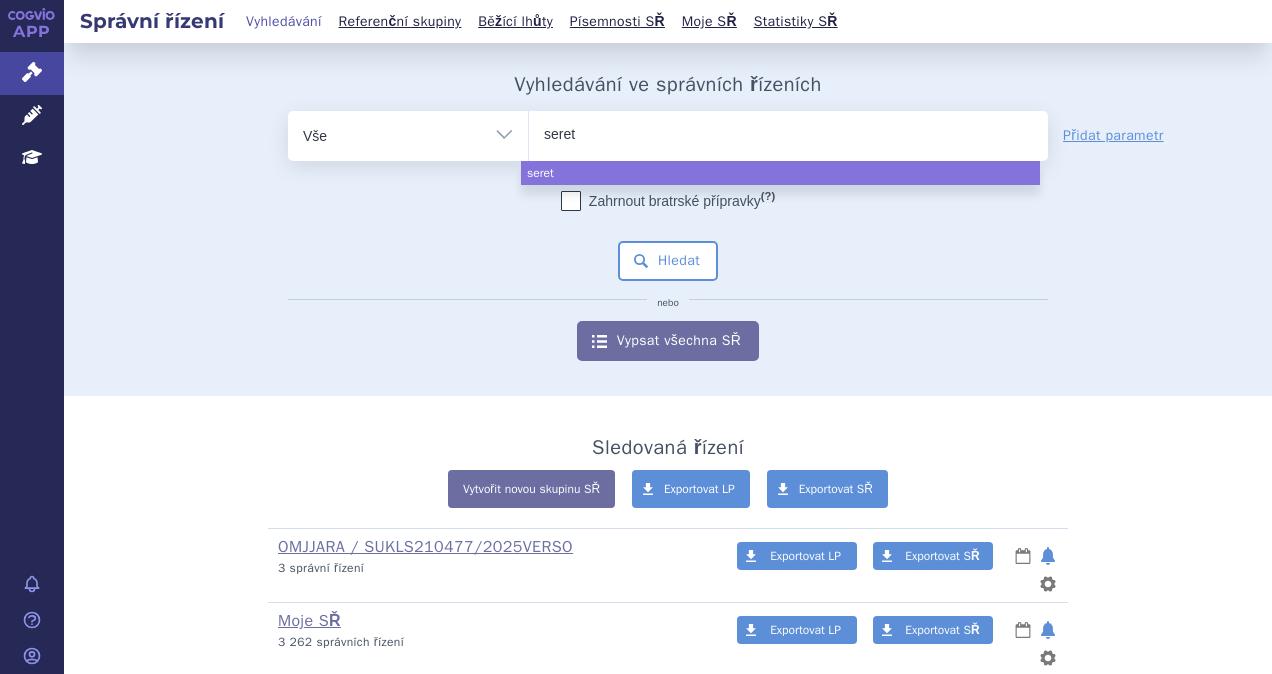 type on "sereti" 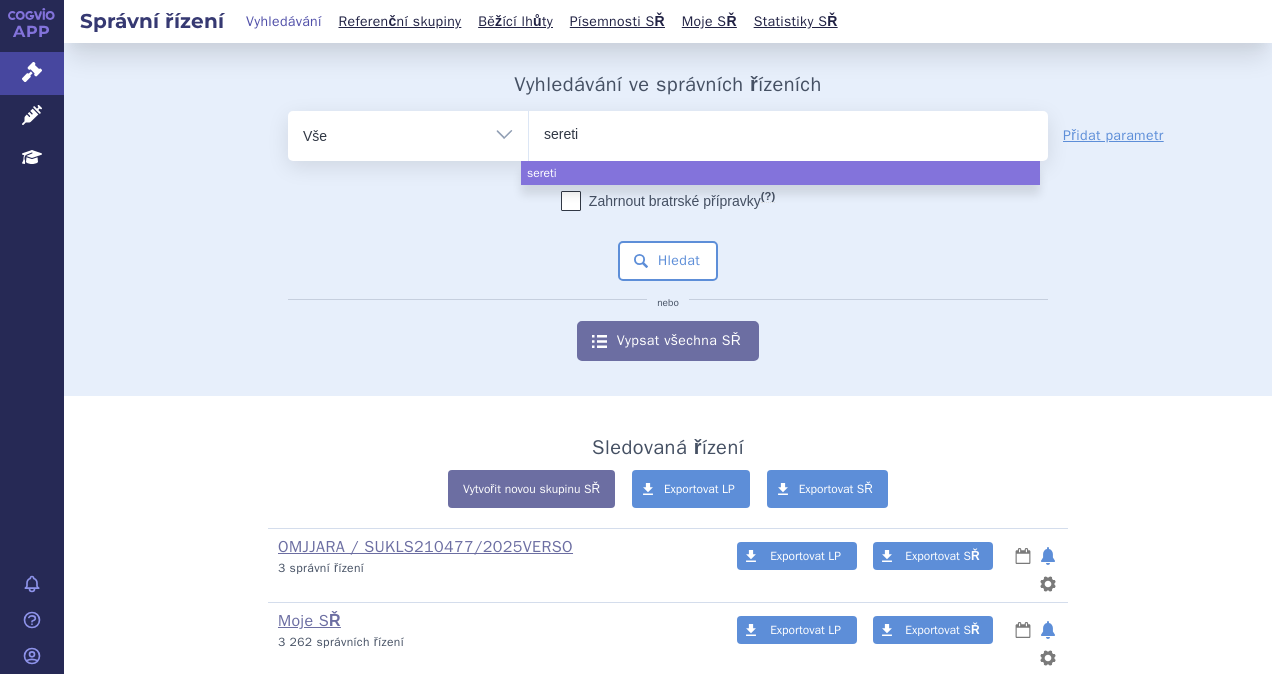 type on "seretid" 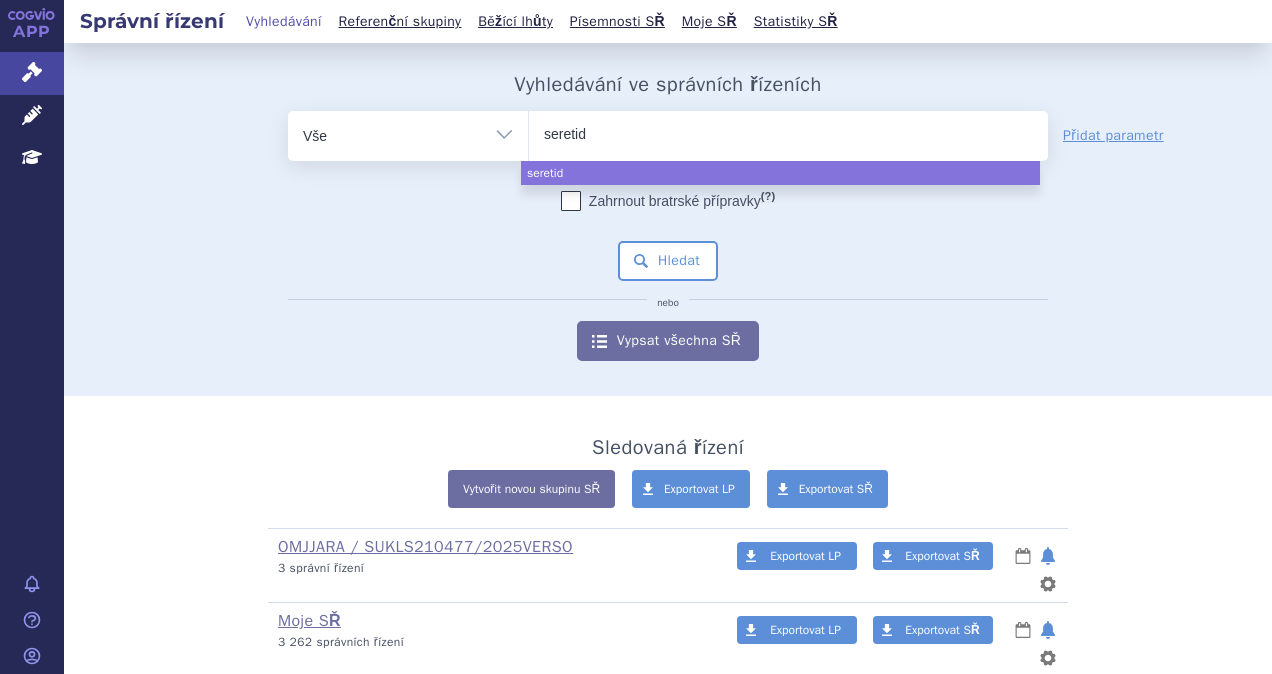type on "seretide" 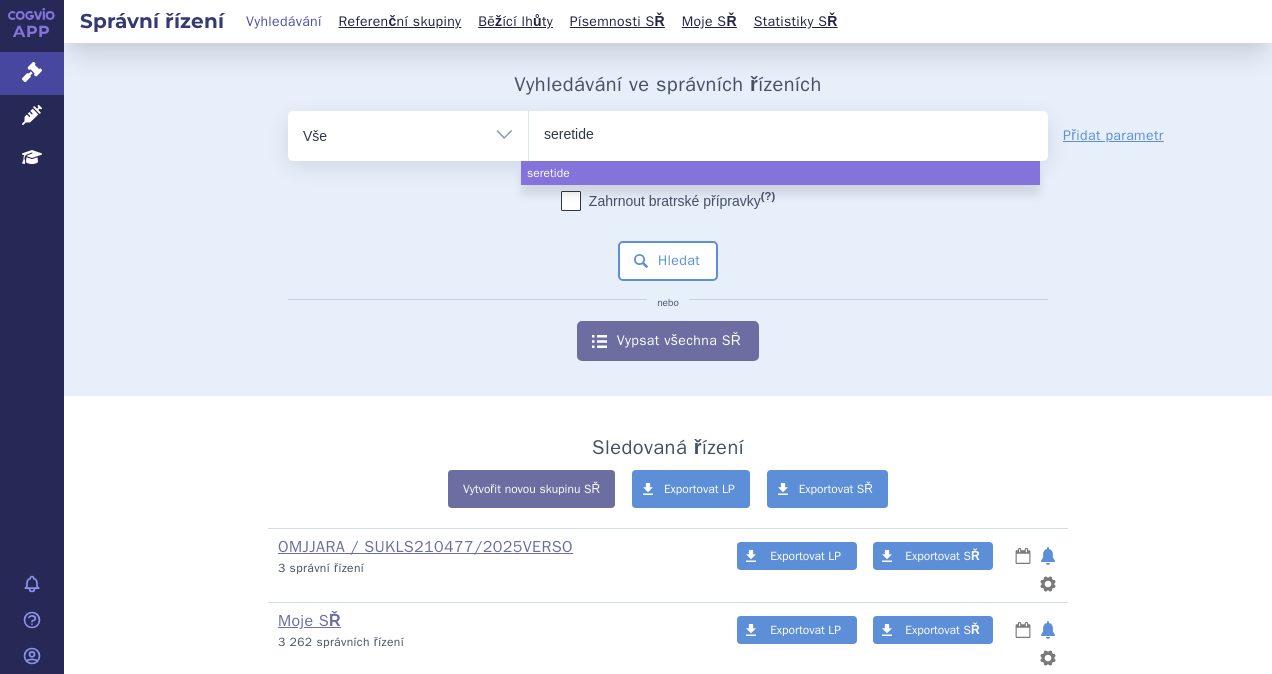 select on "seretide" 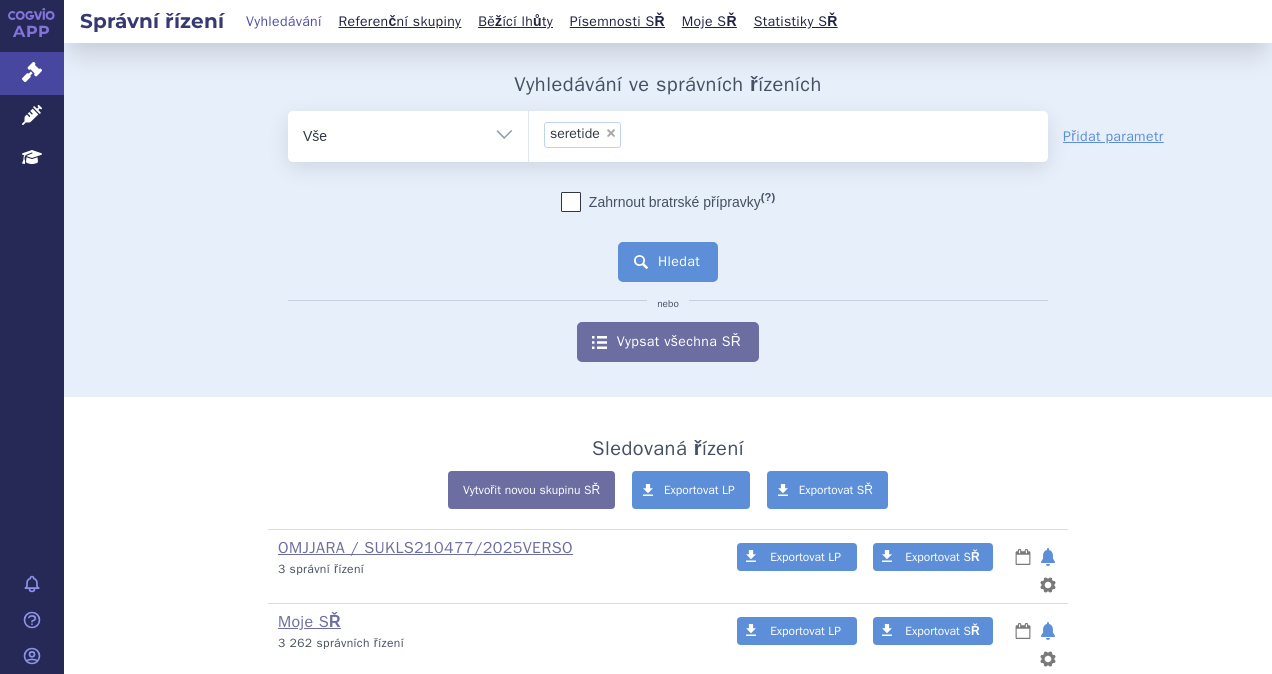 click on "Hledat" at bounding box center (668, 262) 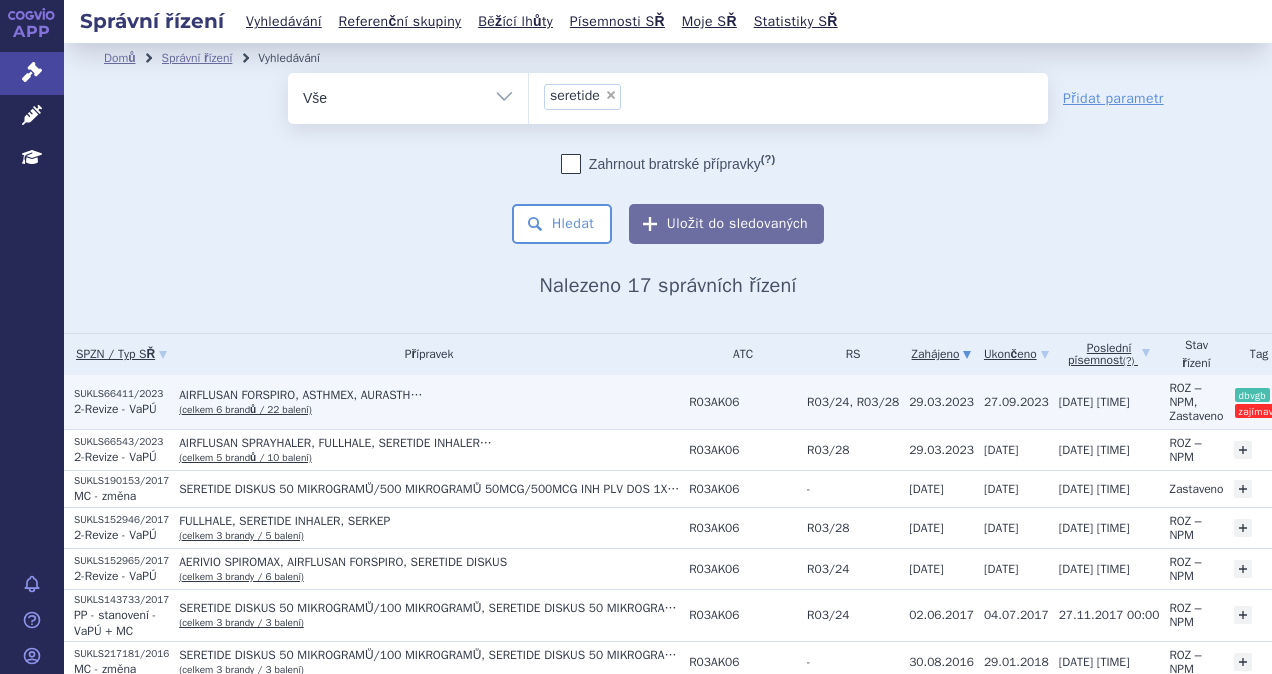 scroll, scrollTop: 0, scrollLeft: 0, axis: both 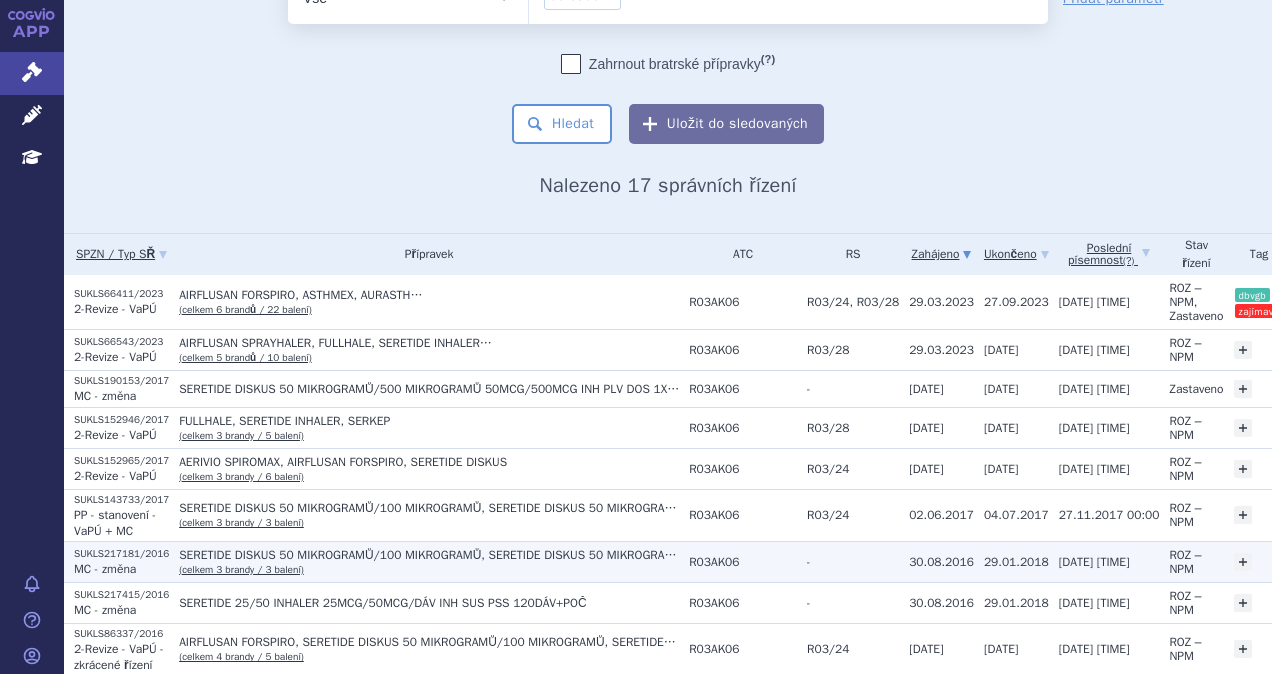 click on "(celkem 3 brandy / 3 balení)" at bounding box center [241, 569] 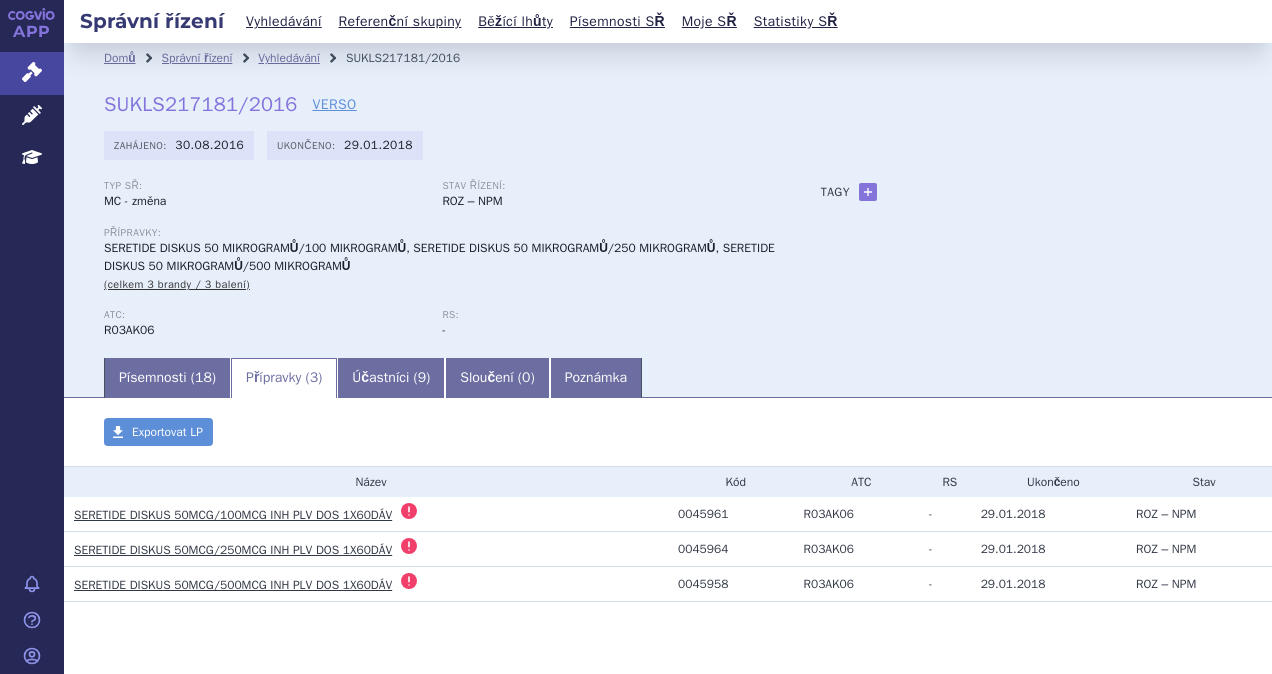 scroll, scrollTop: 0, scrollLeft: 0, axis: both 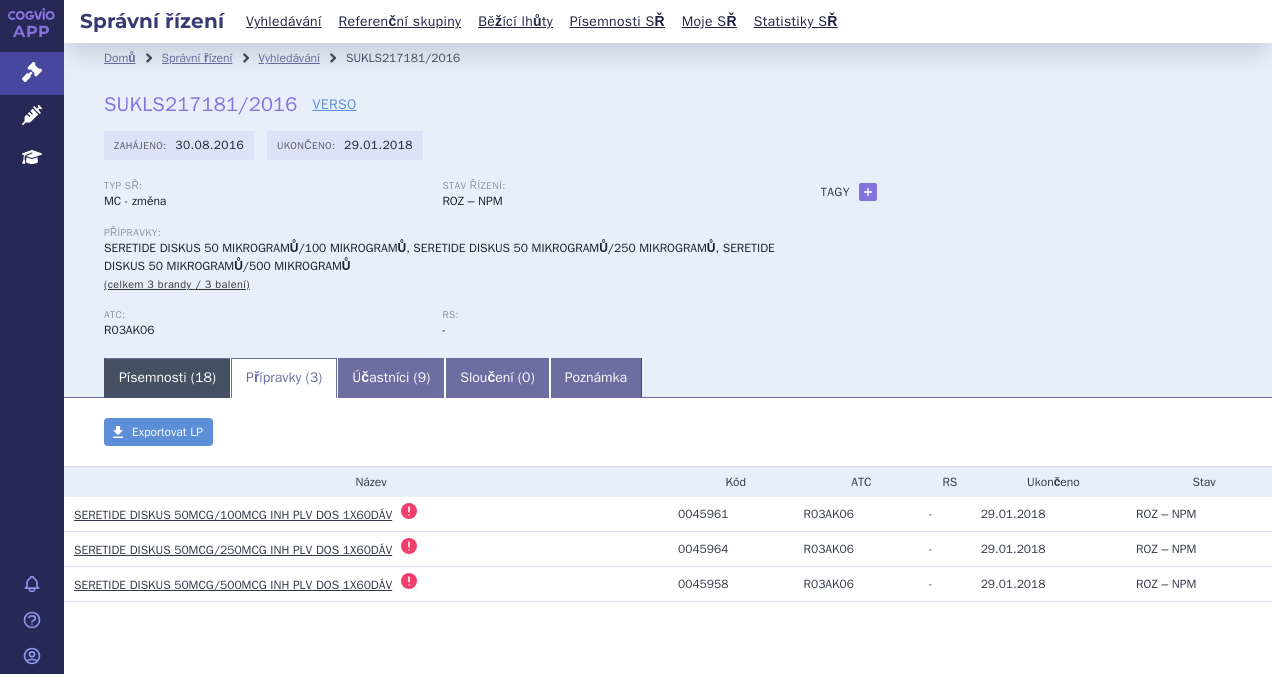 click on "Písemnosti ( 18 )" at bounding box center (167, 378) 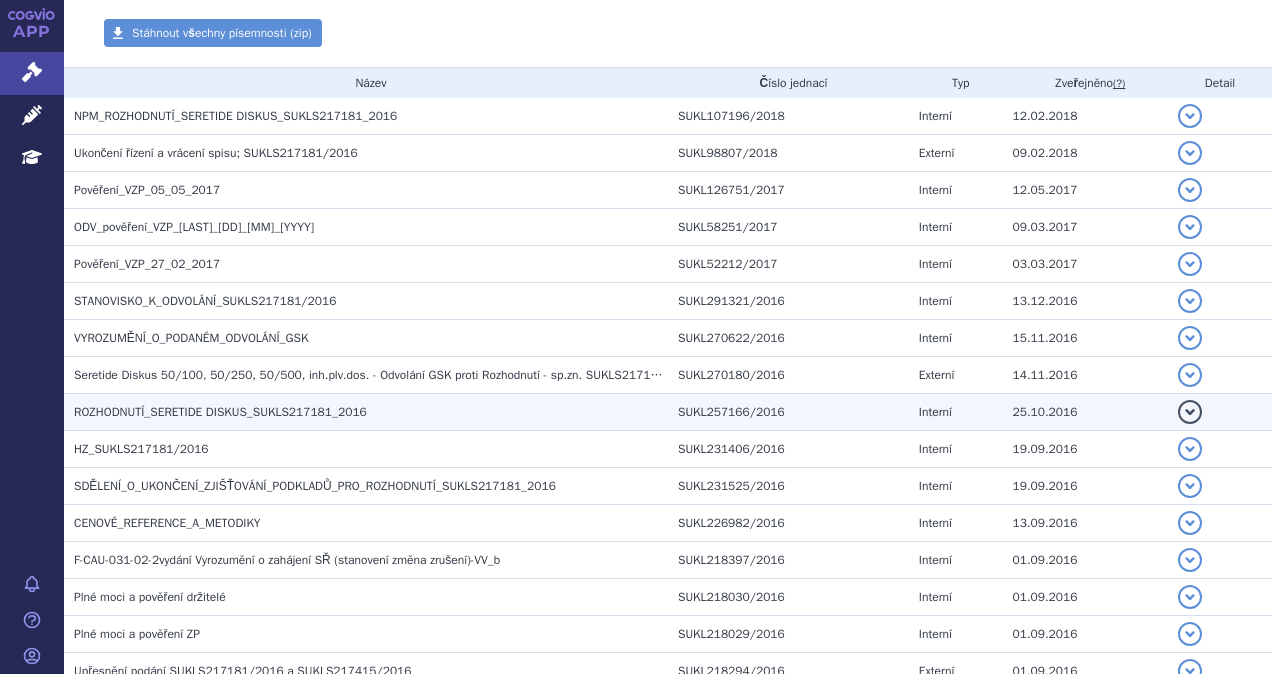 scroll, scrollTop: 400, scrollLeft: 0, axis: vertical 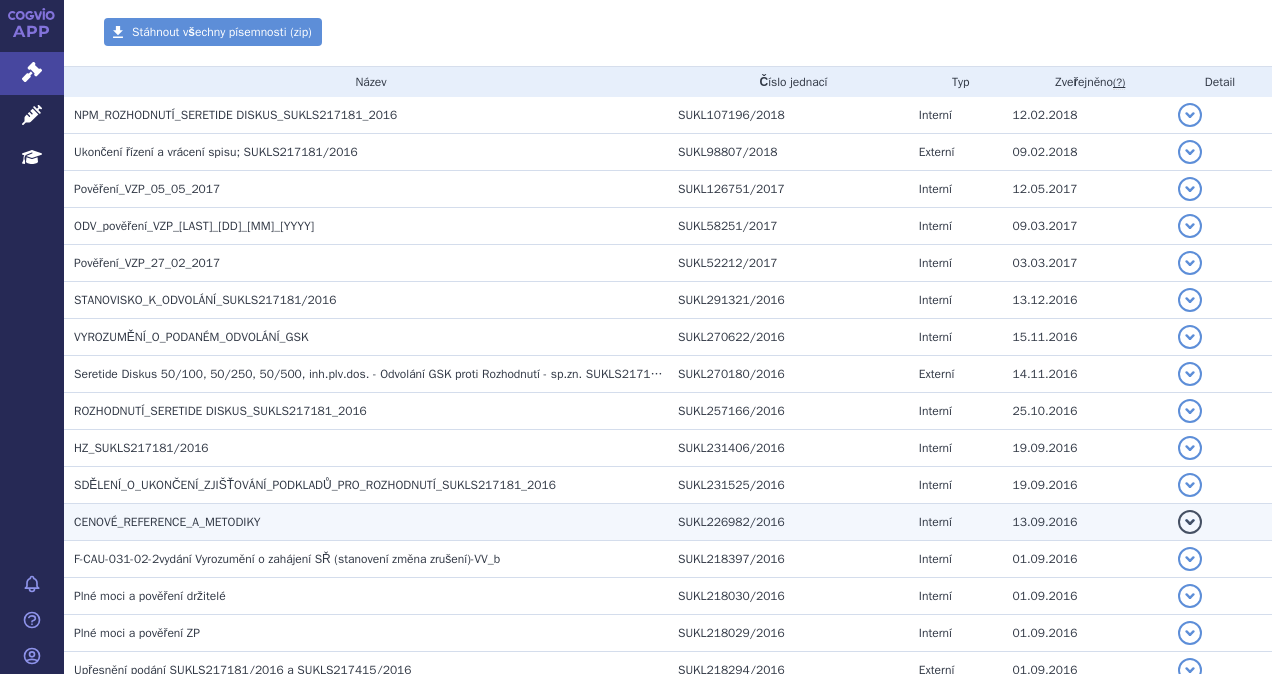 click on "CENOVÉ_REFERENCE_A_METODIKY" at bounding box center (167, 522) 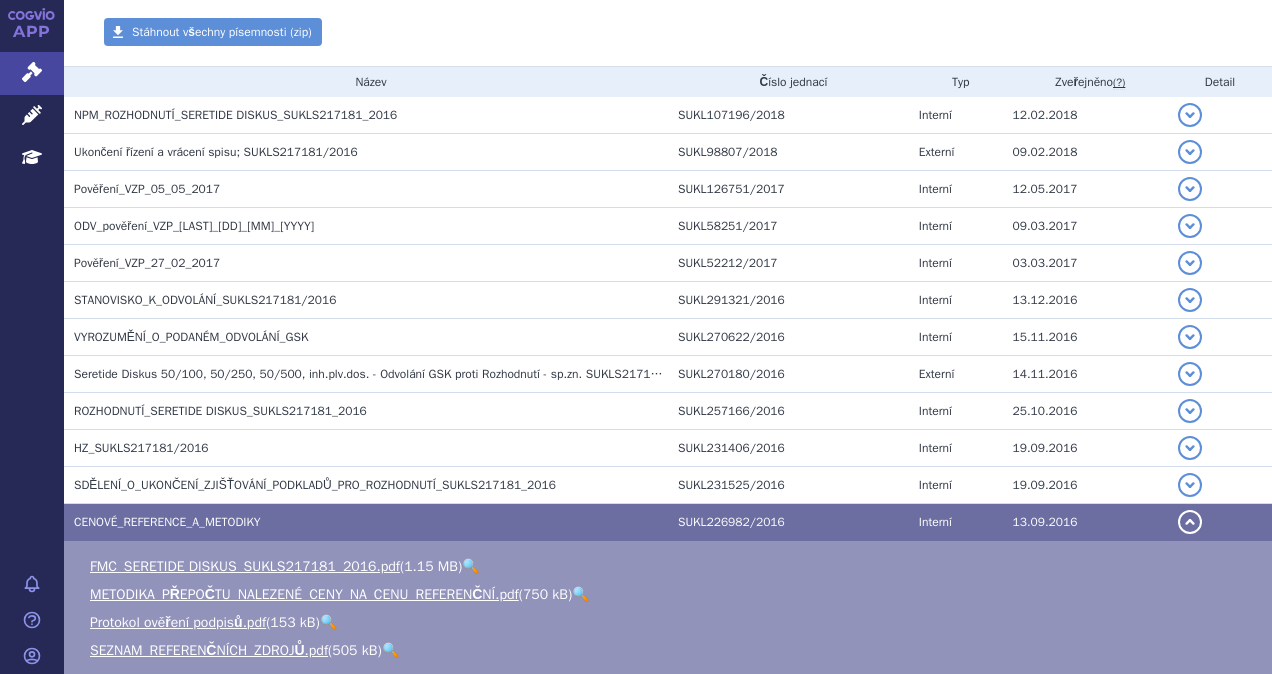 scroll, scrollTop: 500, scrollLeft: 0, axis: vertical 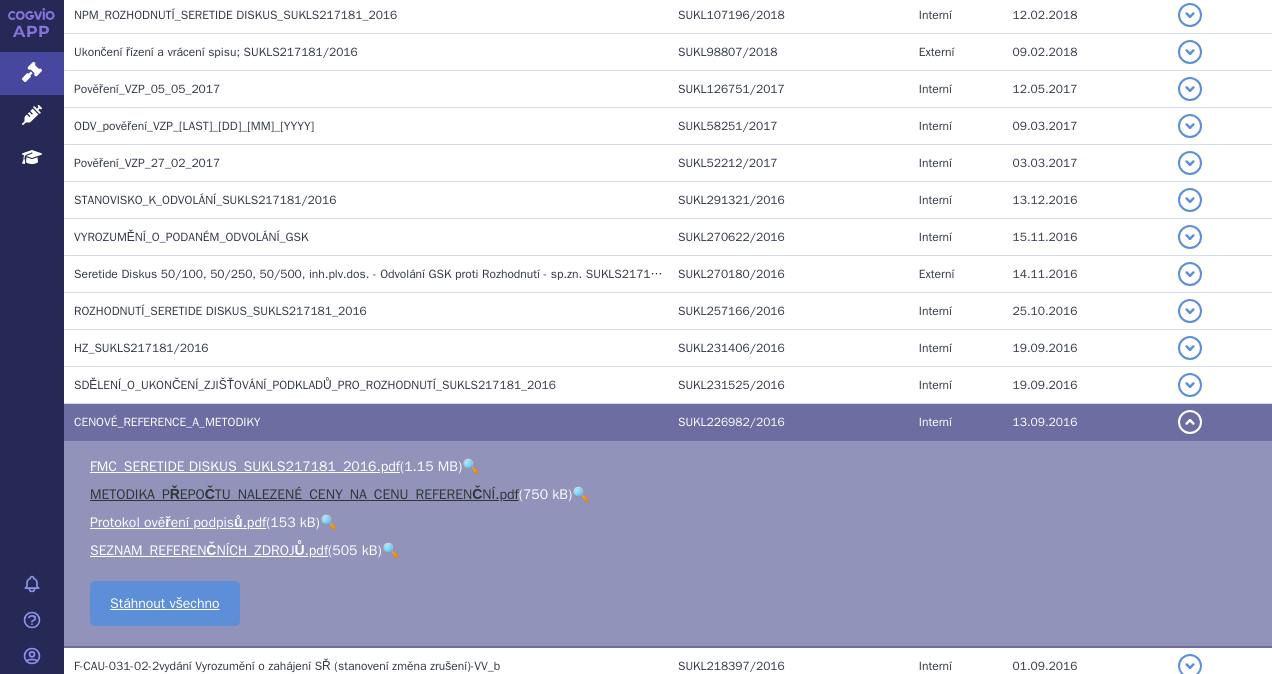 click on "METODIKA_PŘEPOČTU_NALEZENÉ_CENY_NA_CENU_REFERENČNÍ.pdf" at bounding box center [304, 494] 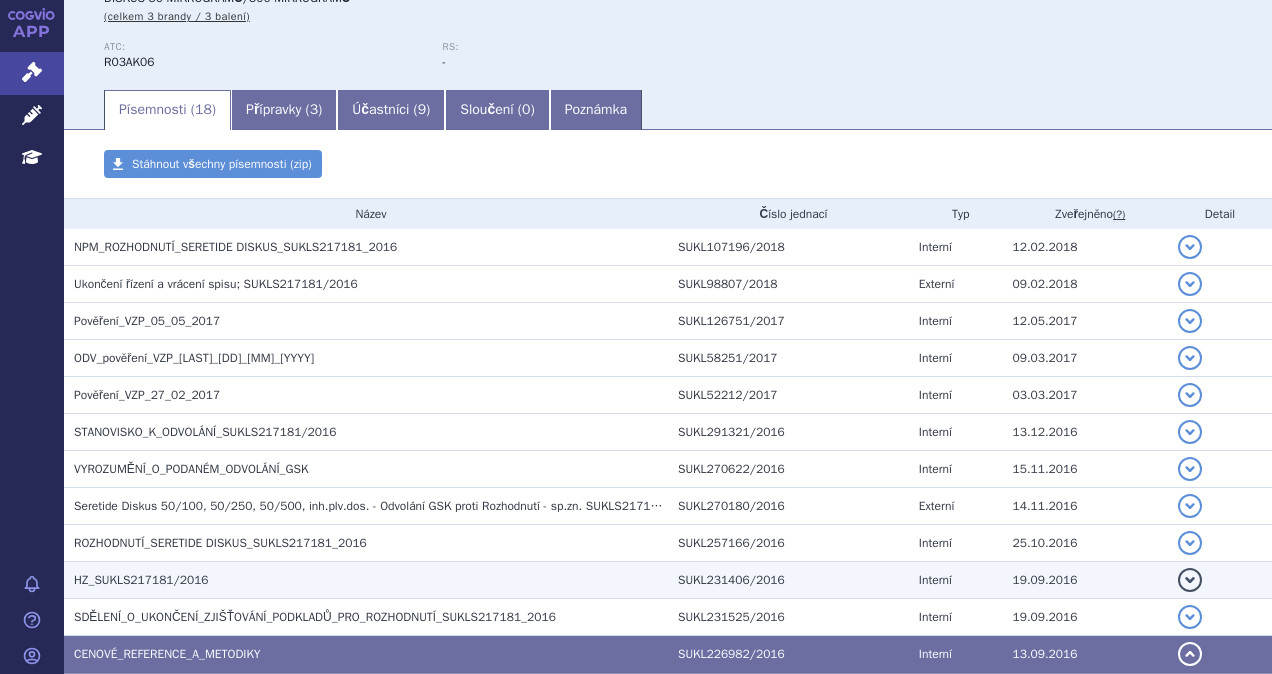 scroll, scrollTop: 300, scrollLeft: 0, axis: vertical 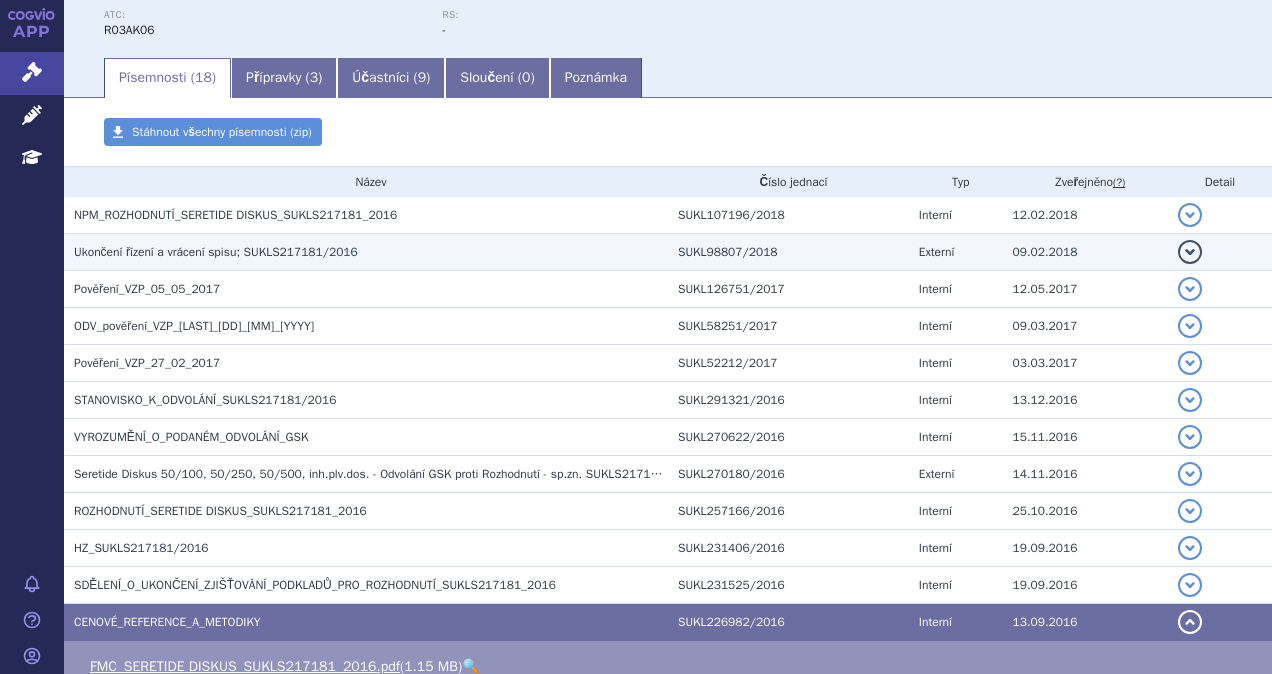 click on "Ukončení řízení a vrácení spisu; SUKLS217181/2016" at bounding box center (216, 252) 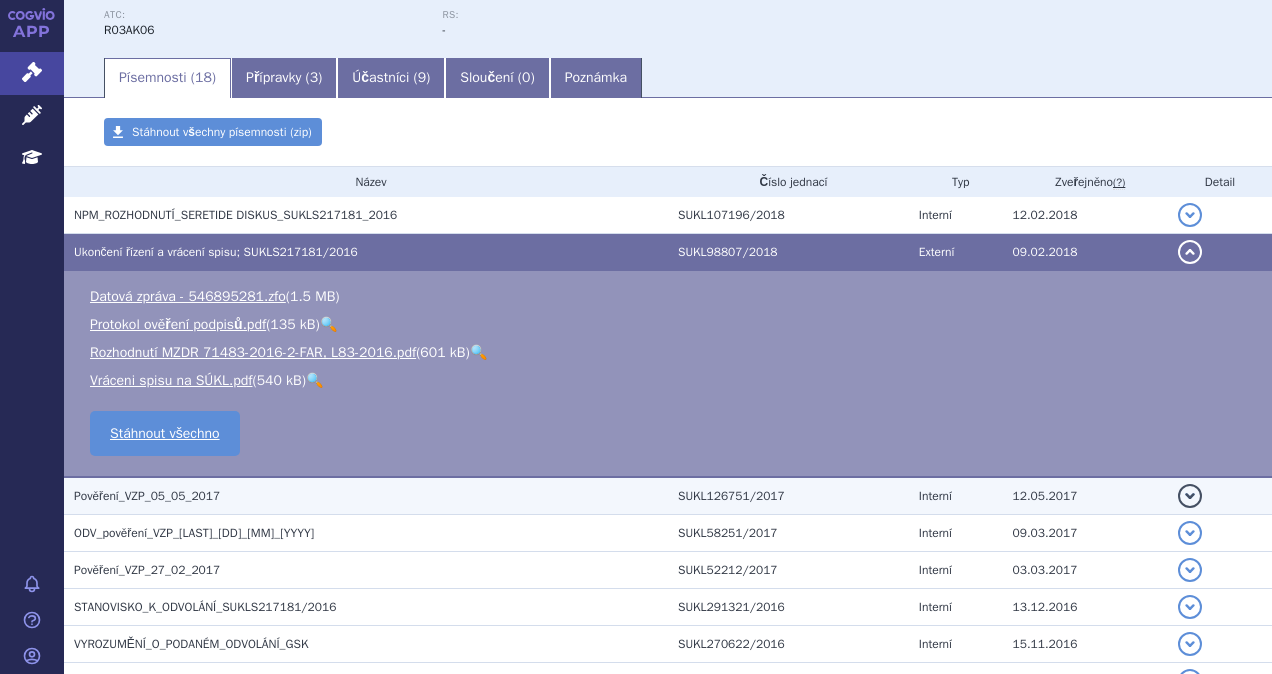 click on "Pověření_VZP_05_05_2017" at bounding box center (147, 496) 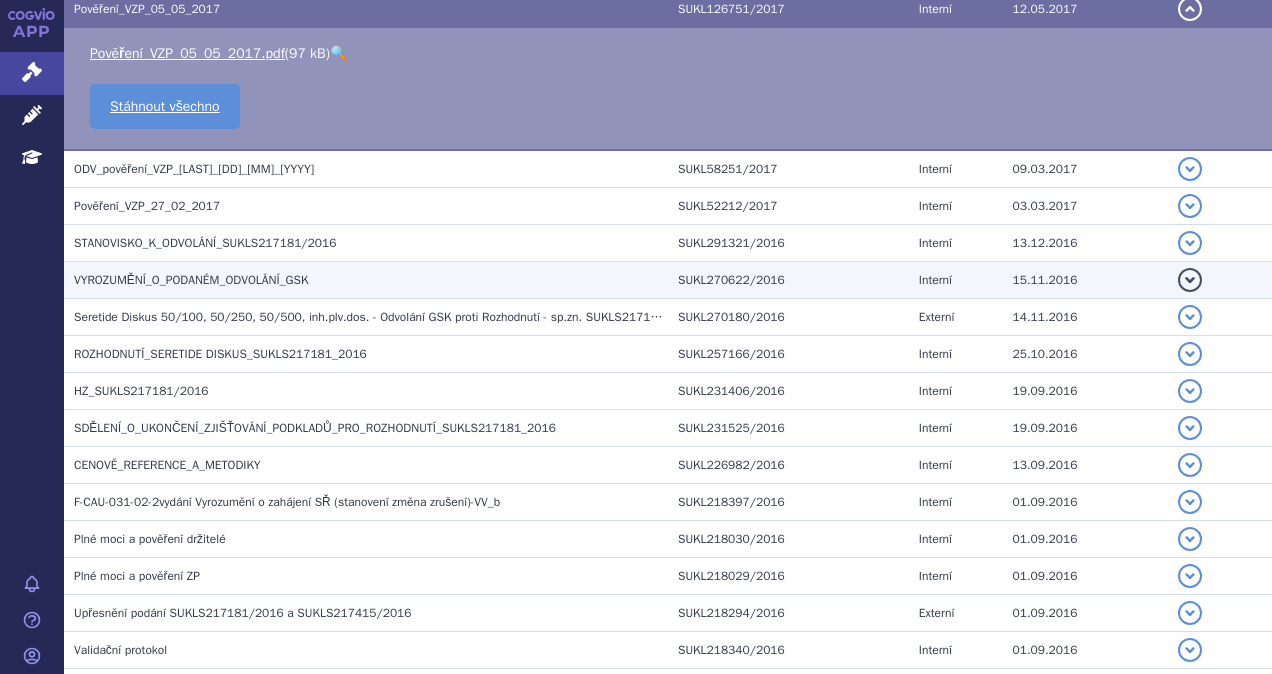 scroll, scrollTop: 600, scrollLeft: 0, axis: vertical 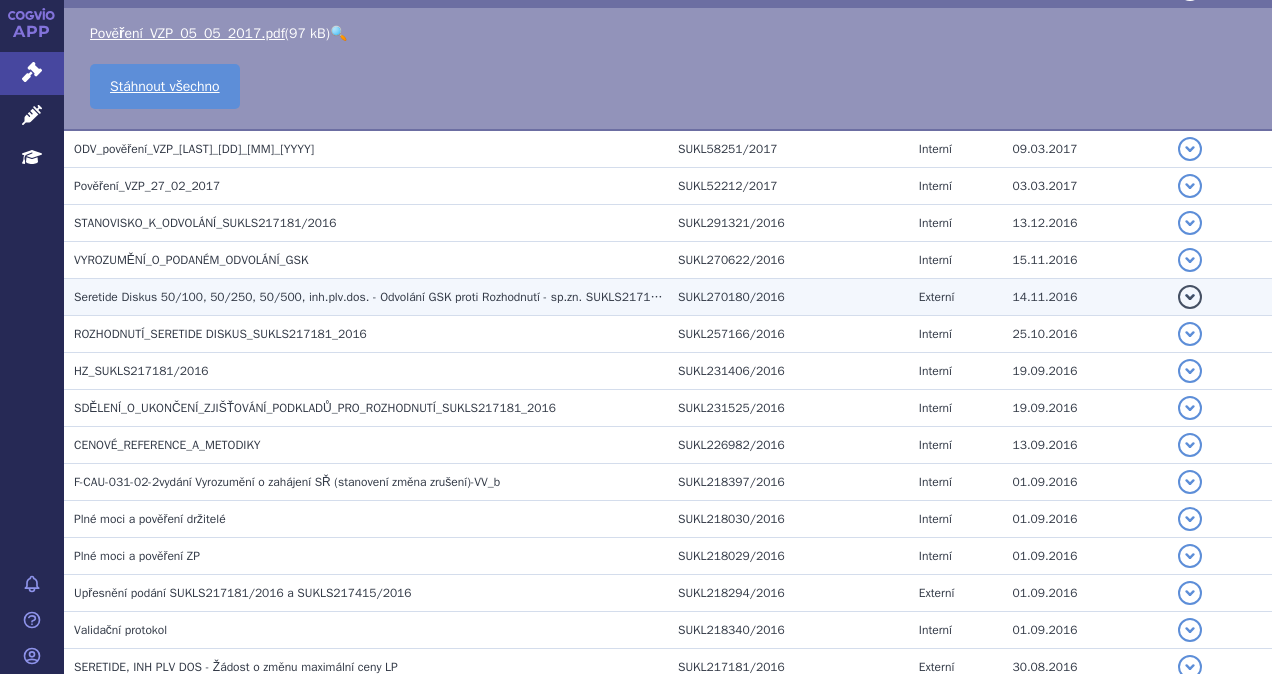click on "Seretide Diskus 50/100, 50/250, 50/500, inh.plv.dos. - Odvolání GSK proti Rozhodnutí - sp.zn. SUKLS217181/2016" at bounding box center [387, 297] 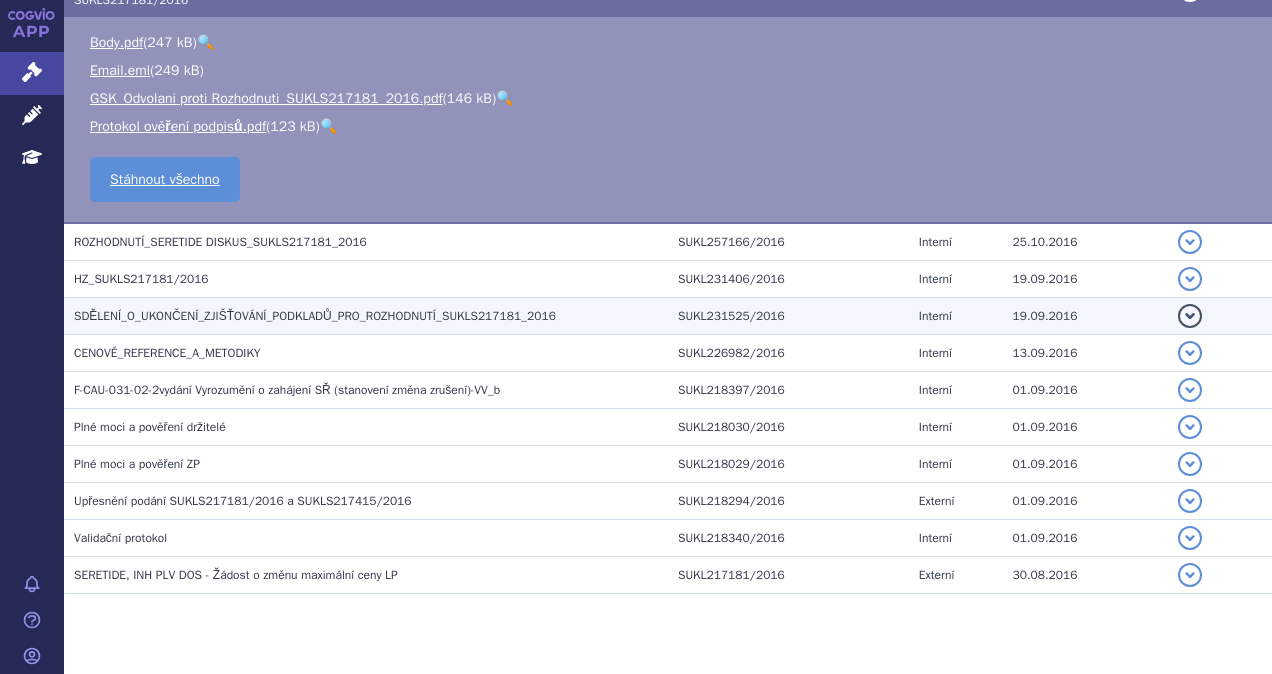 scroll, scrollTop: 800, scrollLeft: 0, axis: vertical 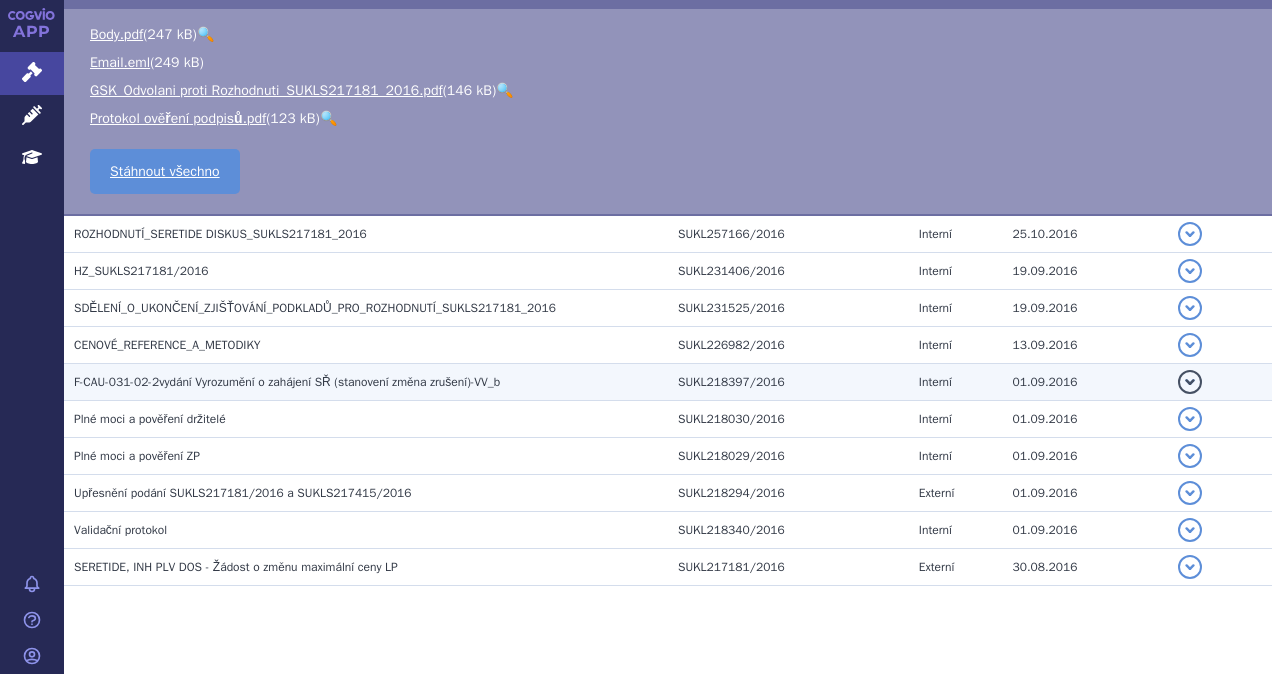 click on "F-CAU-031-02-2vydání Vyrozumění o zahájení SŘ (stanovení změna zrušení)-VV_b" at bounding box center (371, 382) 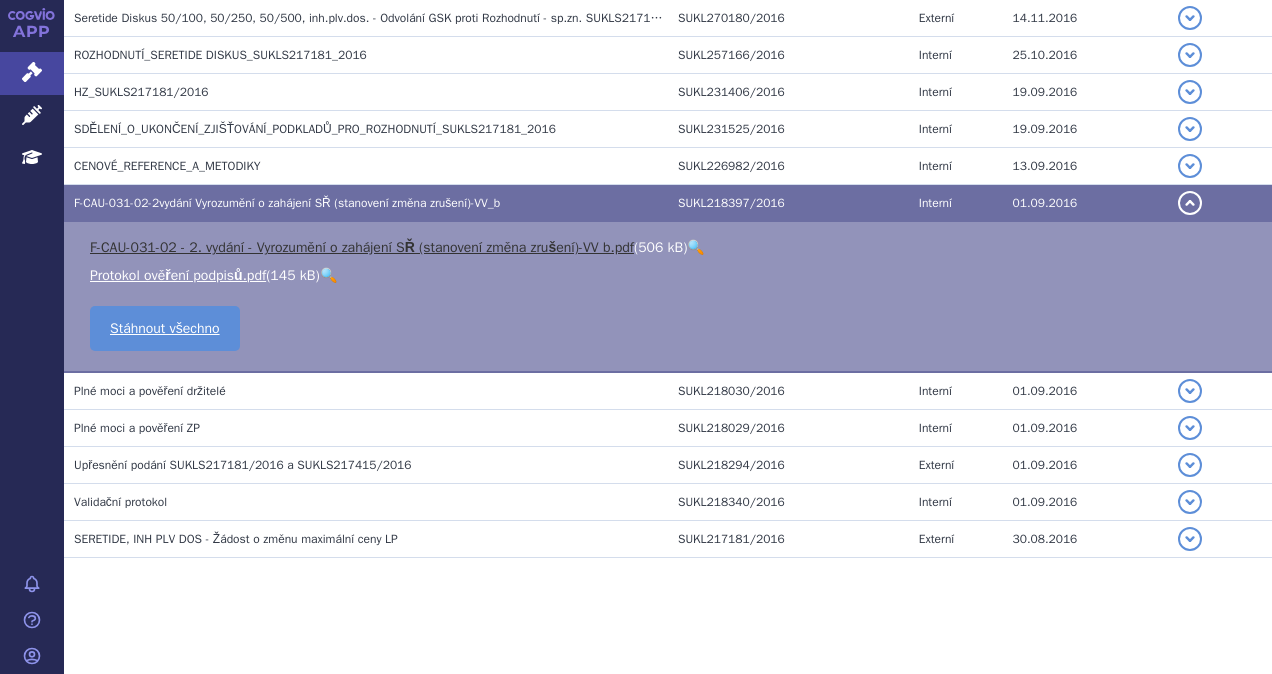 click on "F-CAU-031-02 - 2. vydání - Vyrozumění o zahájení SŘ (stanovení změna zrušení)-VV b.pdf" at bounding box center [362, 247] 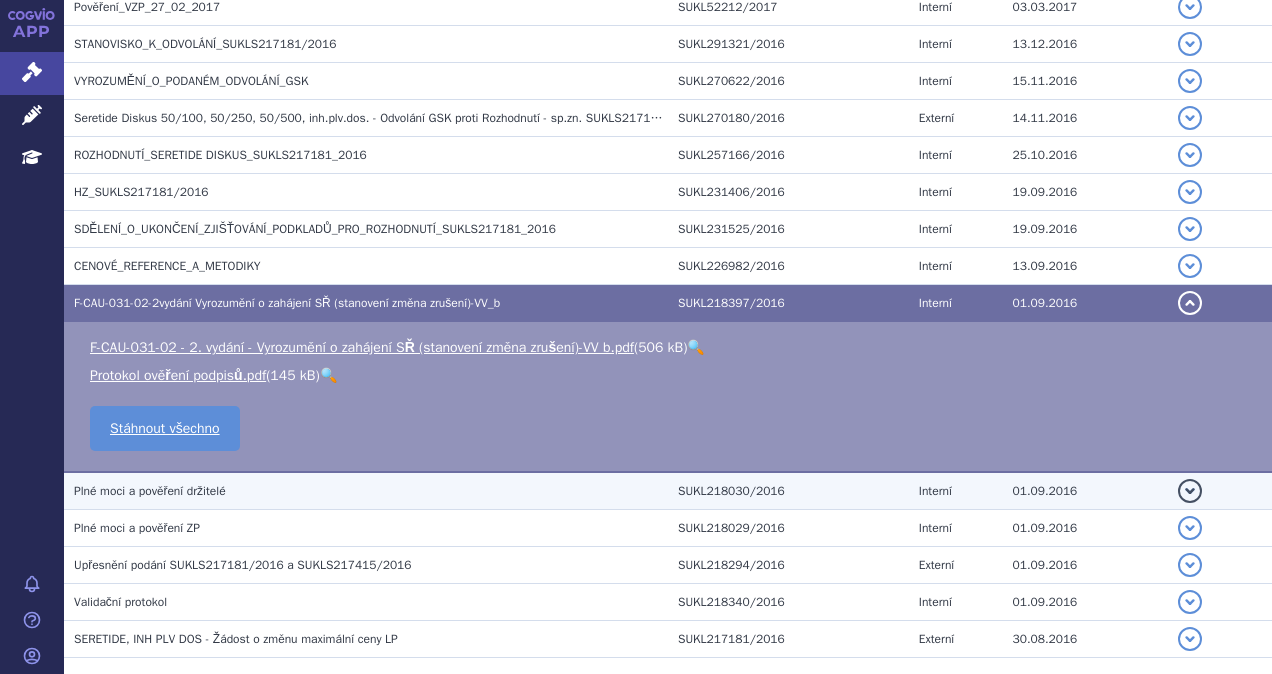 scroll, scrollTop: 556, scrollLeft: 0, axis: vertical 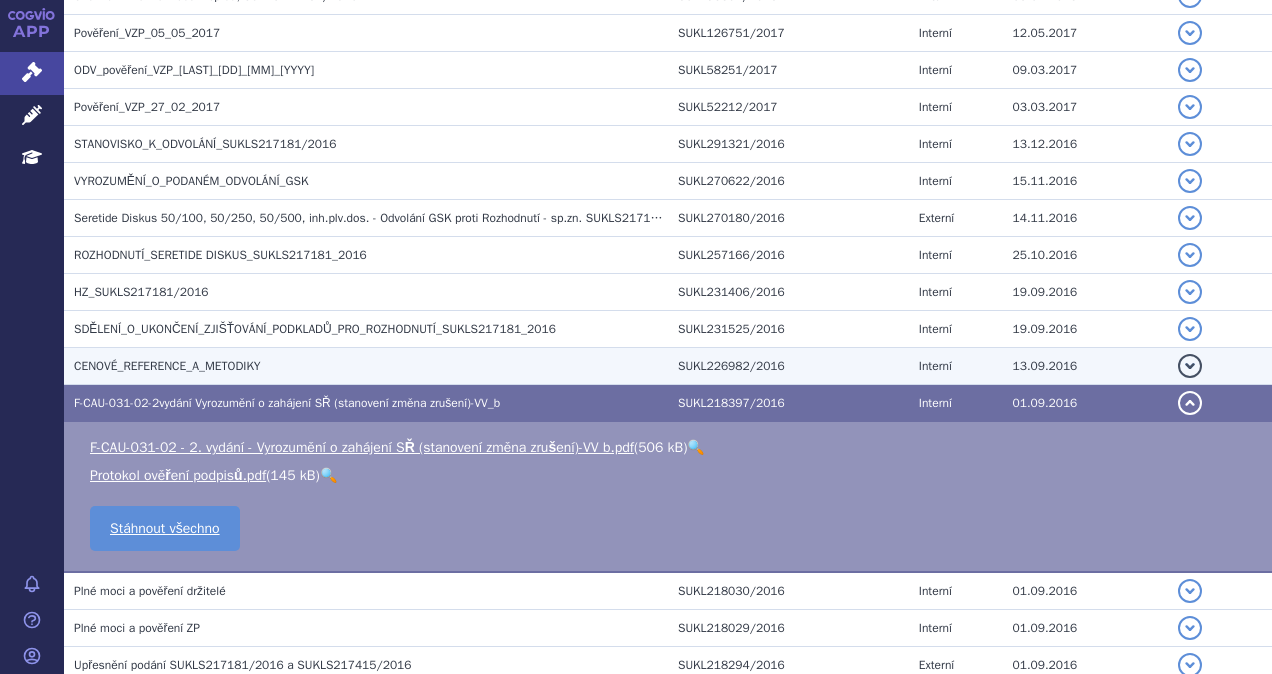 click on "CENOVÉ_REFERENCE_A_METODIKY" at bounding box center [167, 366] 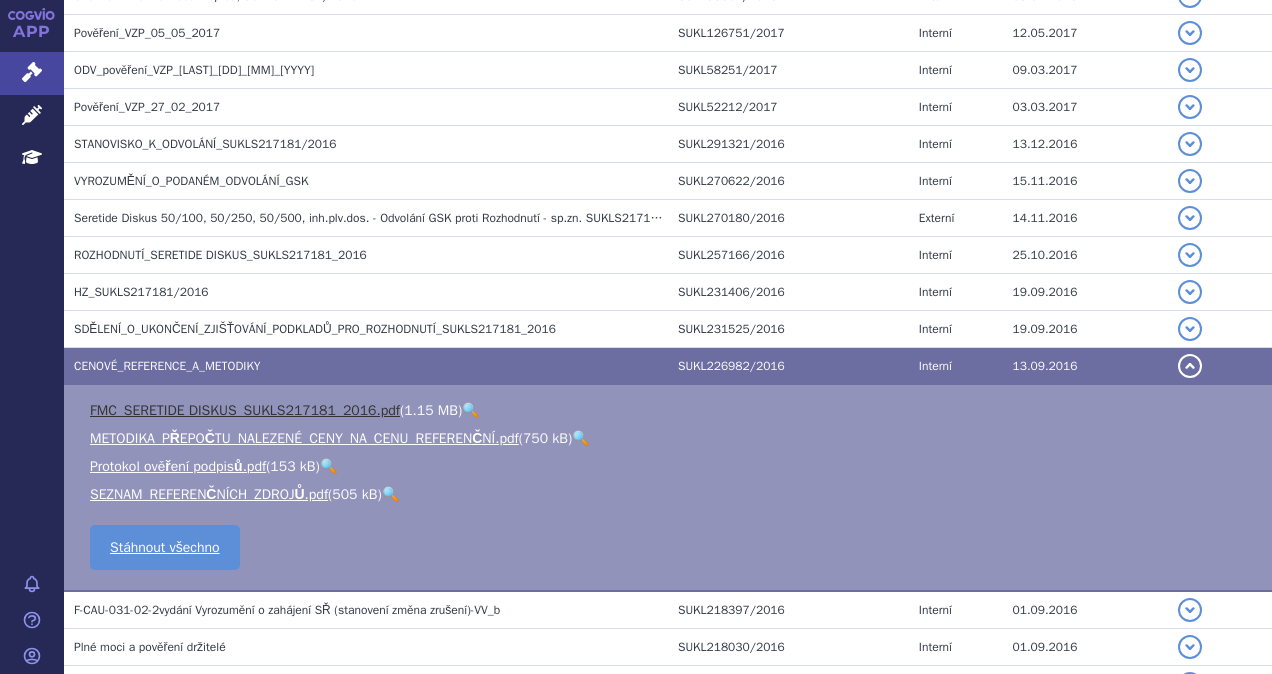 click on "FMC_SERETIDE DISKUS_SUKLS217181_2016.pdf" at bounding box center (245, 410) 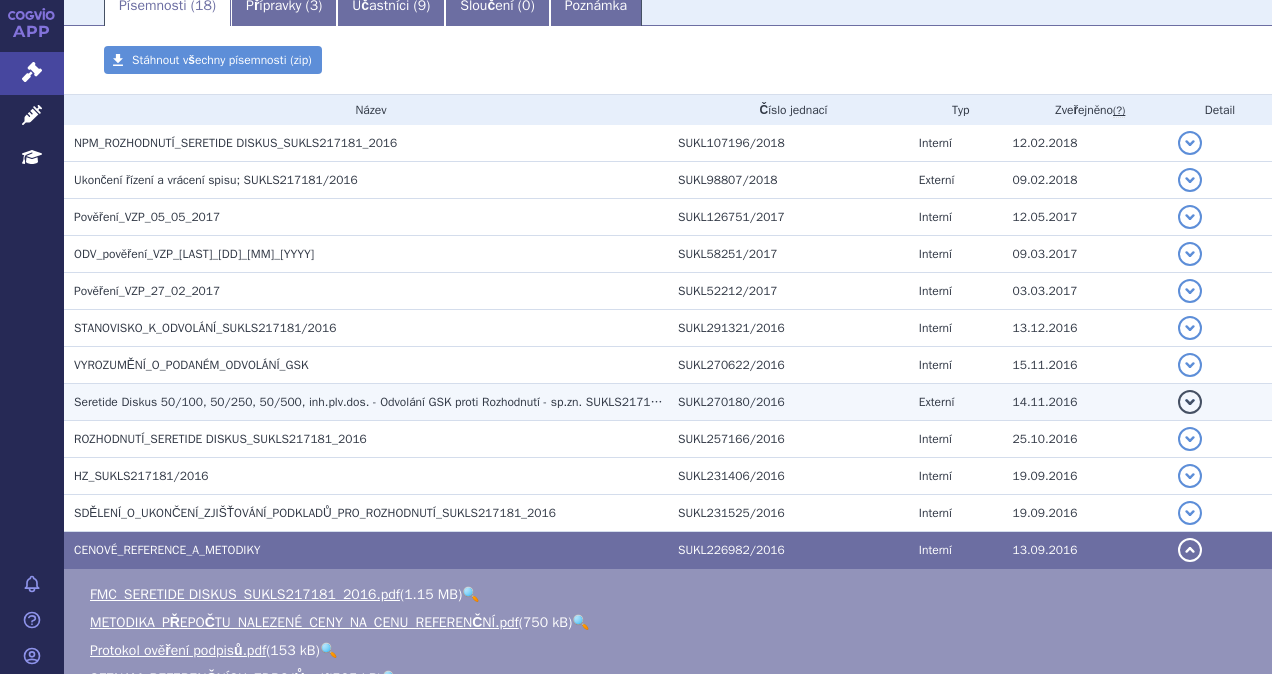 scroll, scrollTop: 256, scrollLeft: 0, axis: vertical 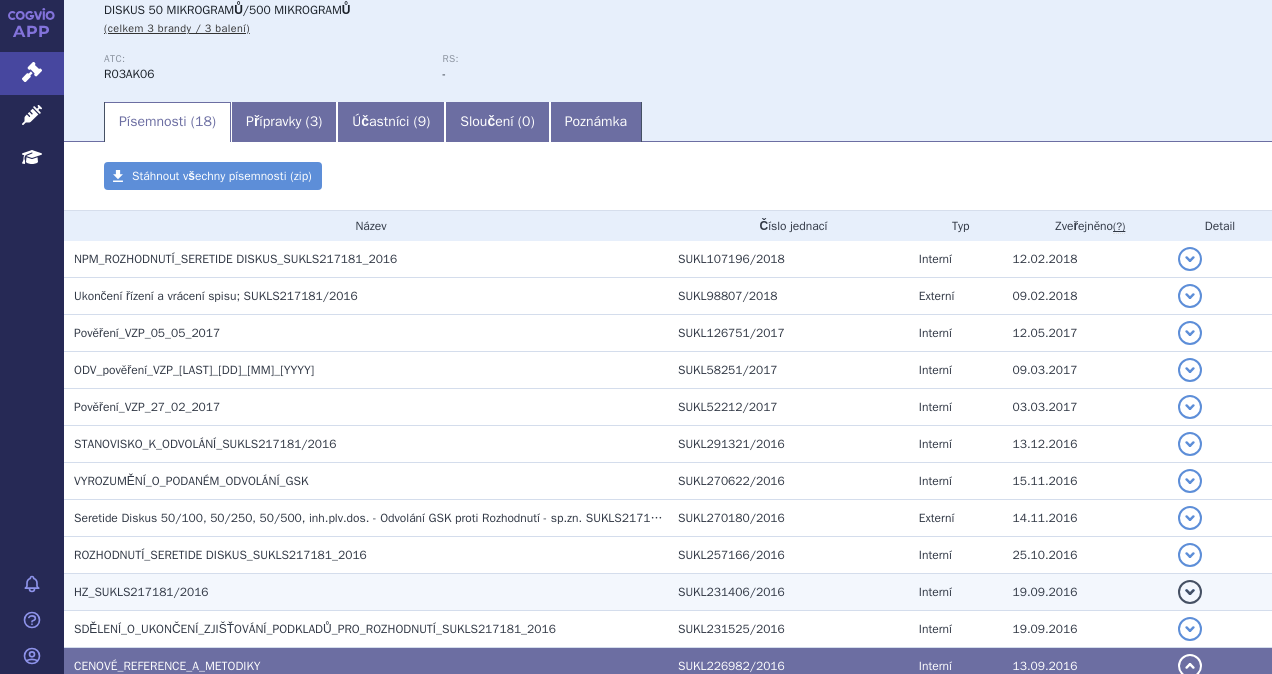 click on "HZ_SUKLS217181/2016" at bounding box center (141, 592) 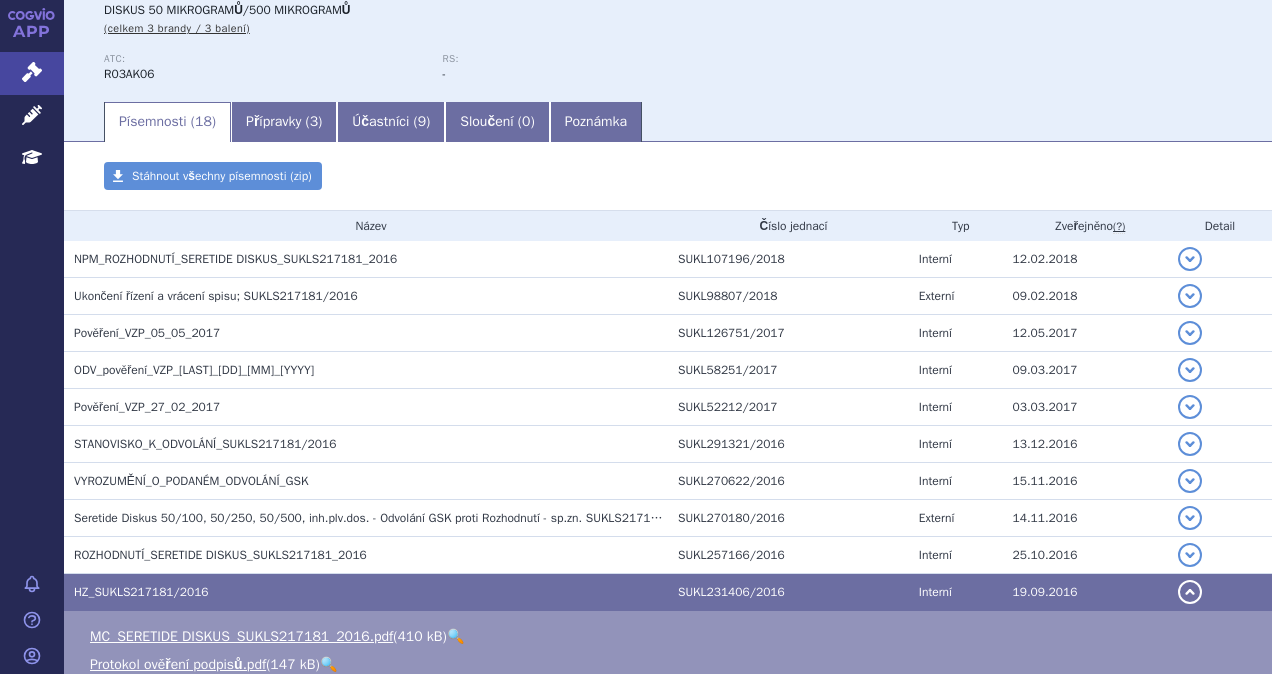 scroll, scrollTop: 456, scrollLeft: 0, axis: vertical 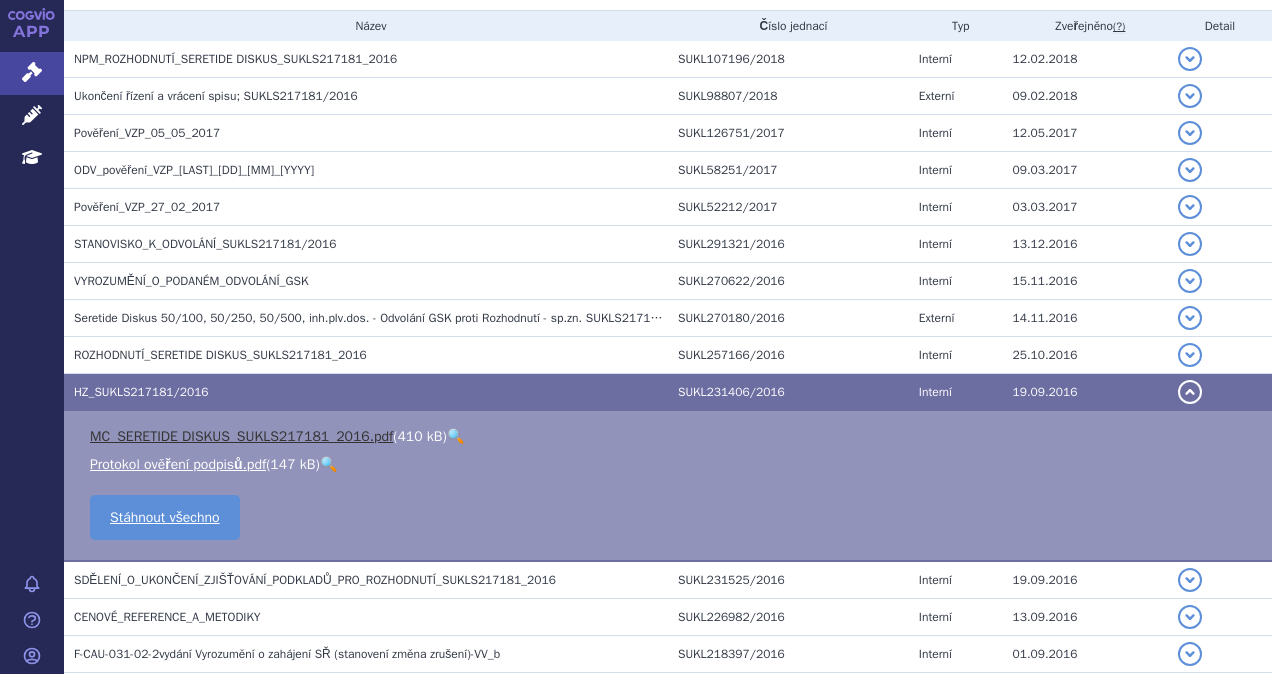 click on "MC_SERETIDE DISKUS_SUKLS217181_2016.pdf" at bounding box center [241, 436] 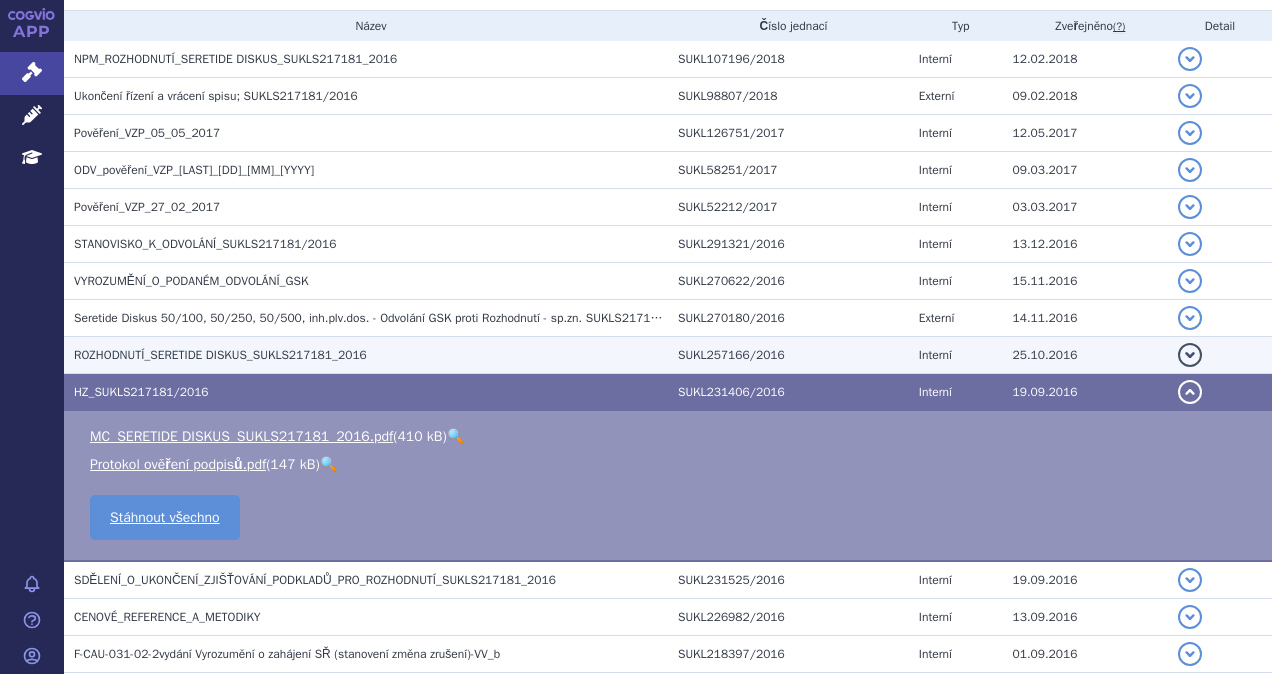 click on "ROZHODNUTÍ_SERETIDE DISKUS_SUKLS217181_2016" at bounding box center [220, 355] 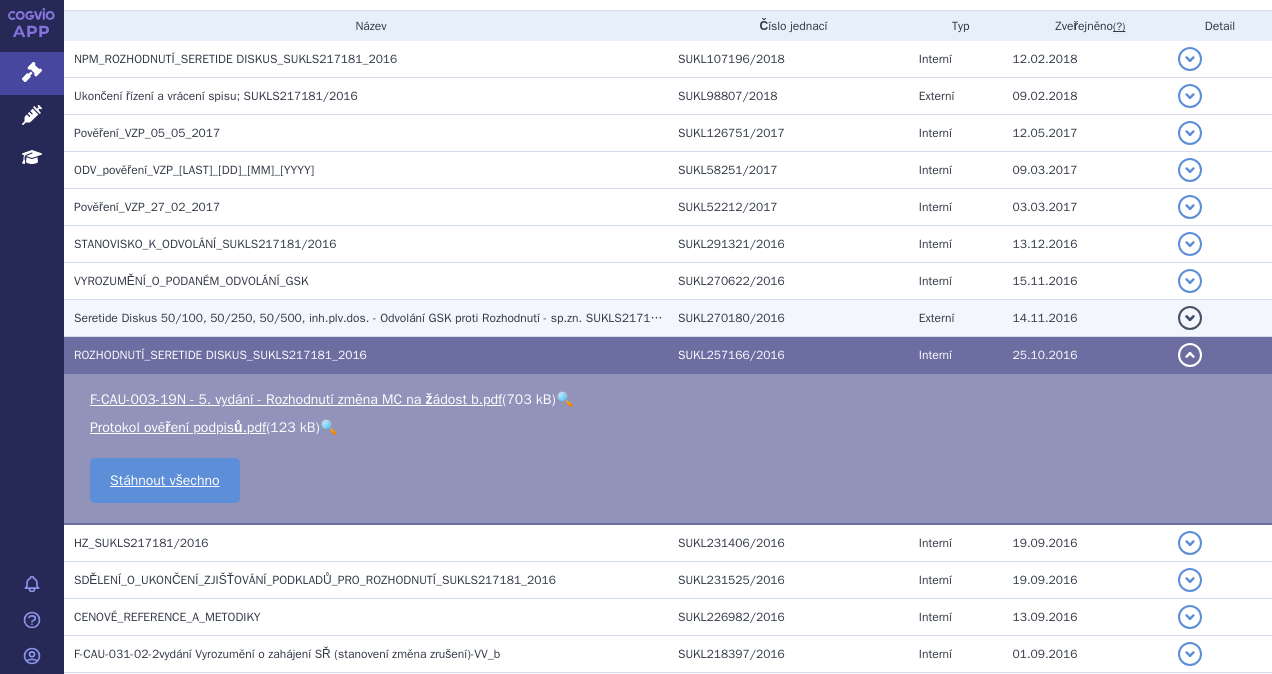 click on "Seretide Diskus 50/100, 50/250, 50/500, inh.plv.dos. - Odvolání GSK proti Rozhodnutí - sp.zn. SUKLS217181/2016" at bounding box center [387, 318] 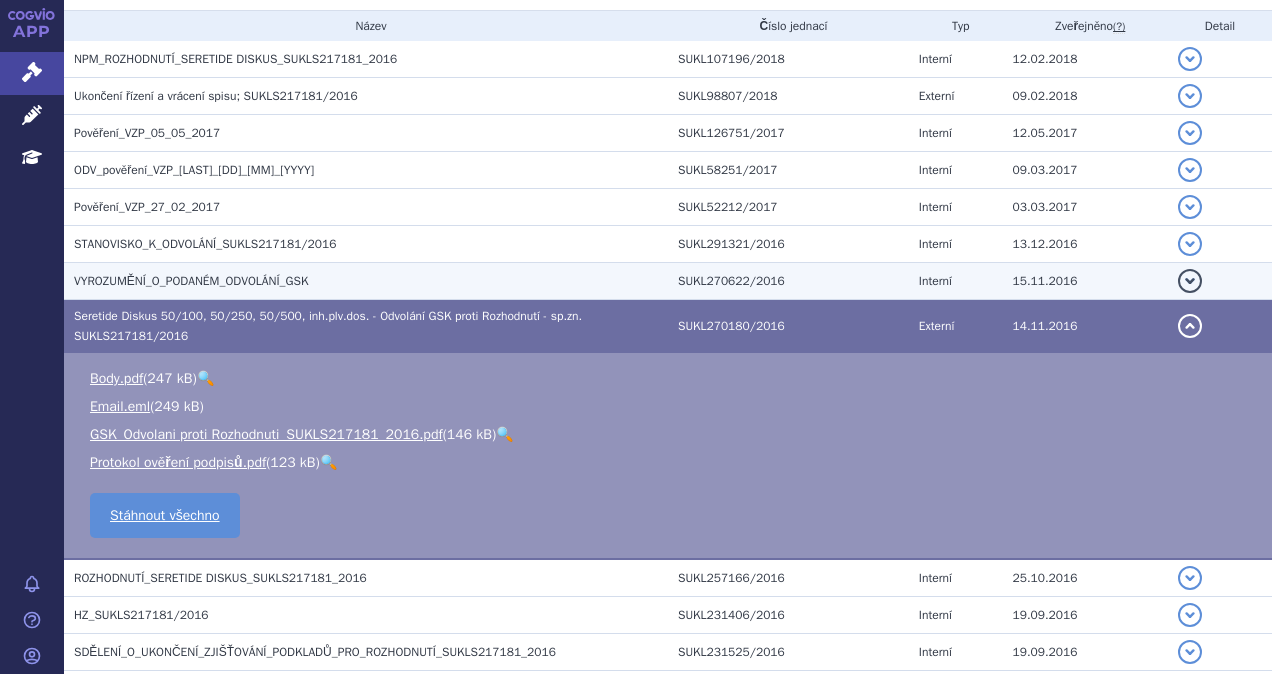 click on "VYROZUMĚNÍ_O_PODANÉM_ODVOLÁNÍ_GSK" at bounding box center (371, 281) 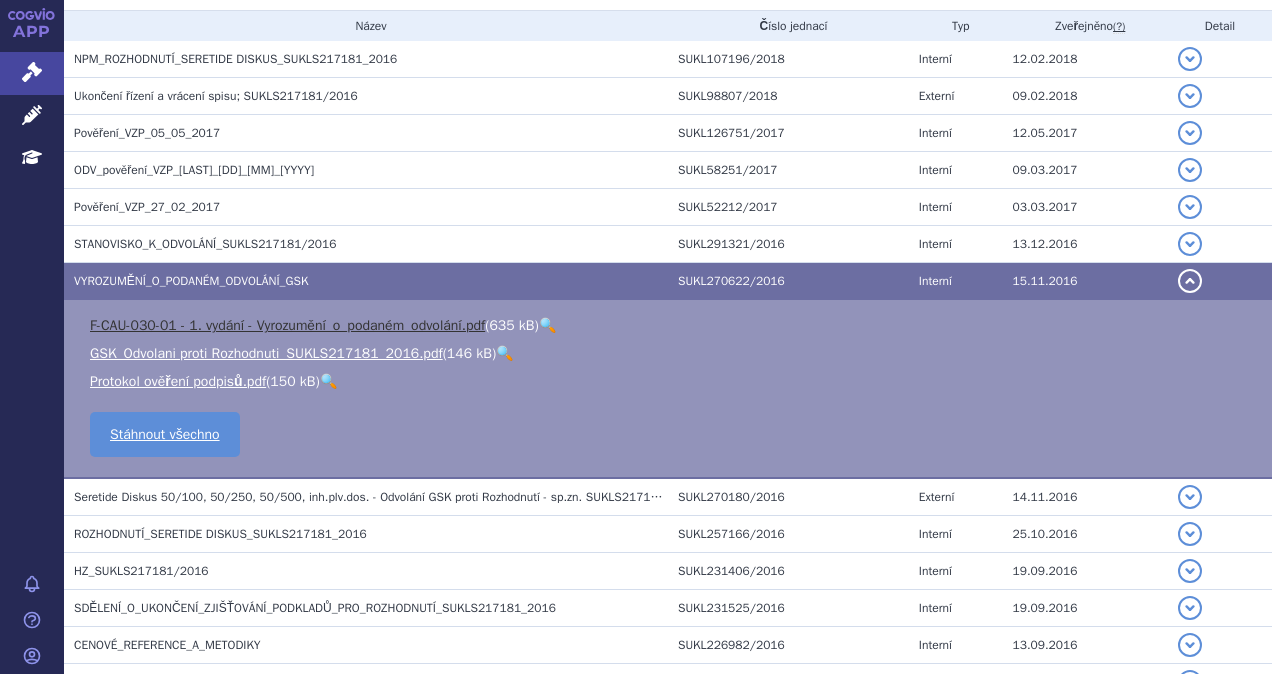 click on "F-CAU-030-01 - 1. vydání - Vyrozumění_o_podaném_odvolání.pdf" at bounding box center (287, 325) 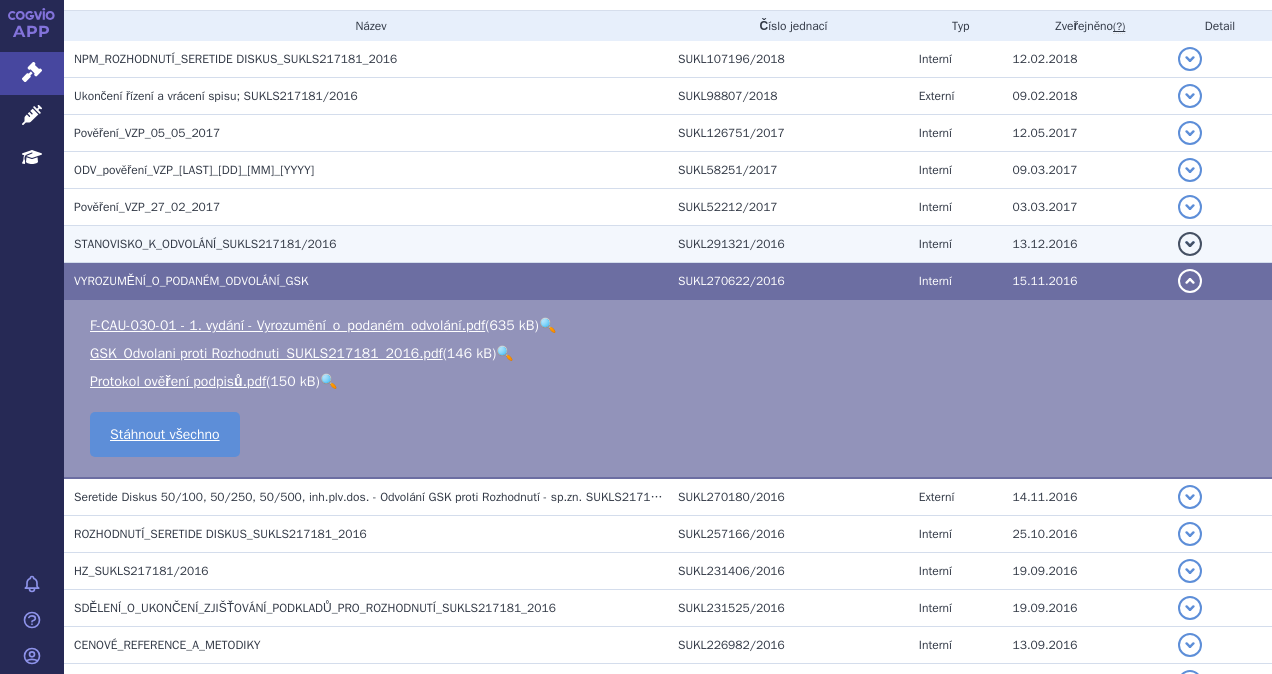 click on "STANOVISKO_K_ODVOLÁNÍ_SUKLS217181/2016" at bounding box center [205, 244] 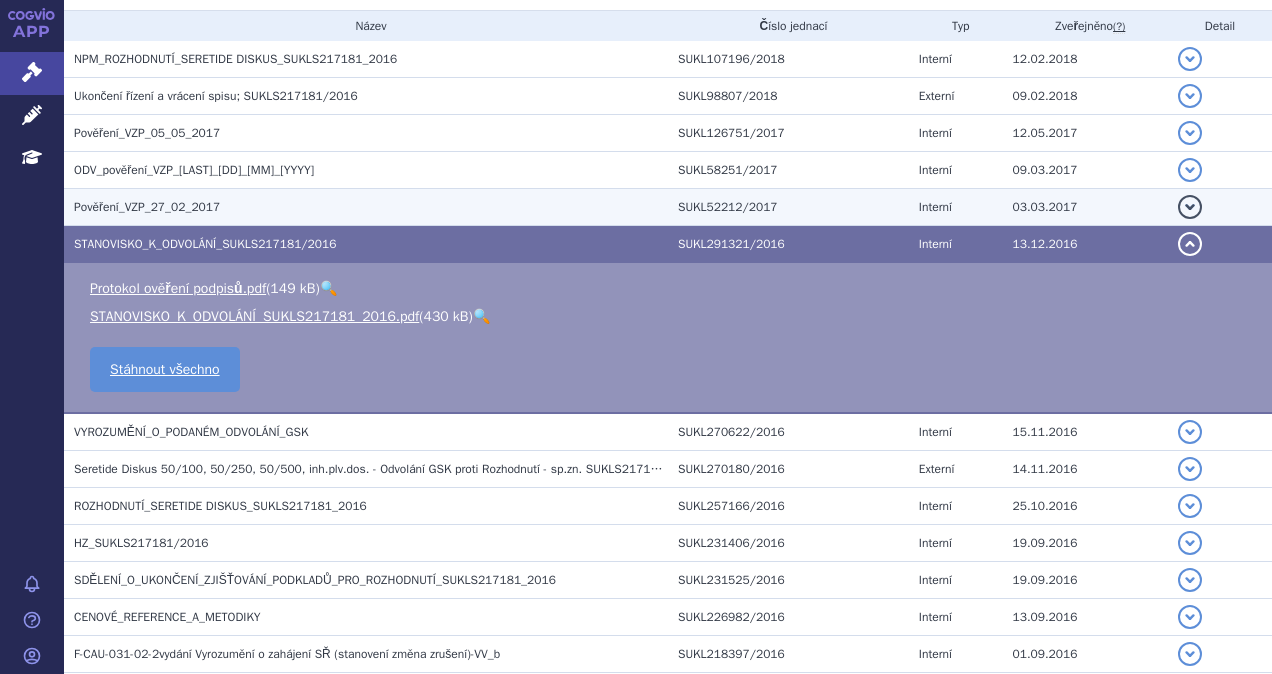 click on "Pověření_VZP_27_02_2017" at bounding box center [147, 207] 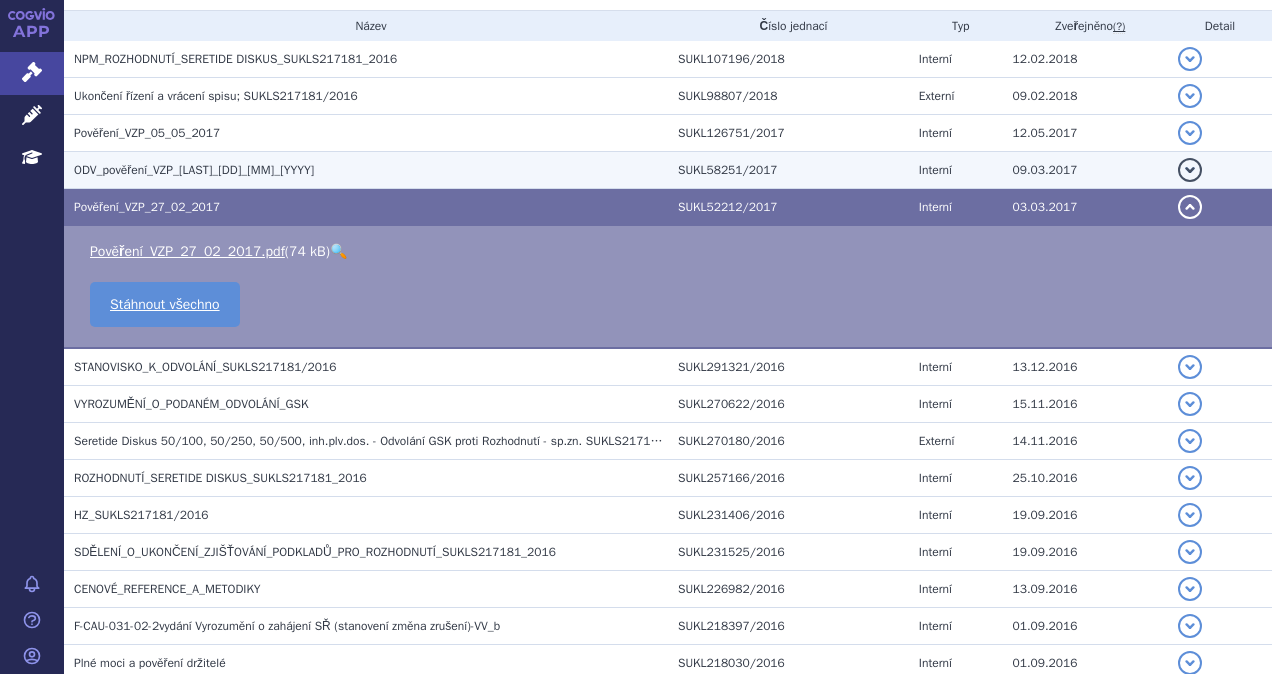 click on "ODV_pověření_VZP_Dr. Krotký_06_03_2017" at bounding box center (194, 170) 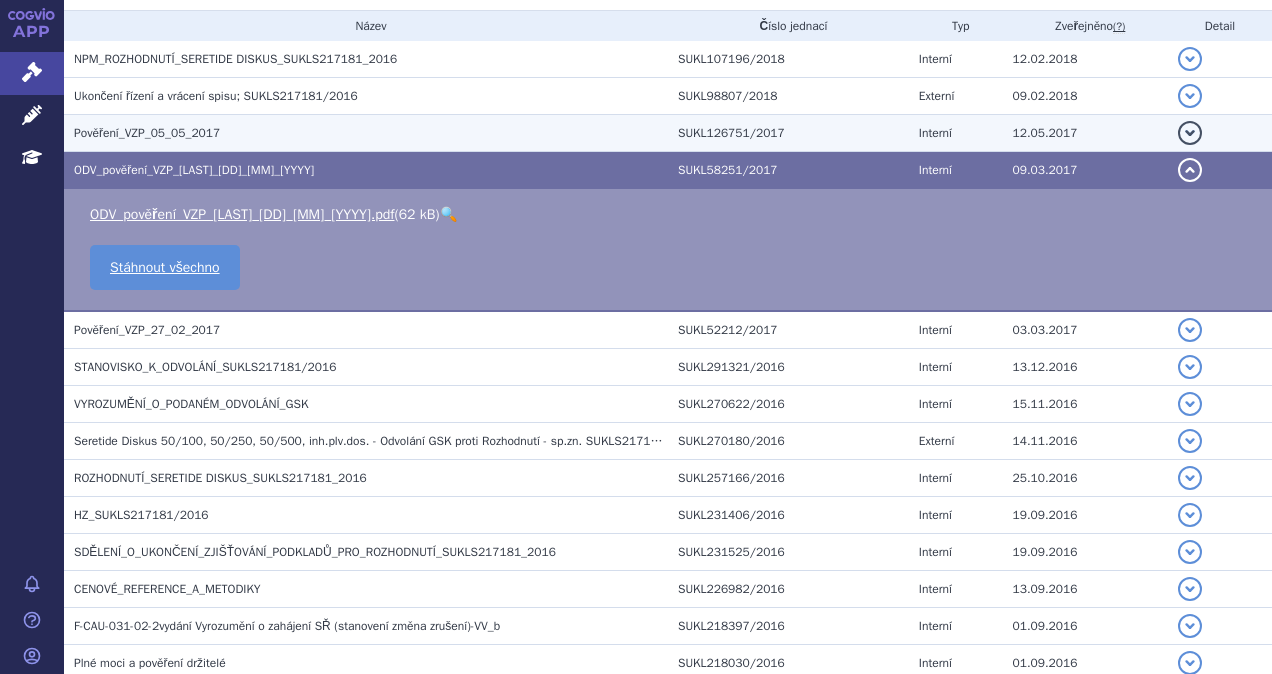click on "Pověření_VZP_05_05_2017" at bounding box center [371, 133] 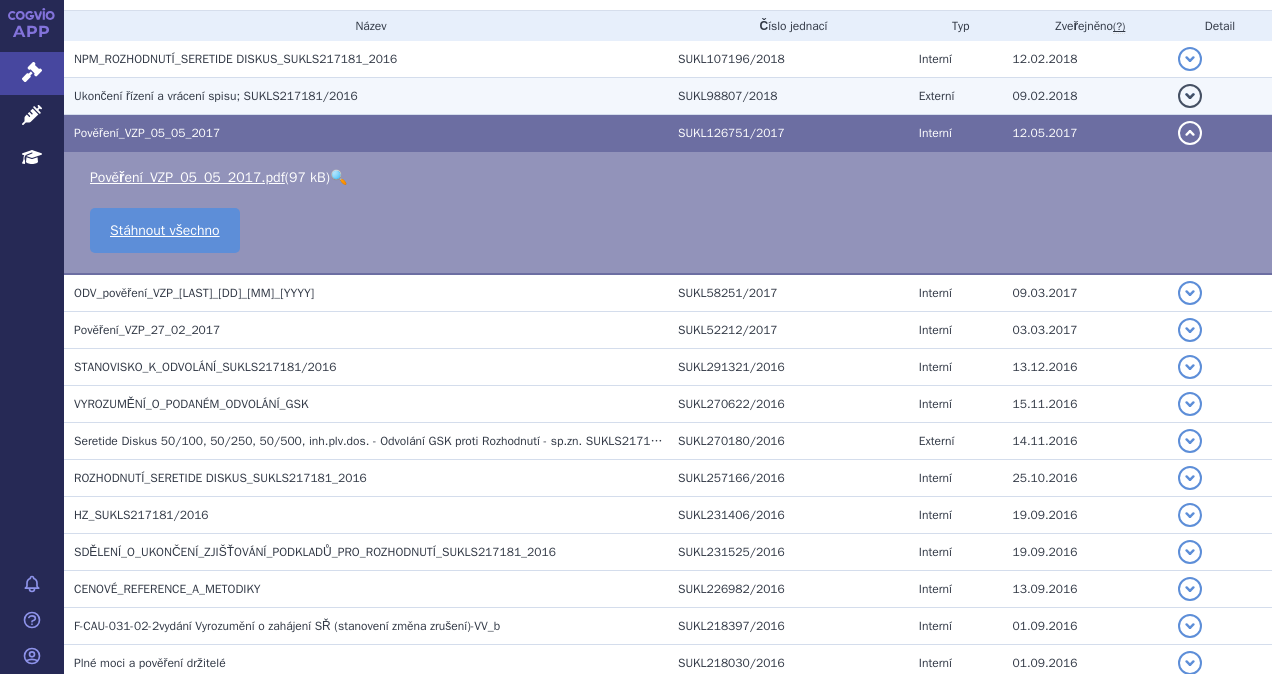 click on "Ukončení řízení a vrácení spisu; SUKLS217181/2016" at bounding box center [216, 96] 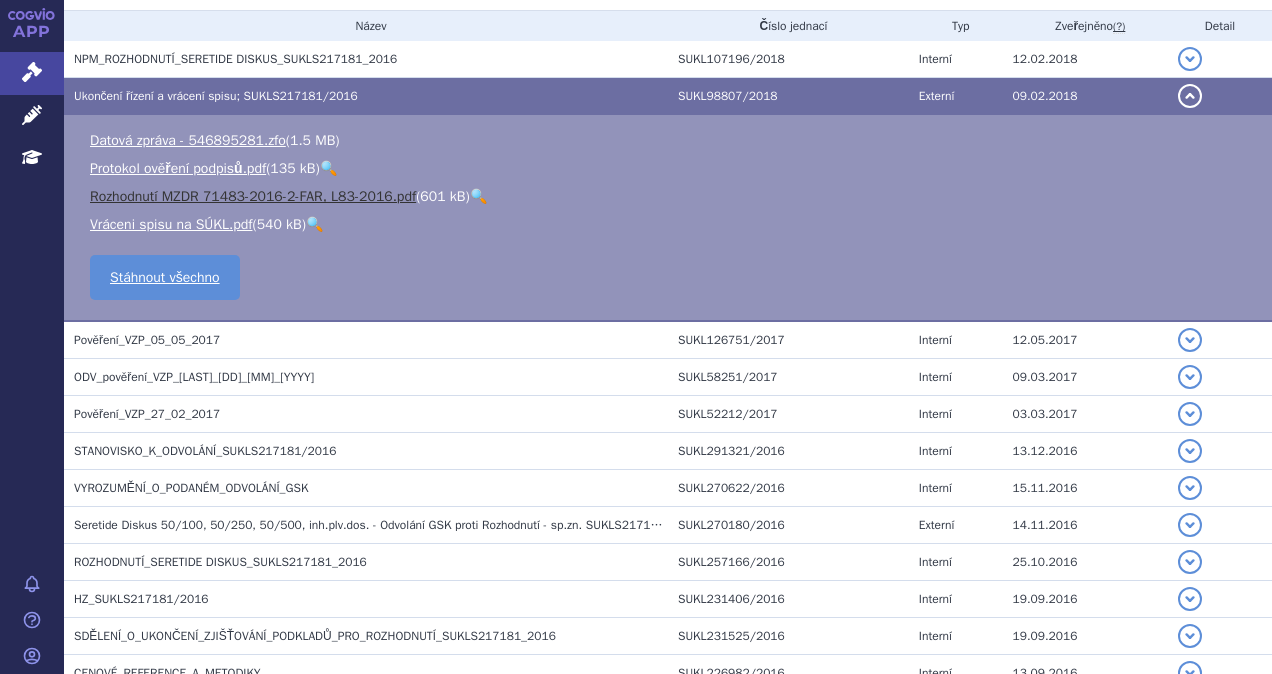 click on "Rozhodnutí MZDR 71483-2016-2-FAR, L83-2016.pdf" at bounding box center [253, 196] 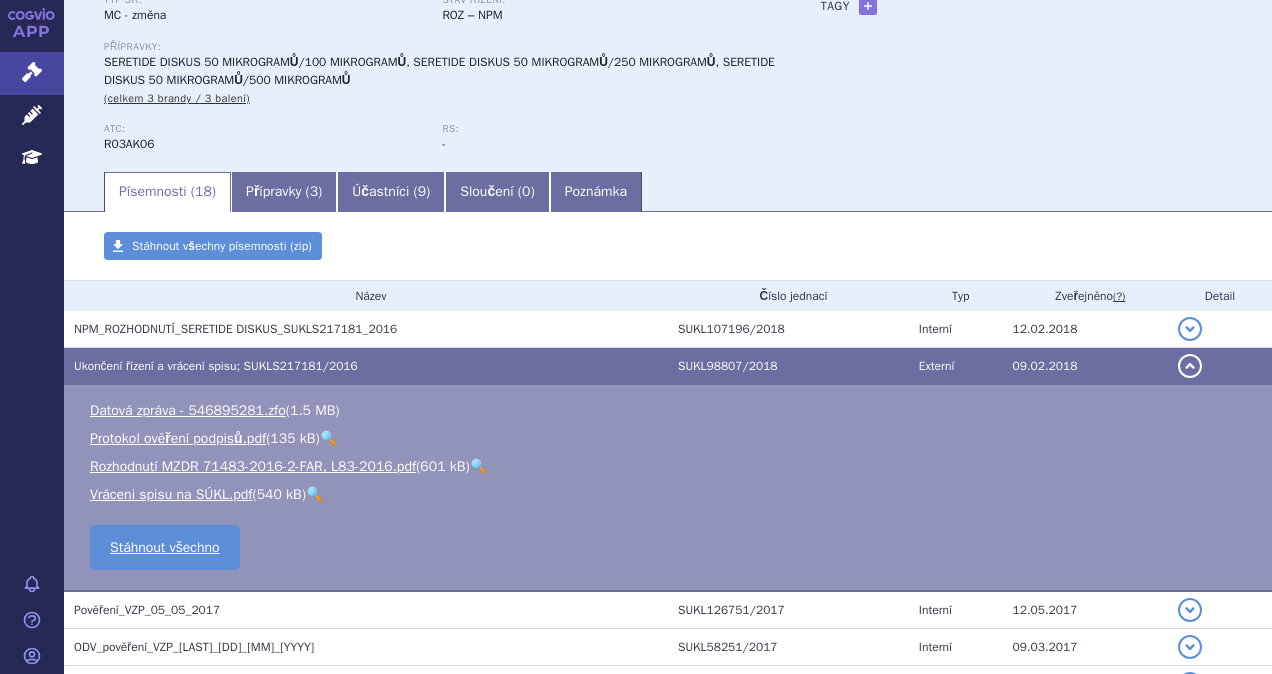 scroll, scrollTop: 156, scrollLeft: 0, axis: vertical 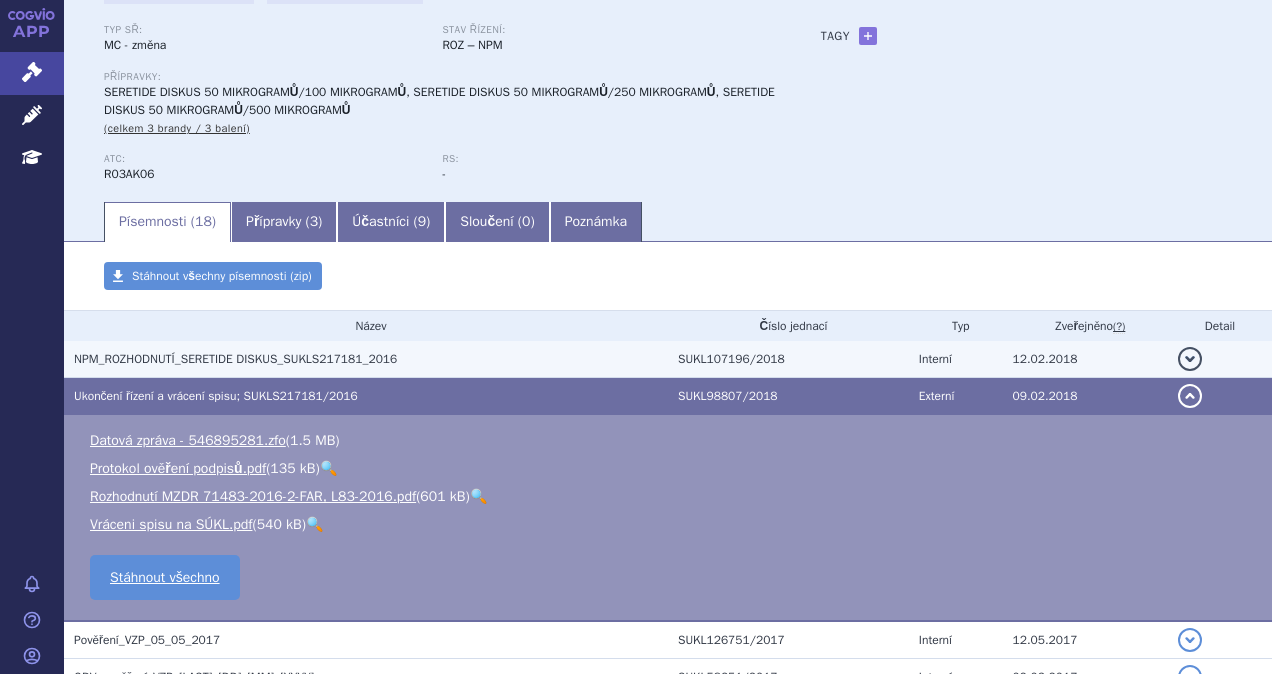 click on "NPM_ROZHODNUTÍ_SERETIDE DISKUS_SUKLS217181_2016" at bounding box center [235, 359] 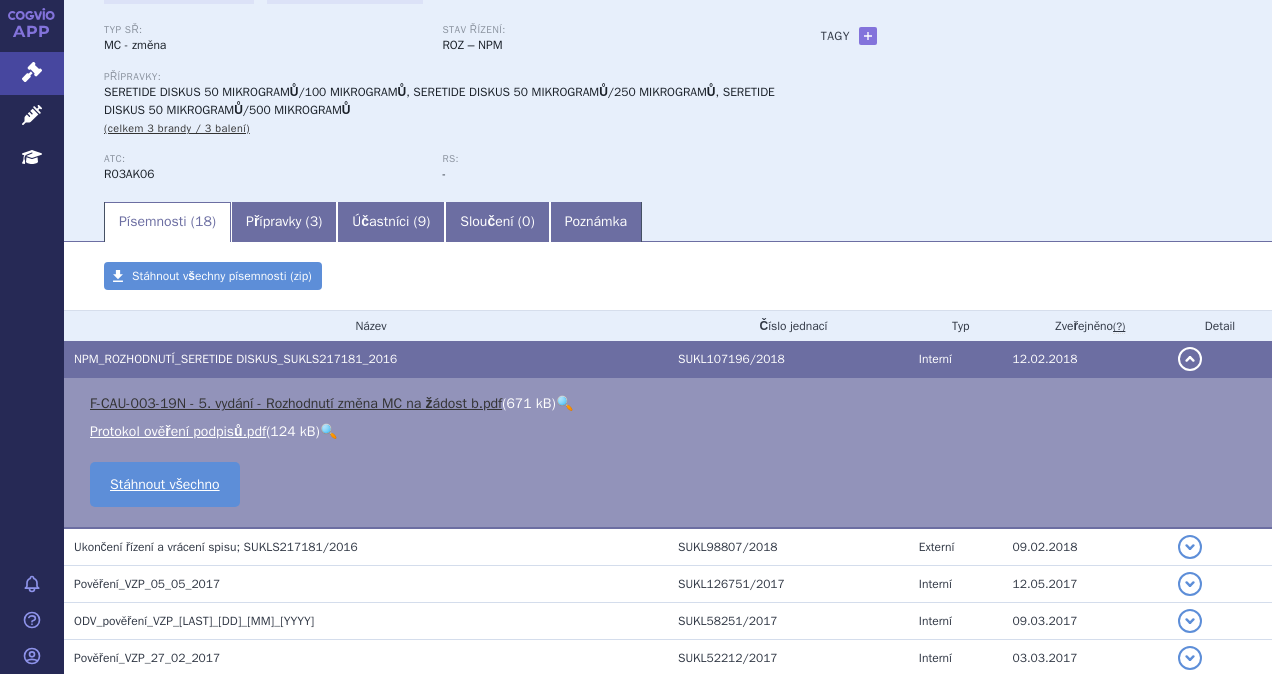 click on "F-CAU-003-19N - 5. vydání - Rozhodnutí změna MC na žádost b.pdf" at bounding box center [296, 403] 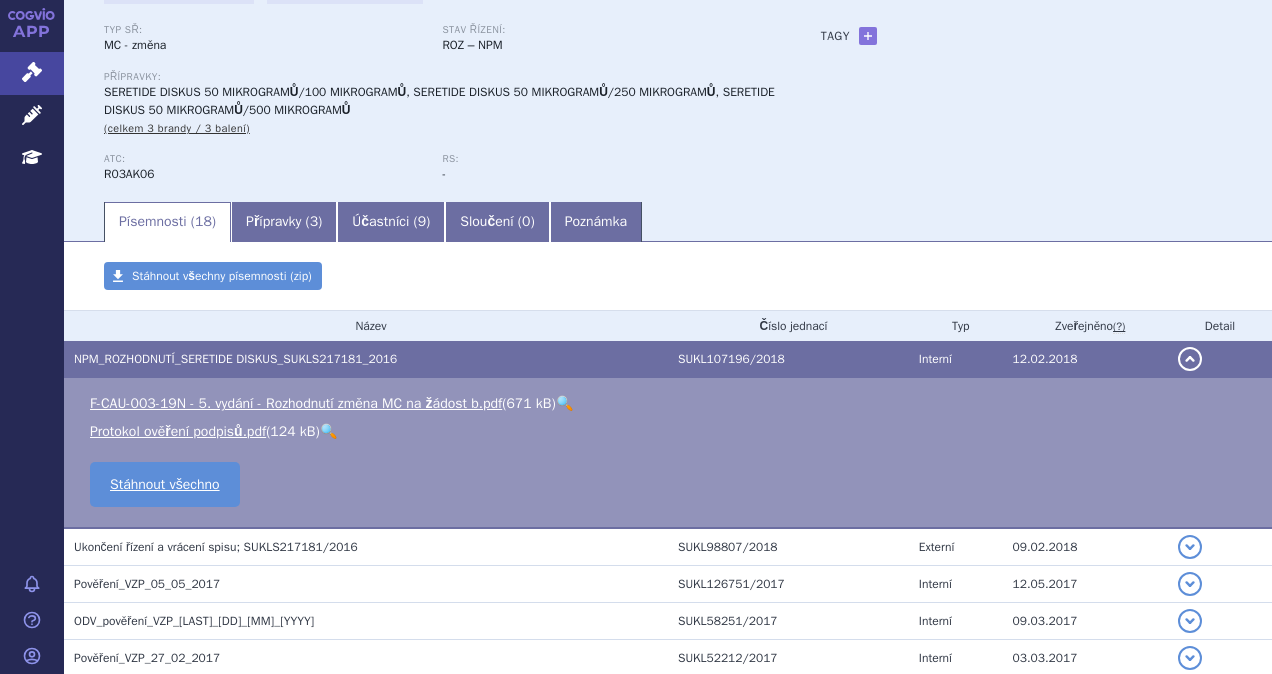 click on "Přípravky ( 3 )" at bounding box center [284, 222] 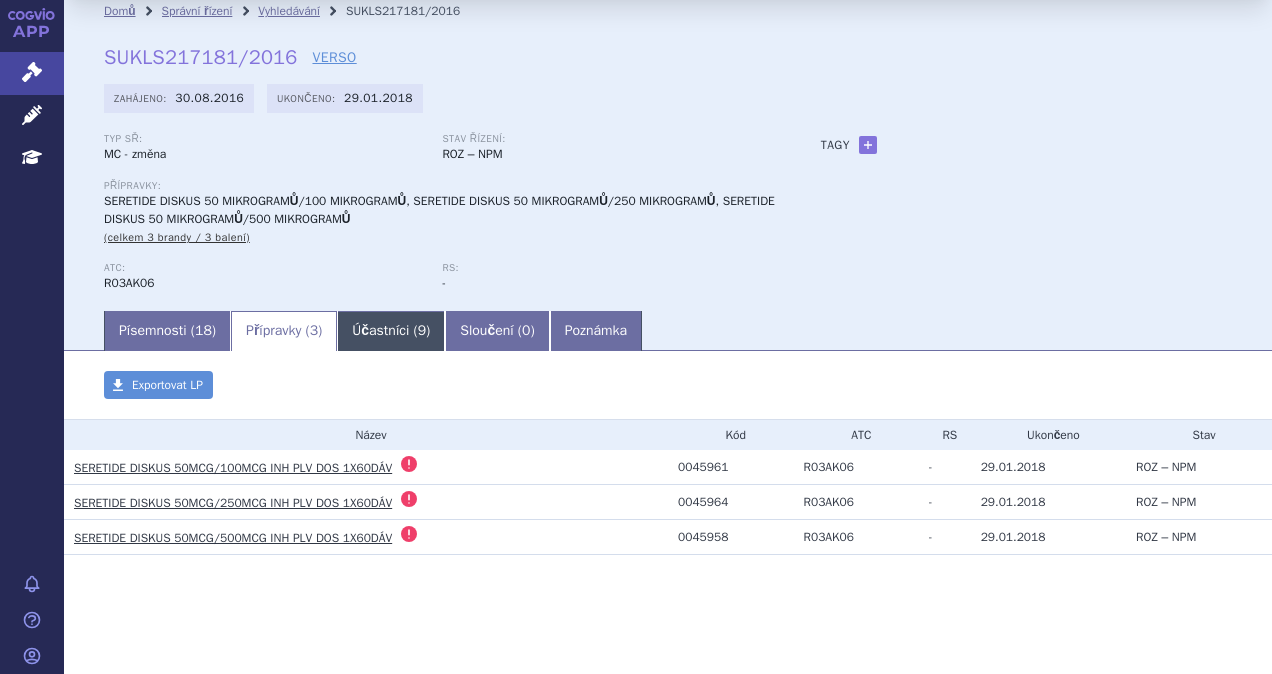 click on "Účastníci ( 9 )" at bounding box center [391, 331] 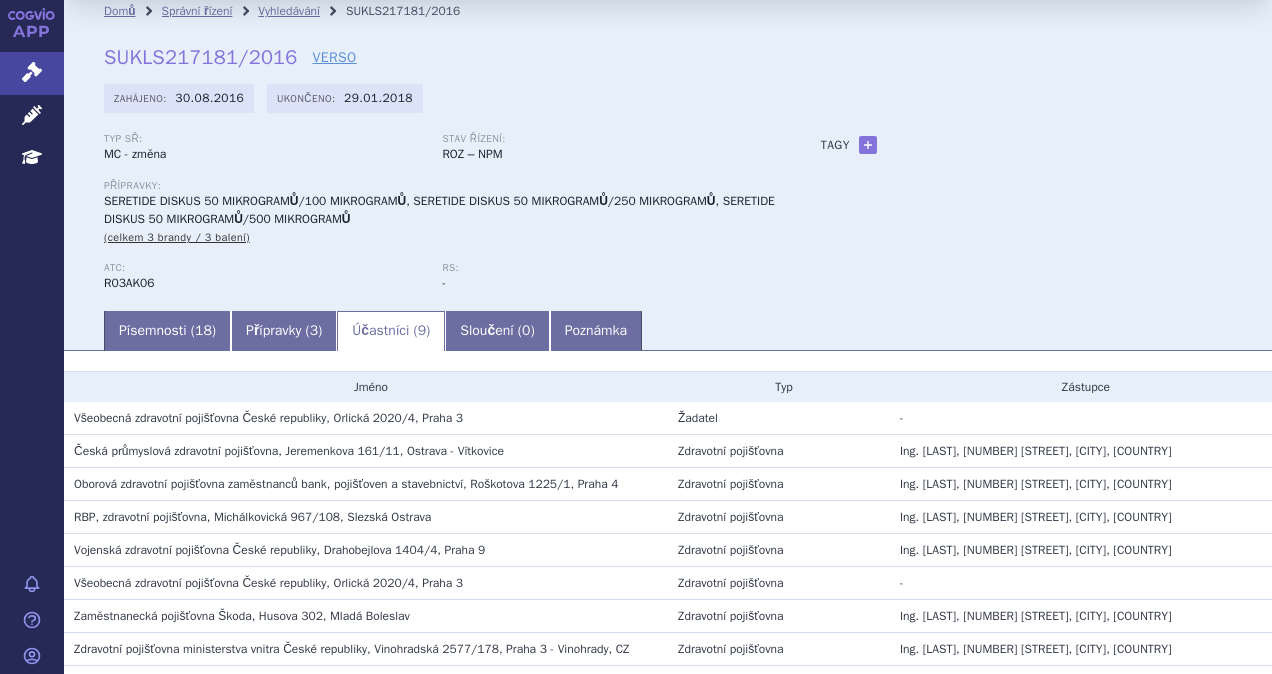 scroll, scrollTop: 147, scrollLeft: 0, axis: vertical 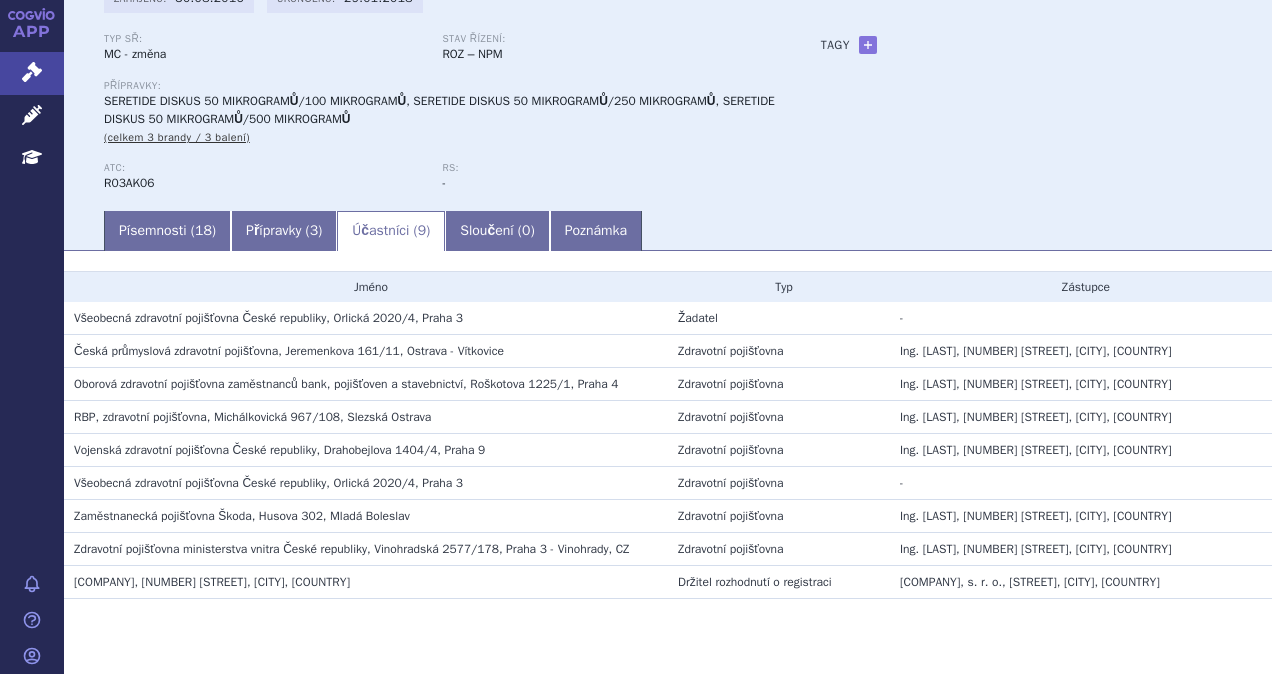 drag, startPoint x: 308, startPoint y: 221, endPoint x: 248, endPoint y: 228, distance: 60.40695 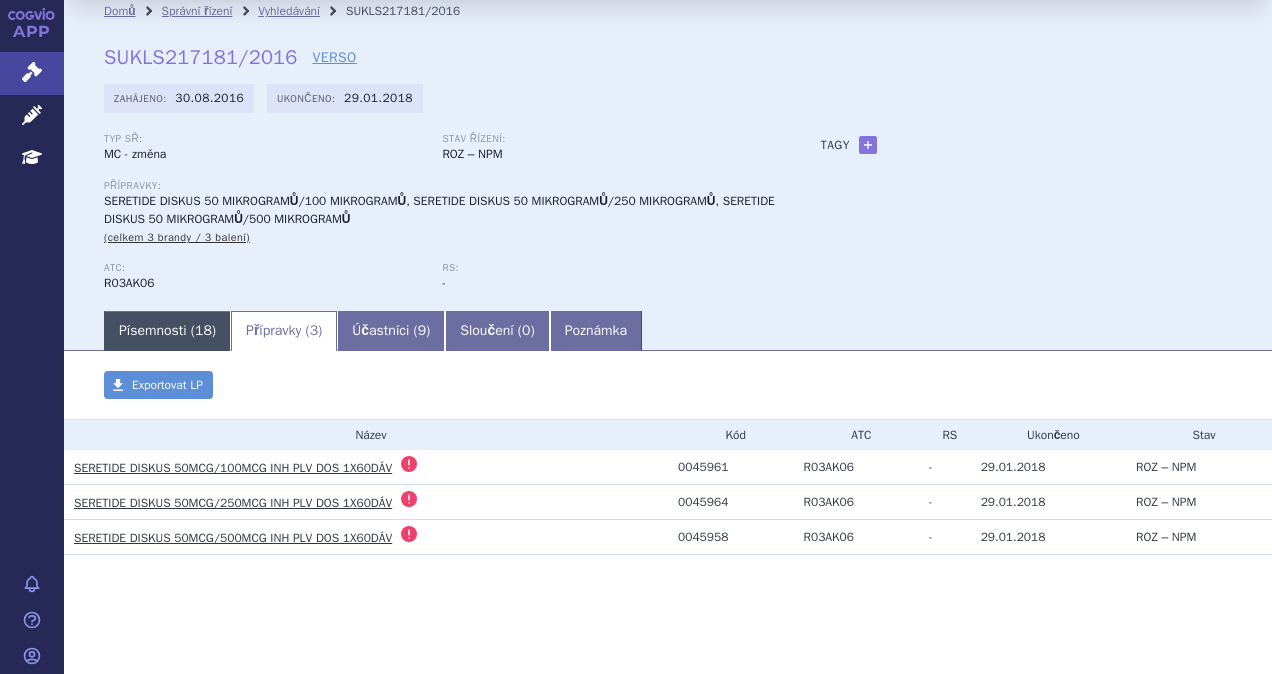 click on "Písemnosti ( 18 )" at bounding box center (167, 331) 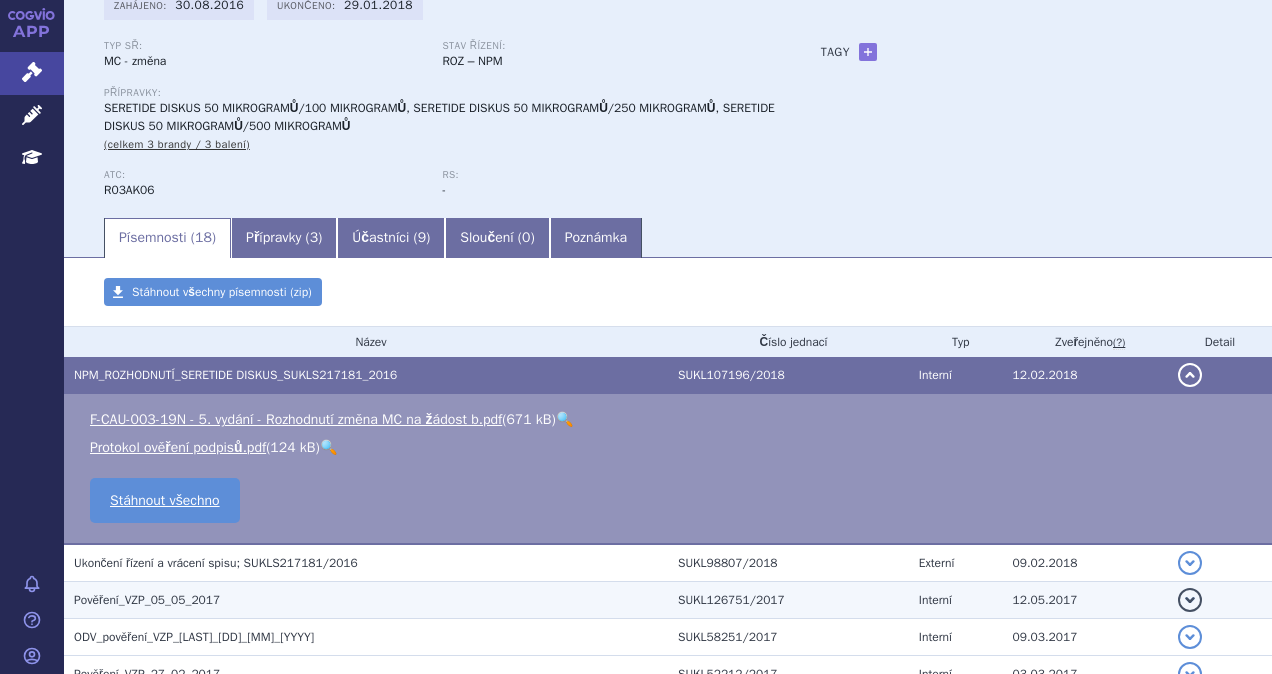 scroll, scrollTop: 0, scrollLeft: 0, axis: both 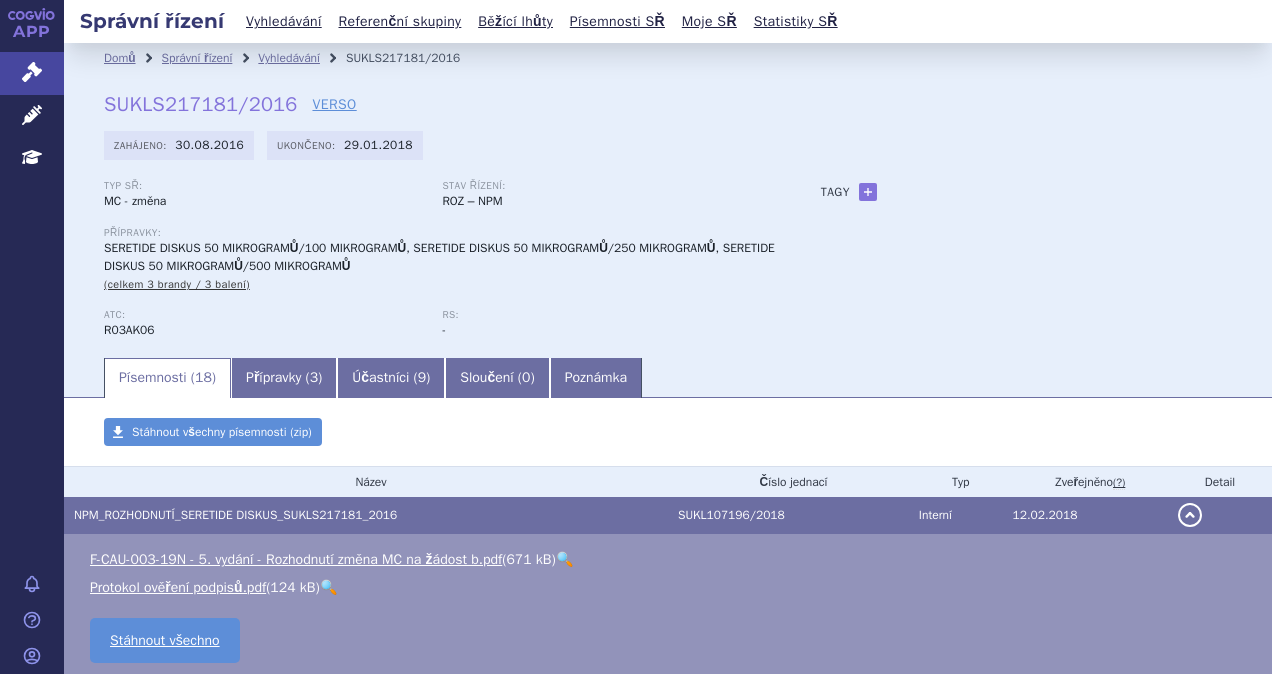 click on "Vyhledávání" at bounding box center [302, 58] 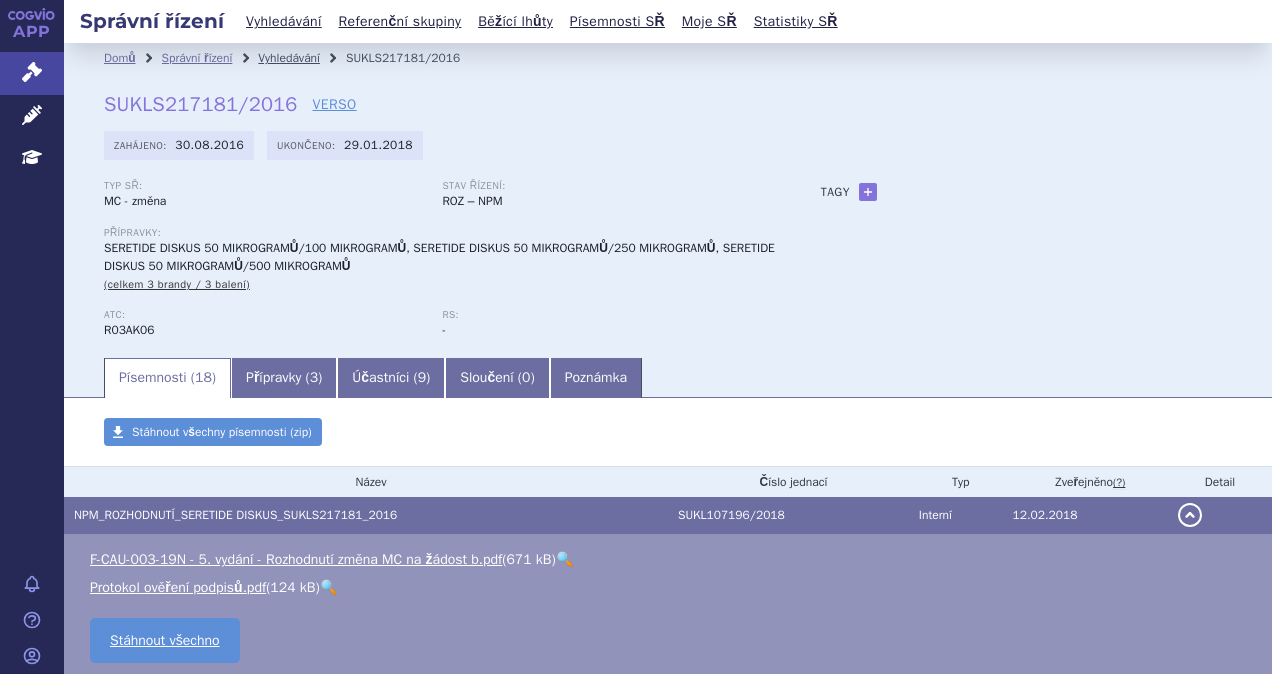 click on "Vyhledávání" at bounding box center [289, 58] 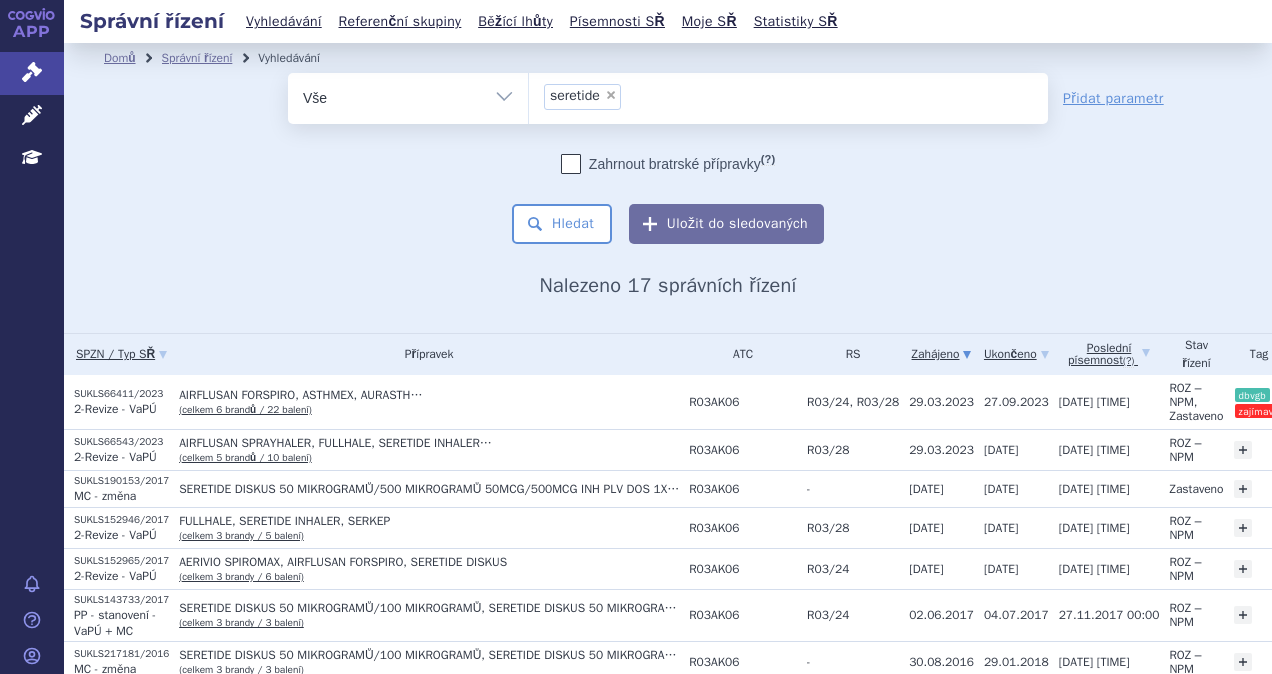scroll, scrollTop: 0, scrollLeft: 0, axis: both 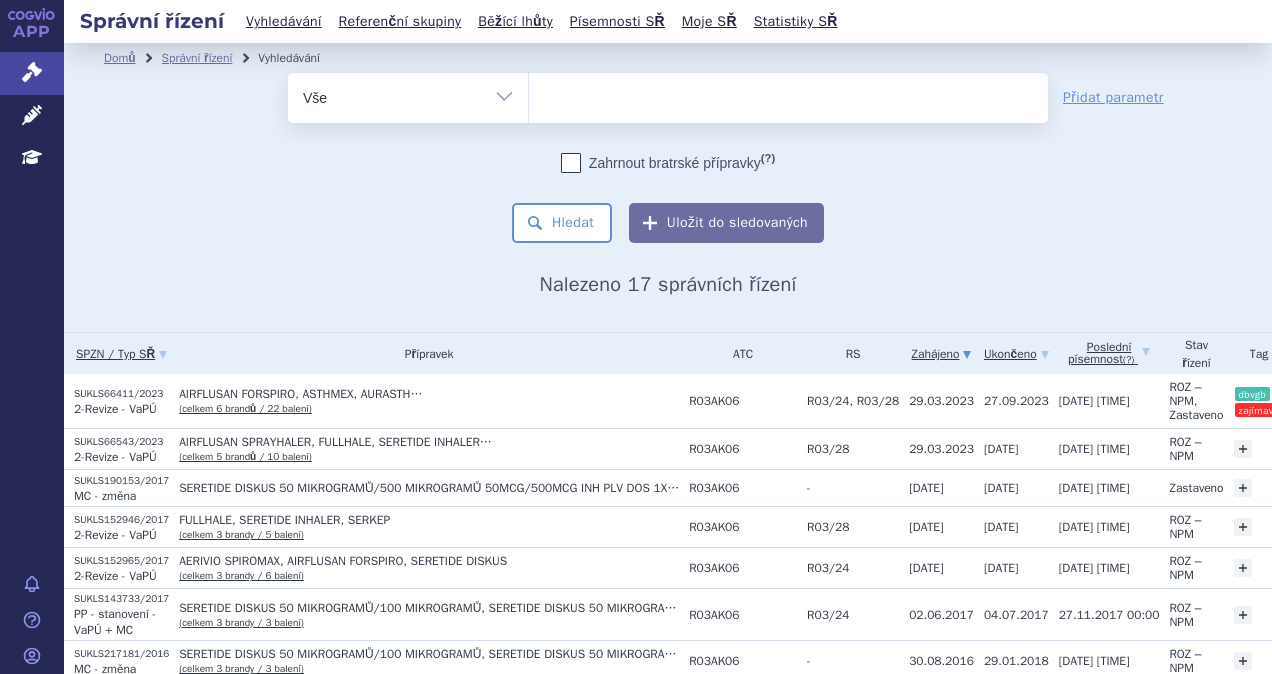 click at bounding box center [788, 94] 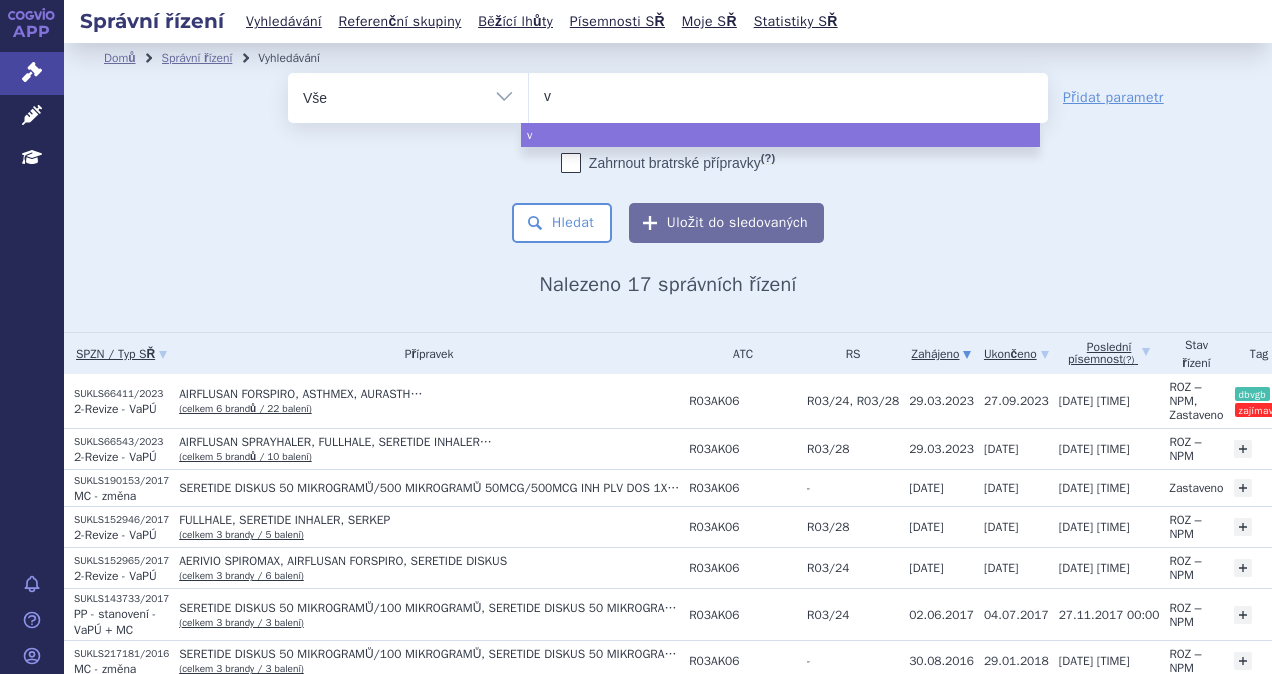 type on "vo" 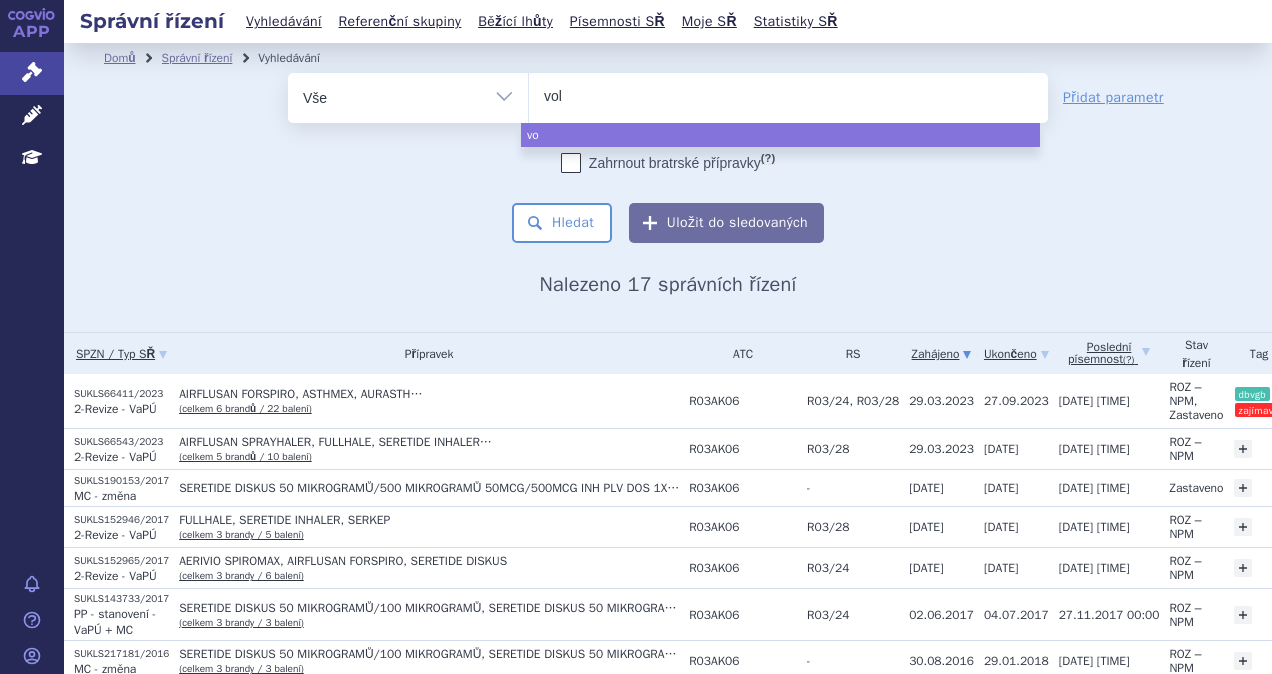type on "voli" 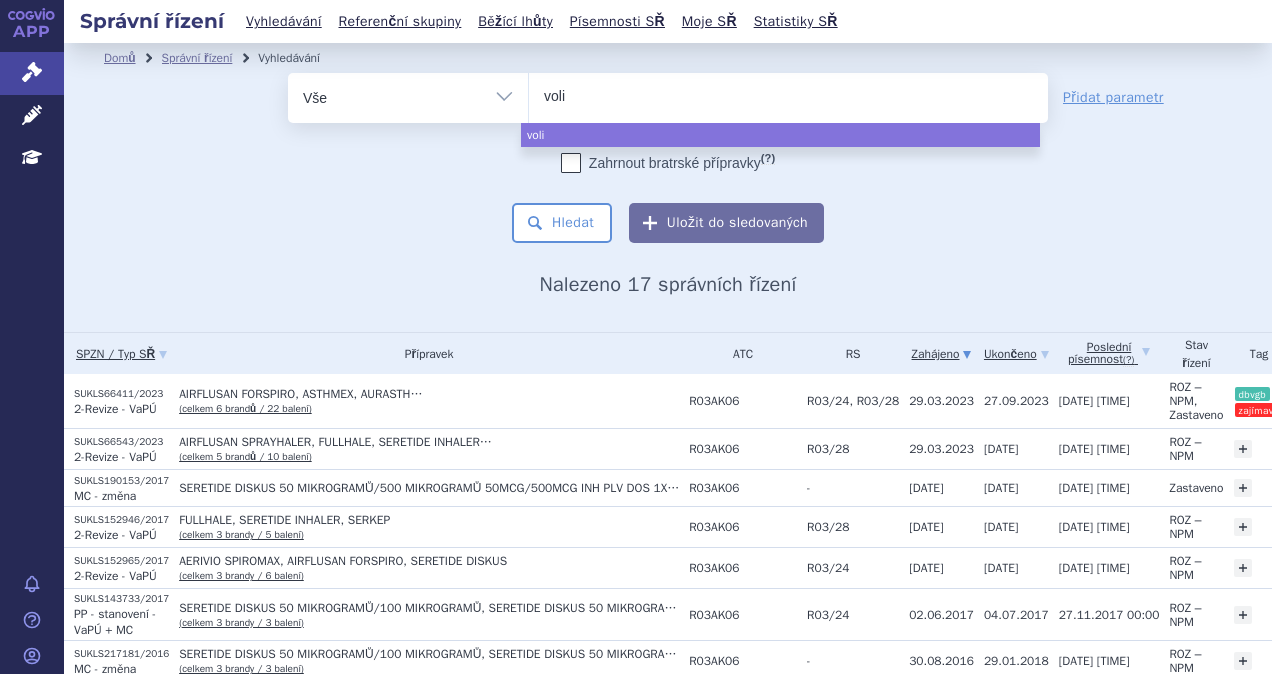 type on "volib" 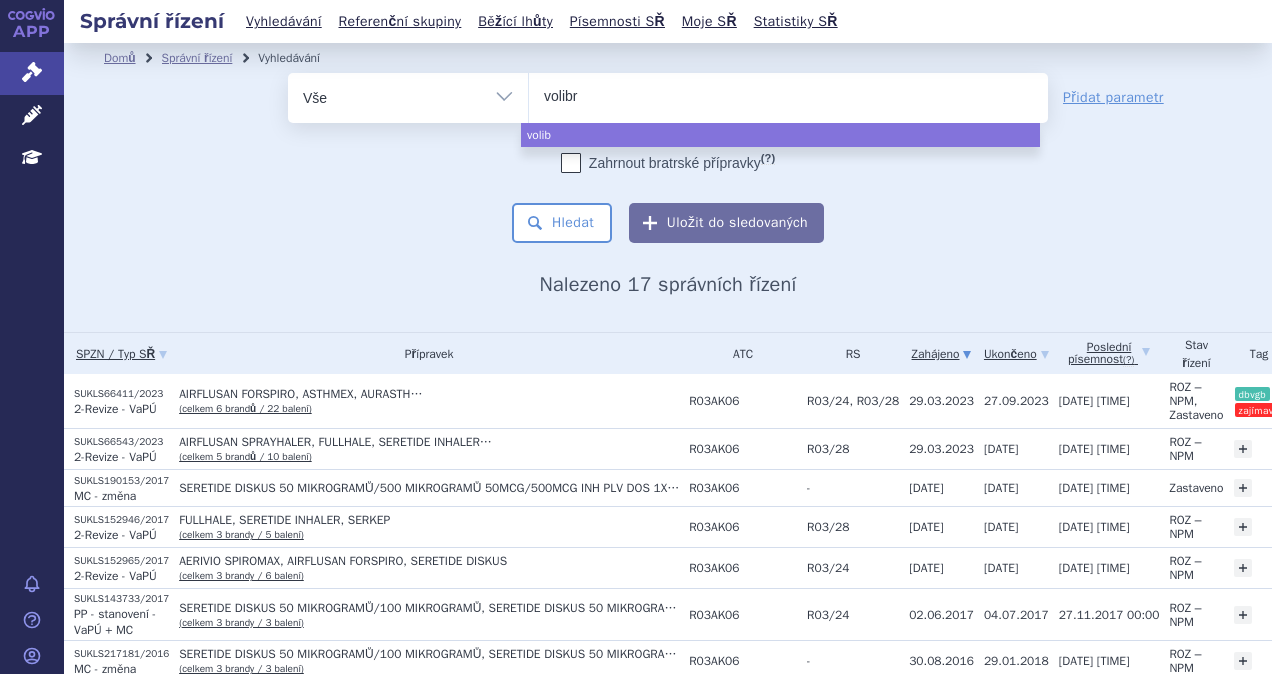 type on "volibri" 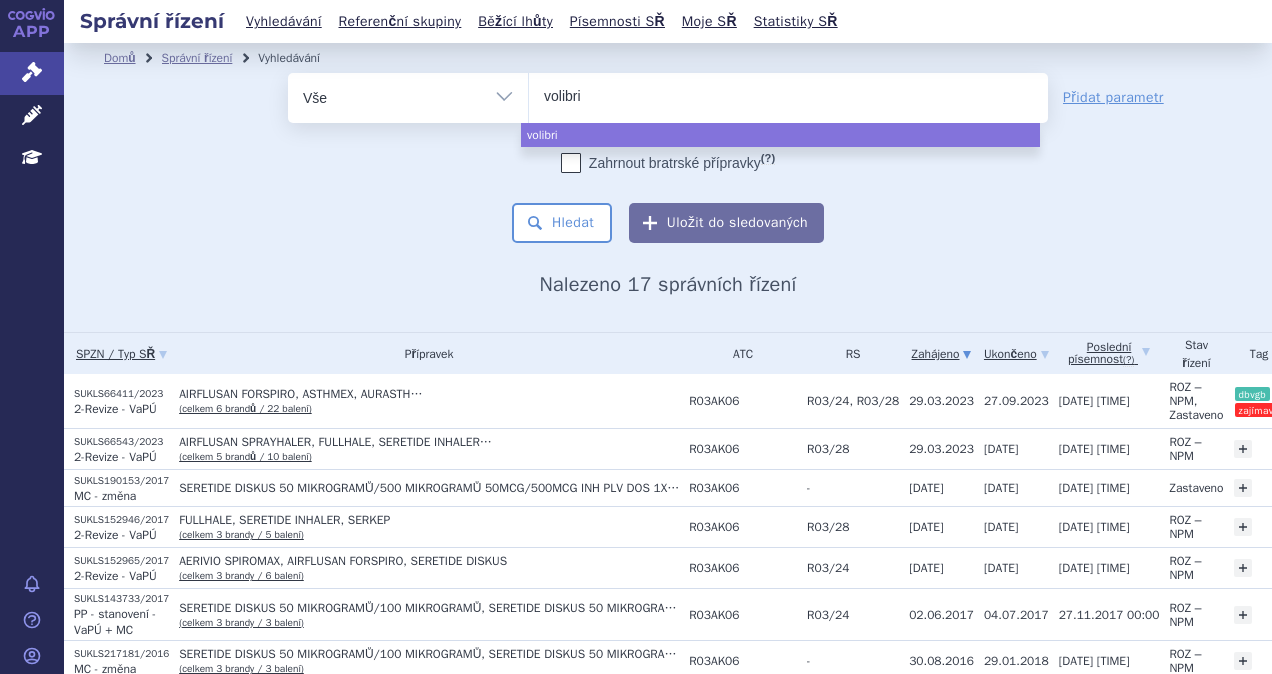 type on "volibris" 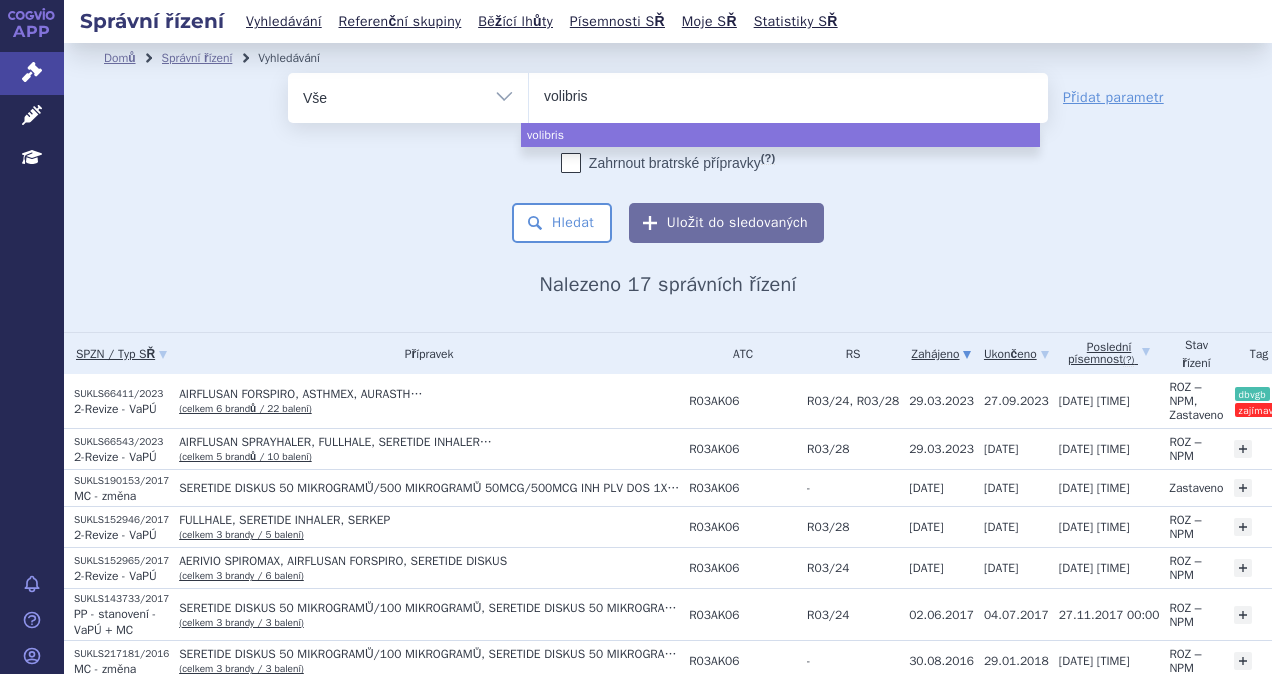 select on "volibris" 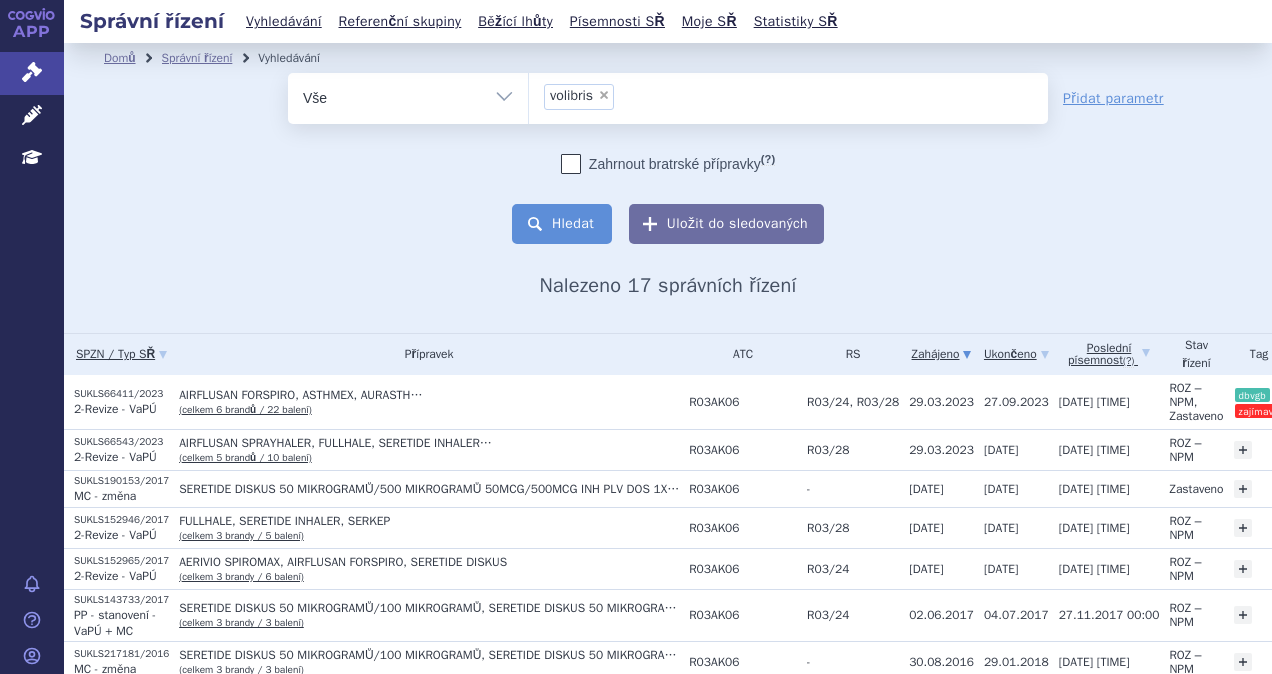 click on "Hledat" at bounding box center [562, 224] 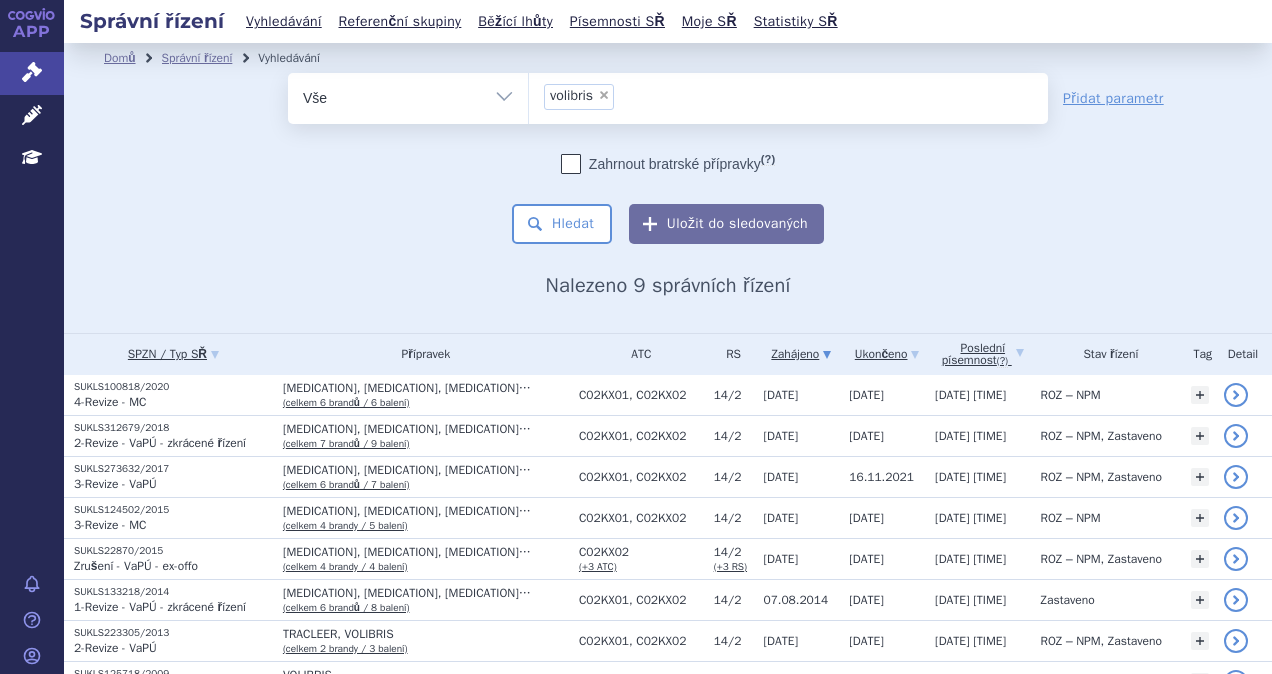 scroll, scrollTop: 0, scrollLeft: 0, axis: both 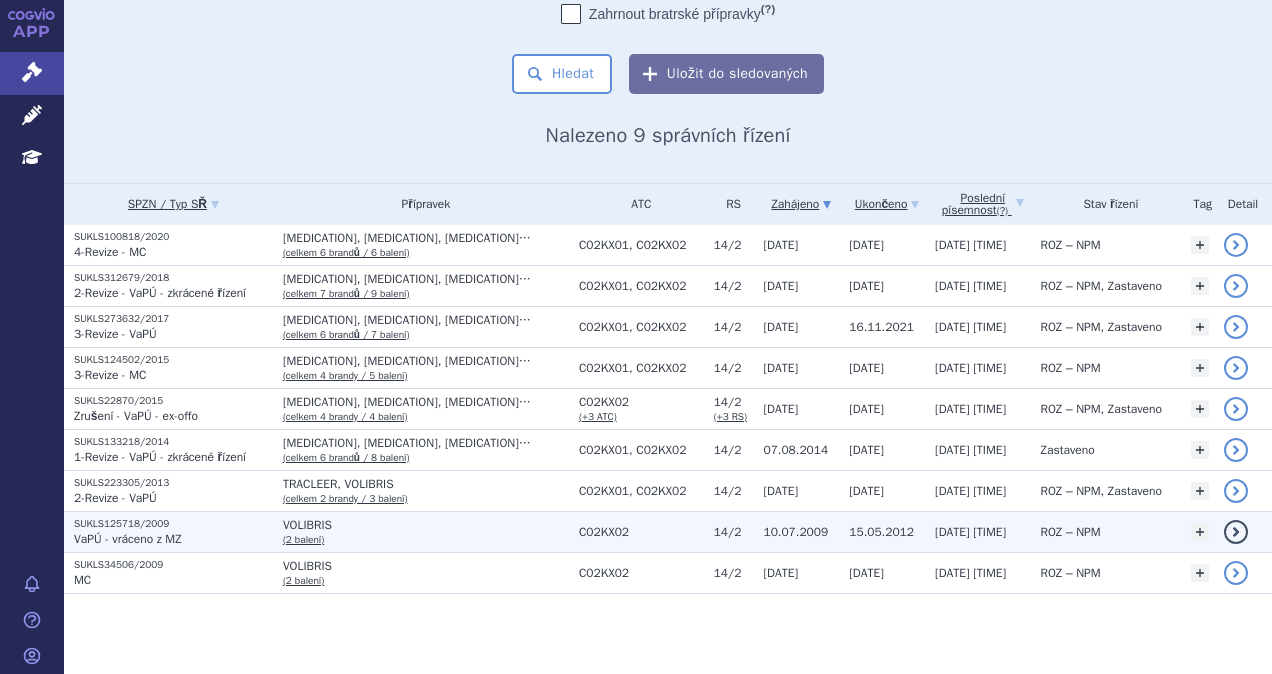 click on "VOLIBRIS
(2 balení)" at bounding box center (426, 532) 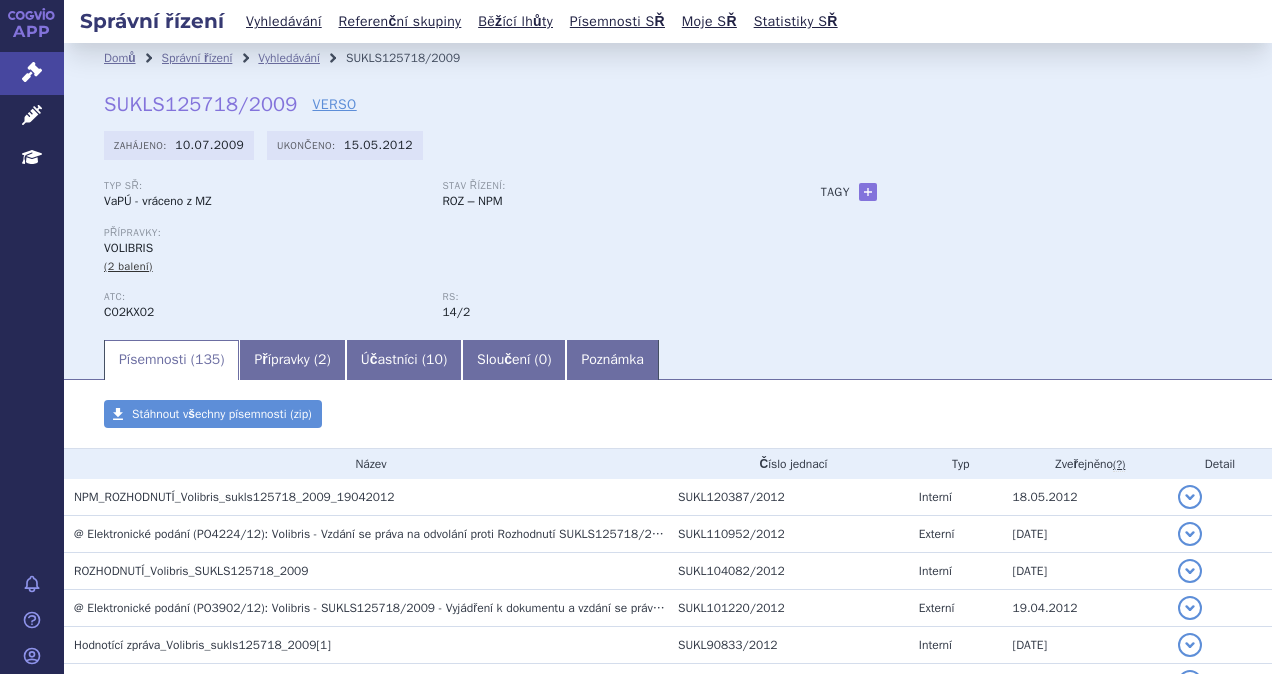 scroll, scrollTop: 0, scrollLeft: 0, axis: both 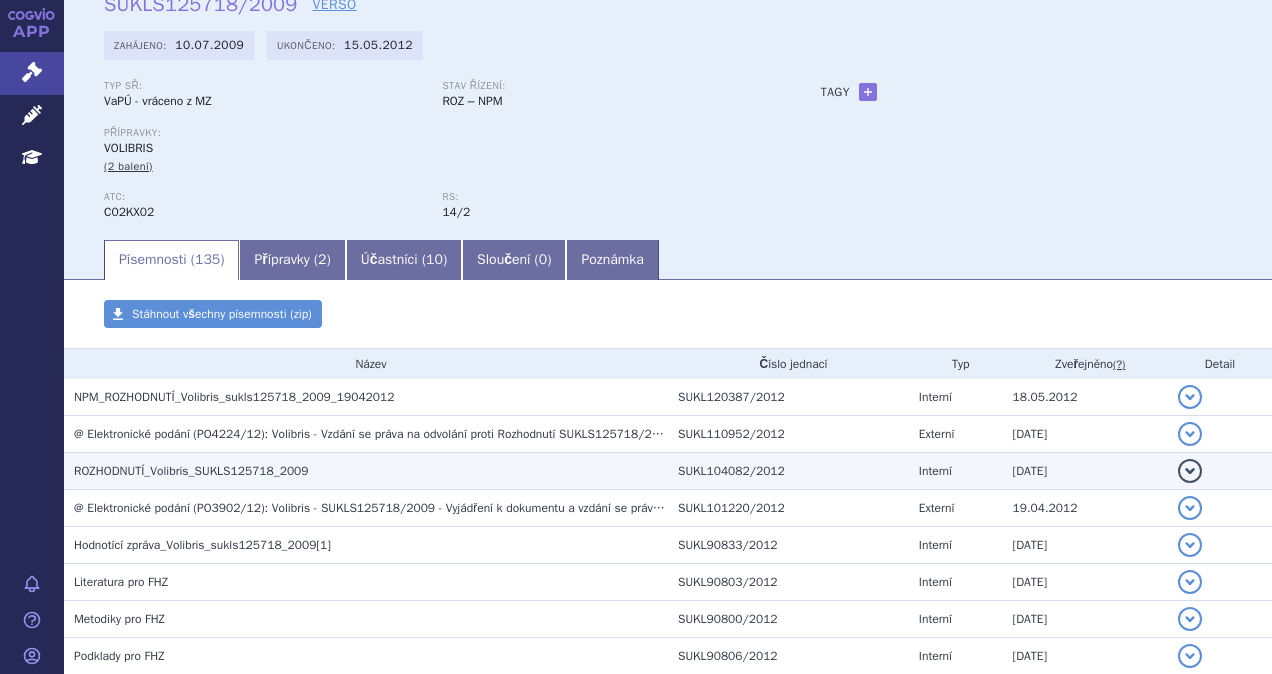 click on "ROZHODNUTÍ_Volibris_SUKLS125718_2009" at bounding box center [191, 471] 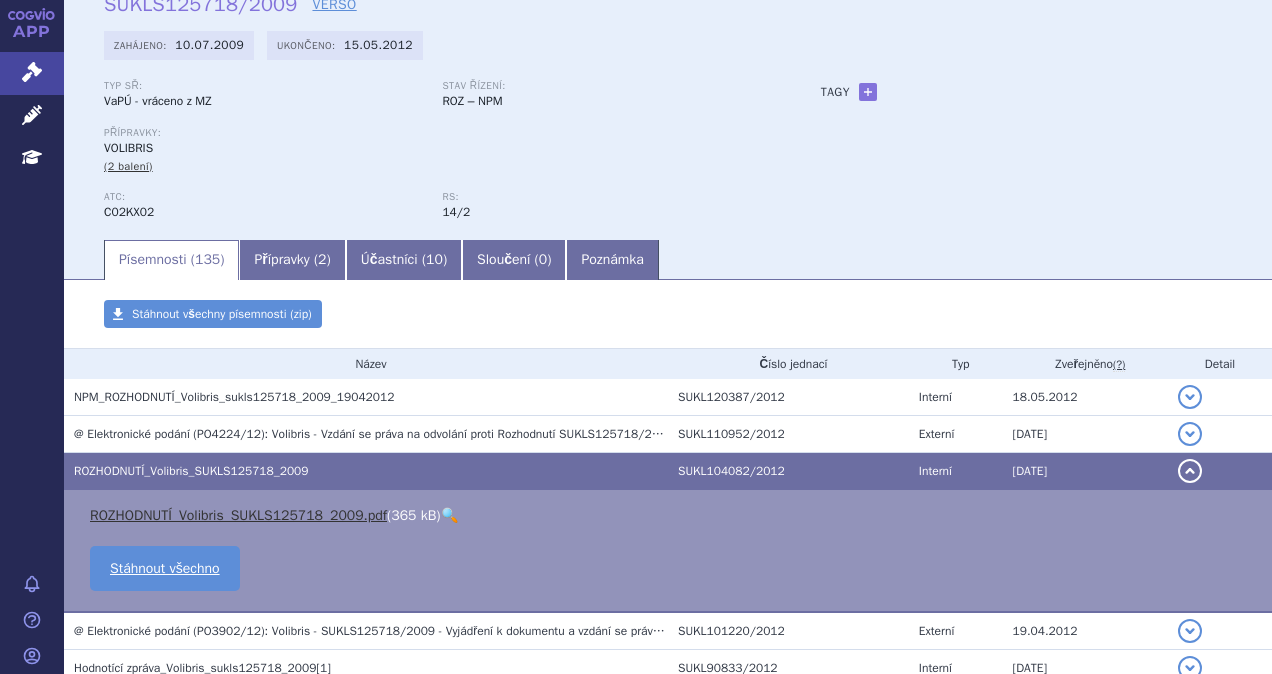click on "ROZHODNUTÍ_Volibris_SUKLS125718_2009.pdf" at bounding box center (238, 515) 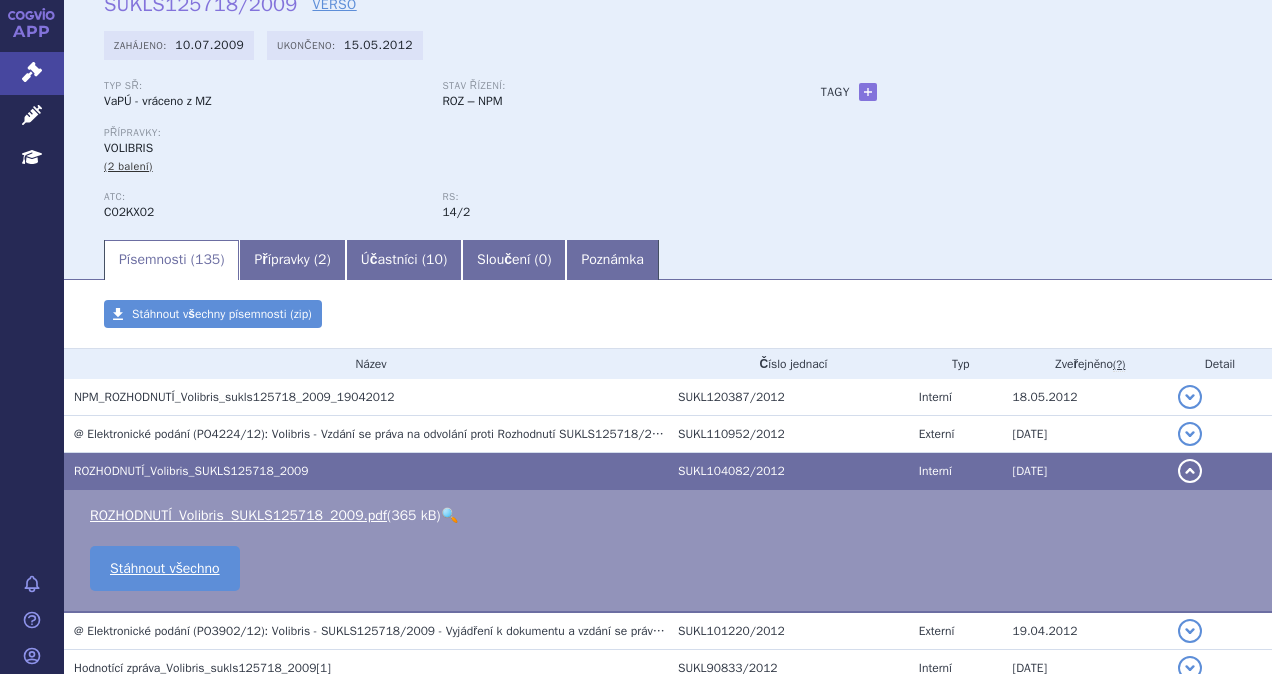 scroll, scrollTop: 100, scrollLeft: 0, axis: vertical 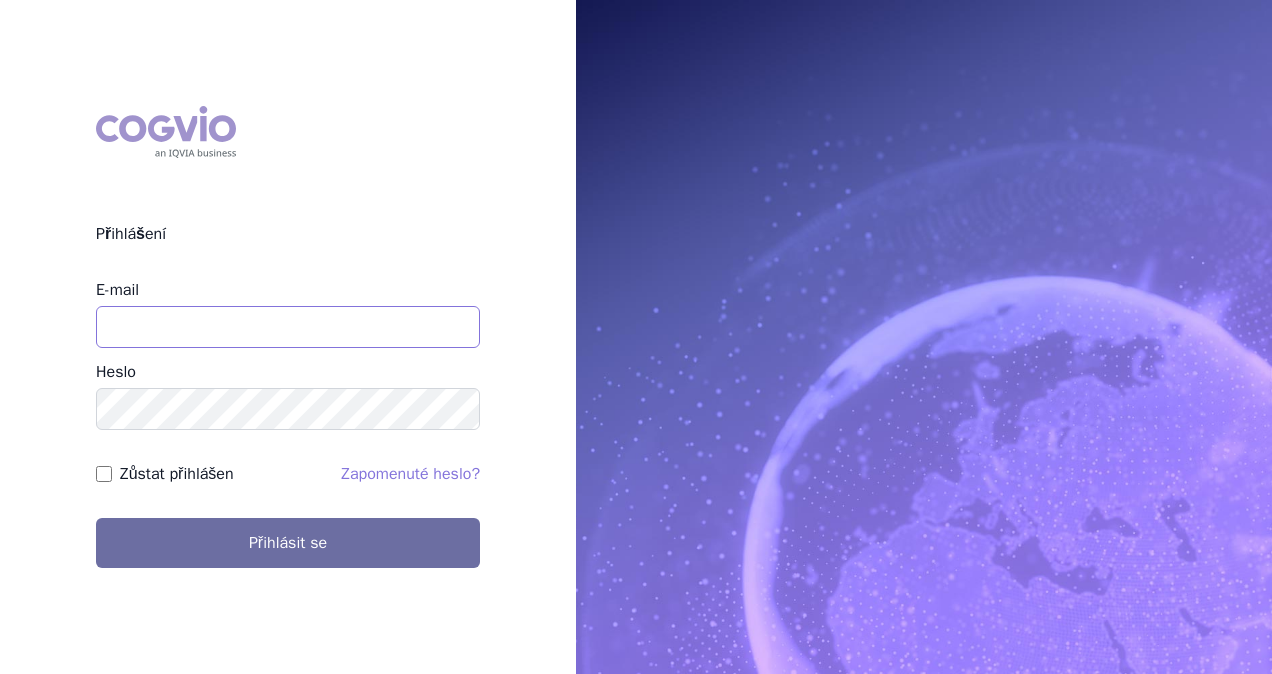 click on "E-mail" at bounding box center [288, 327] 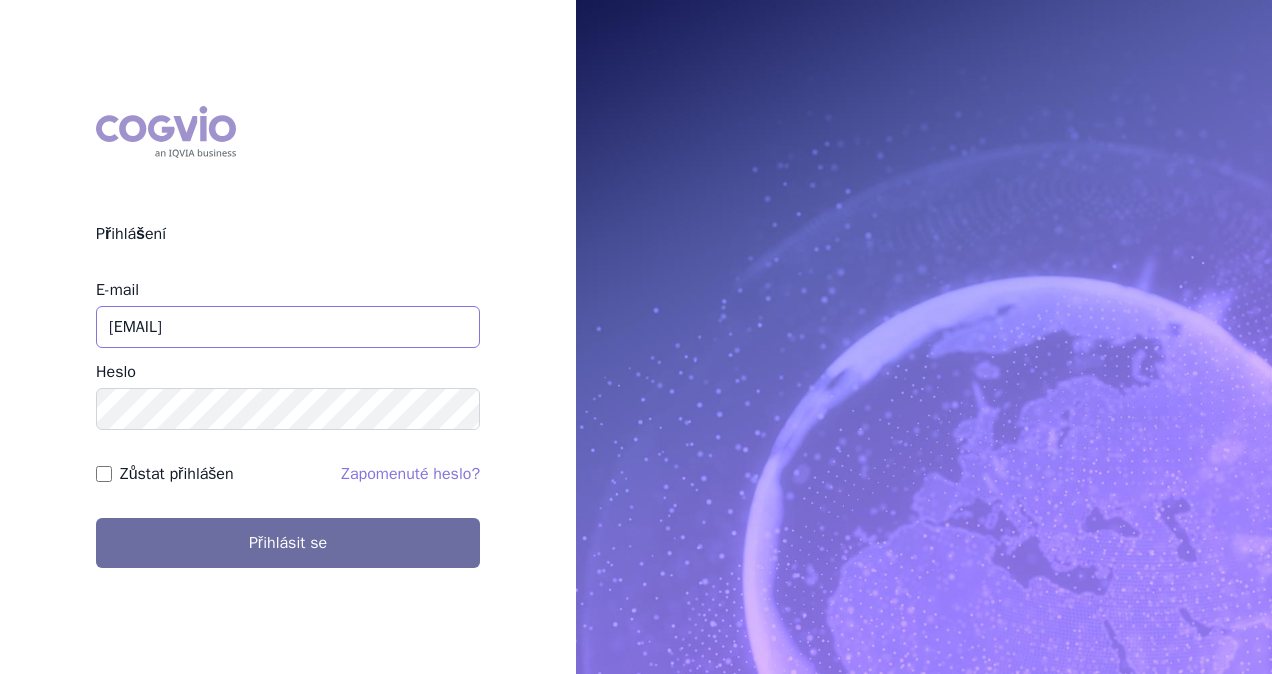 type on "[EMAIL]" 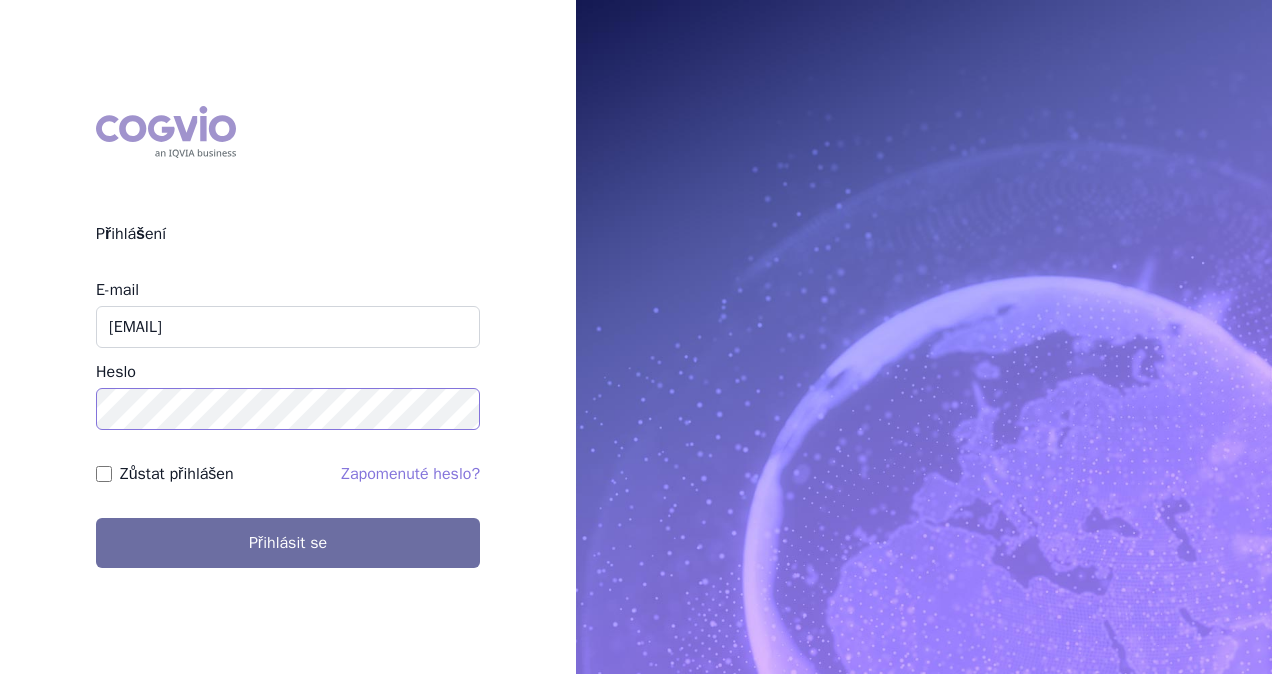 click on "Přihlásit se" at bounding box center (288, 543) 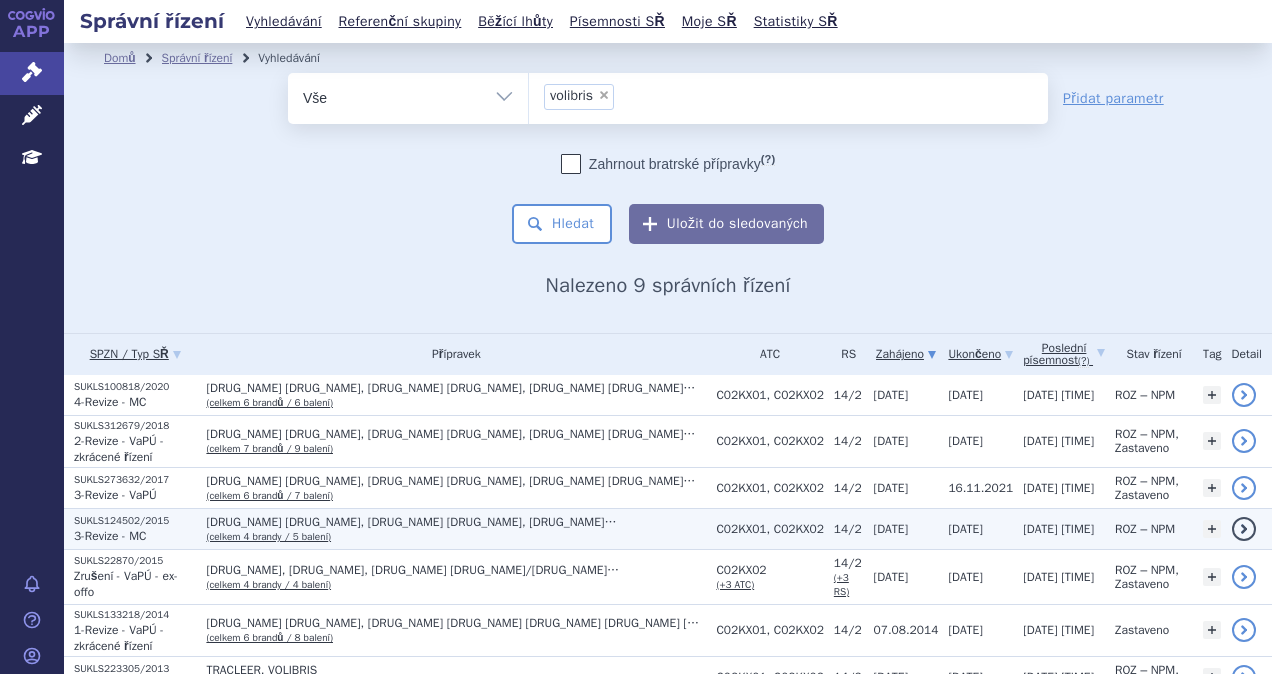 scroll, scrollTop: 0, scrollLeft: 0, axis: both 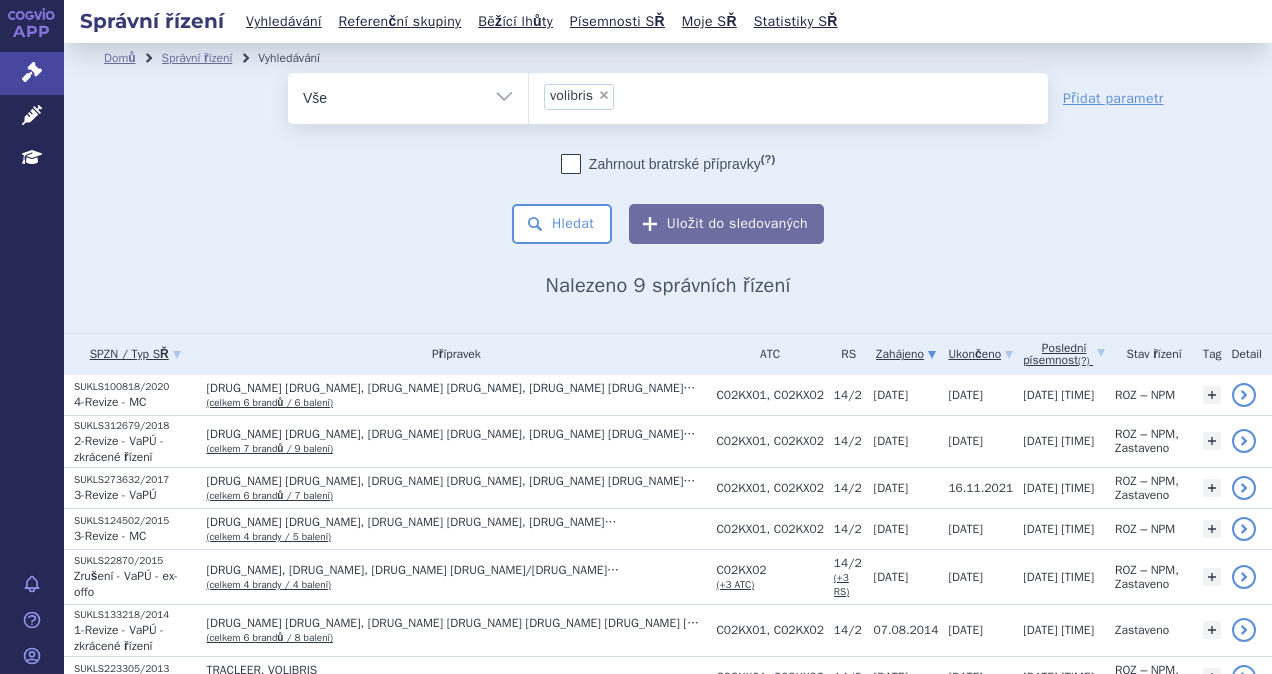 click on "×" at bounding box center [604, 95] 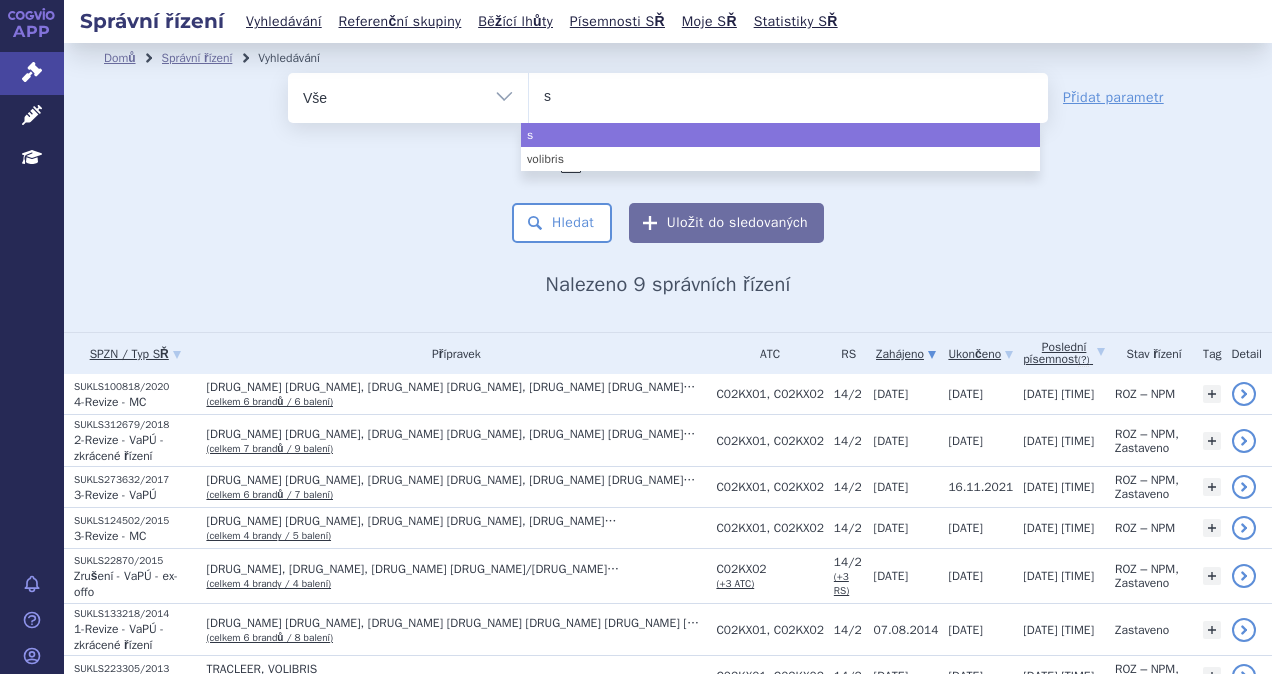 type on "se" 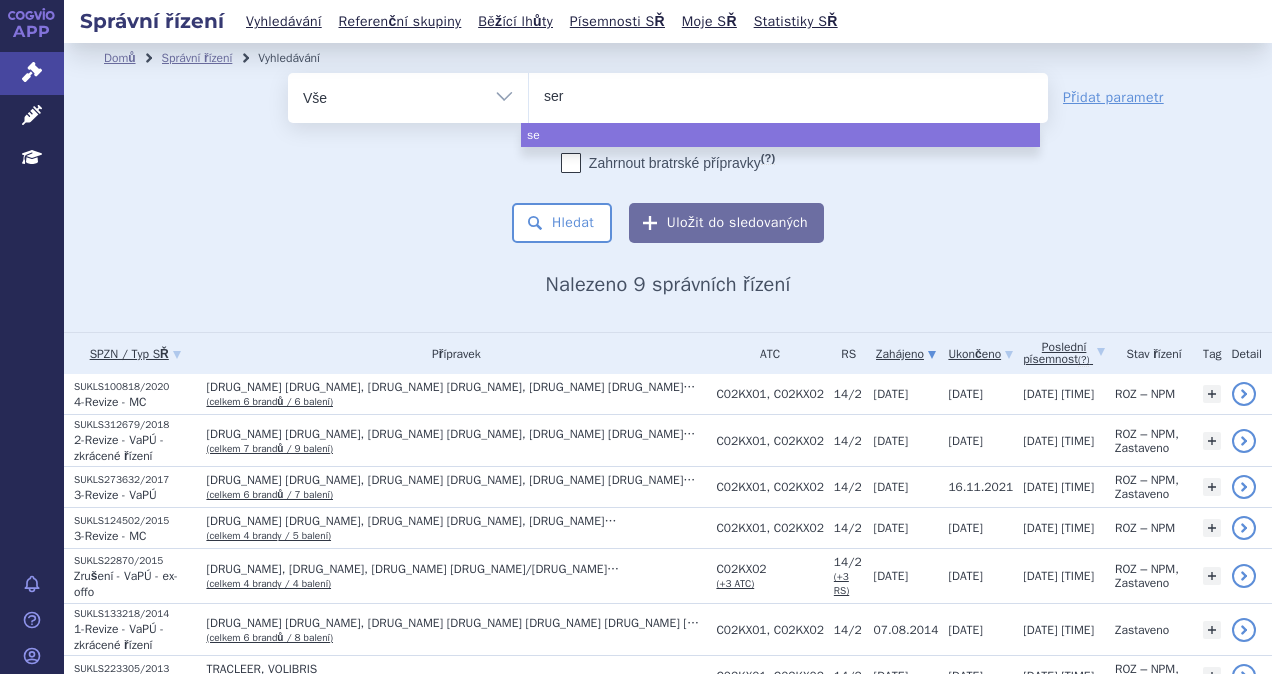 type on "sere" 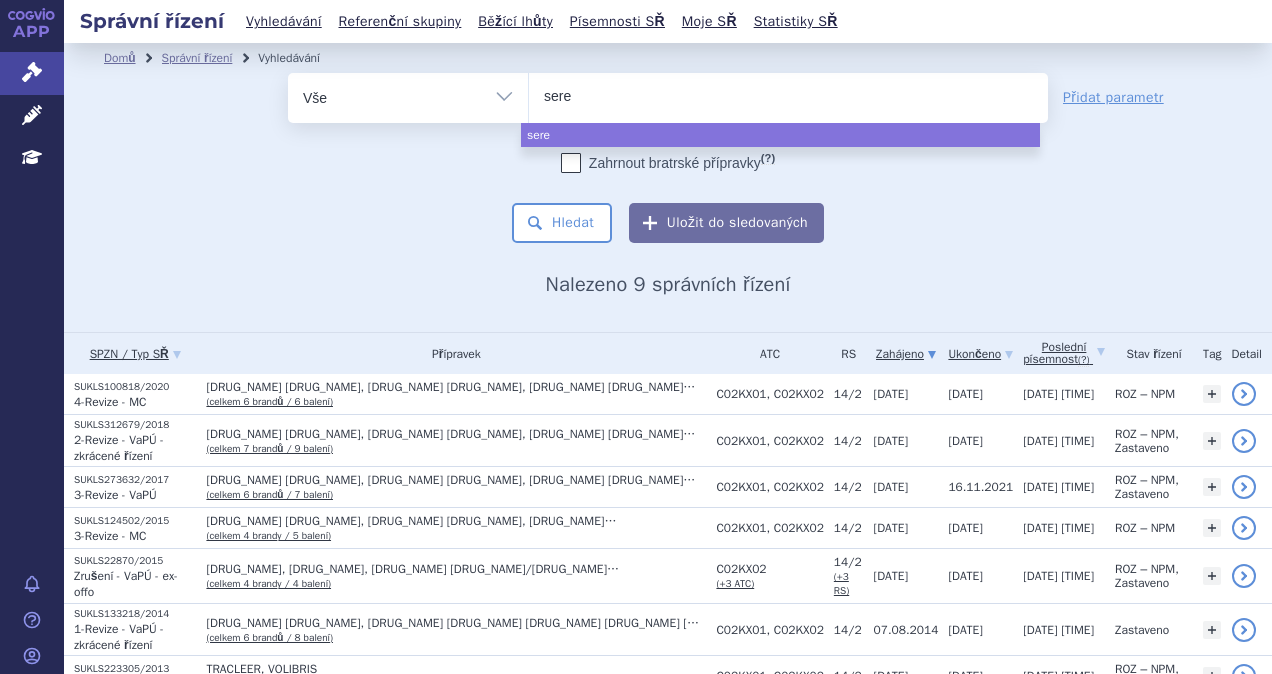 type on "seret" 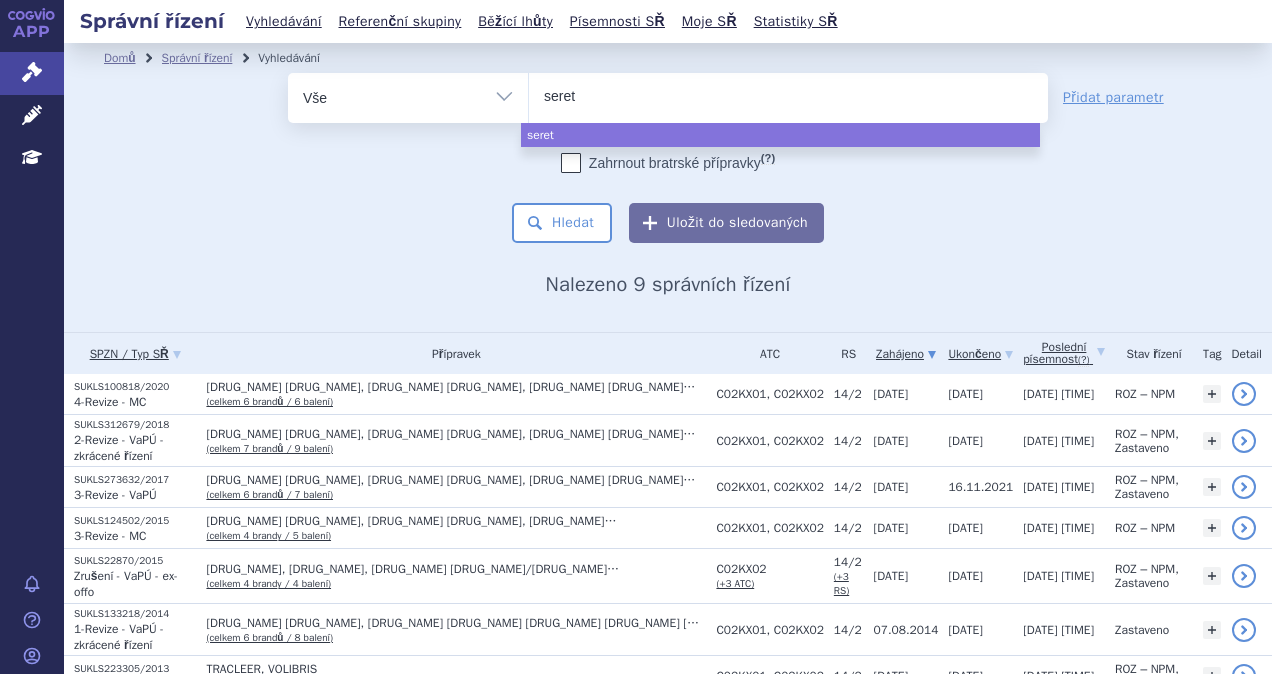 type on "sereti" 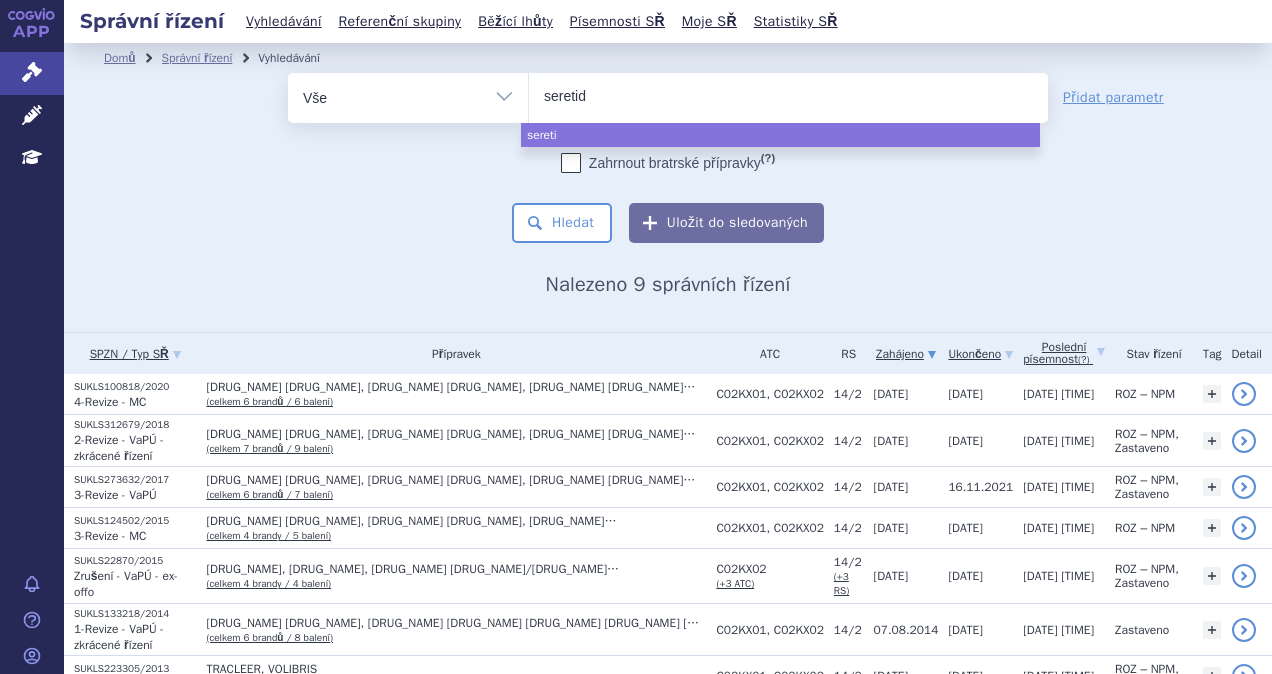type on "seretide" 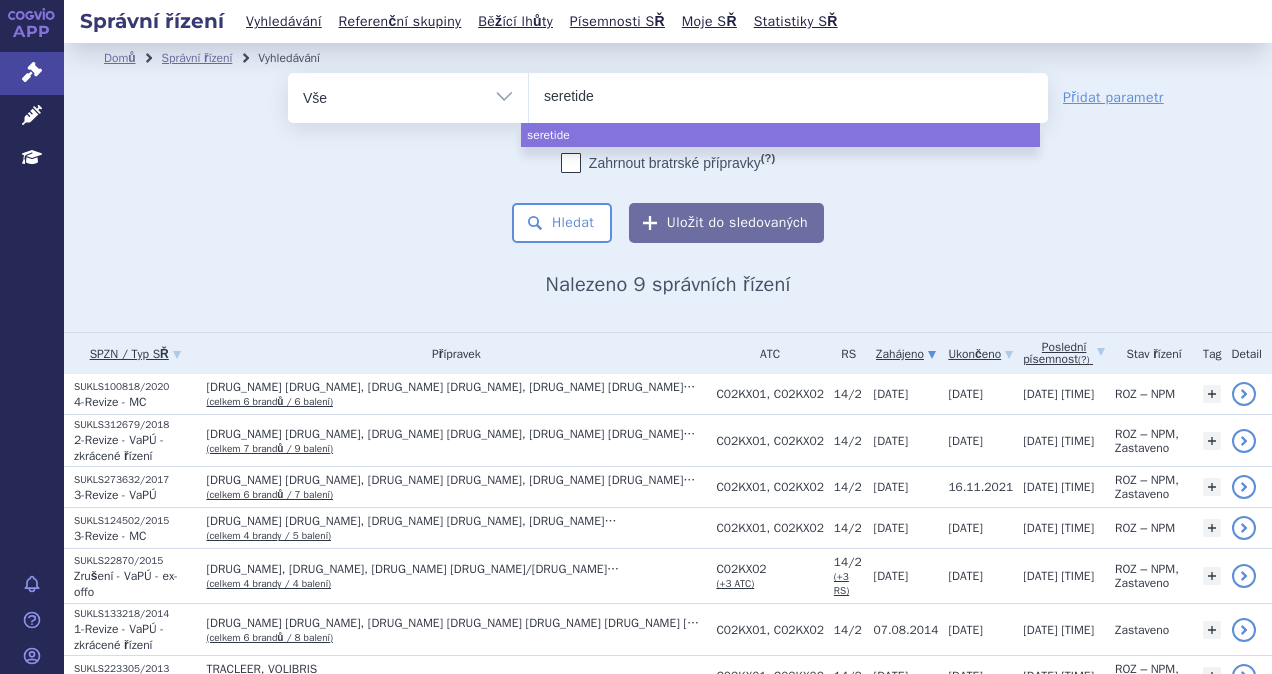 select on "seretide" 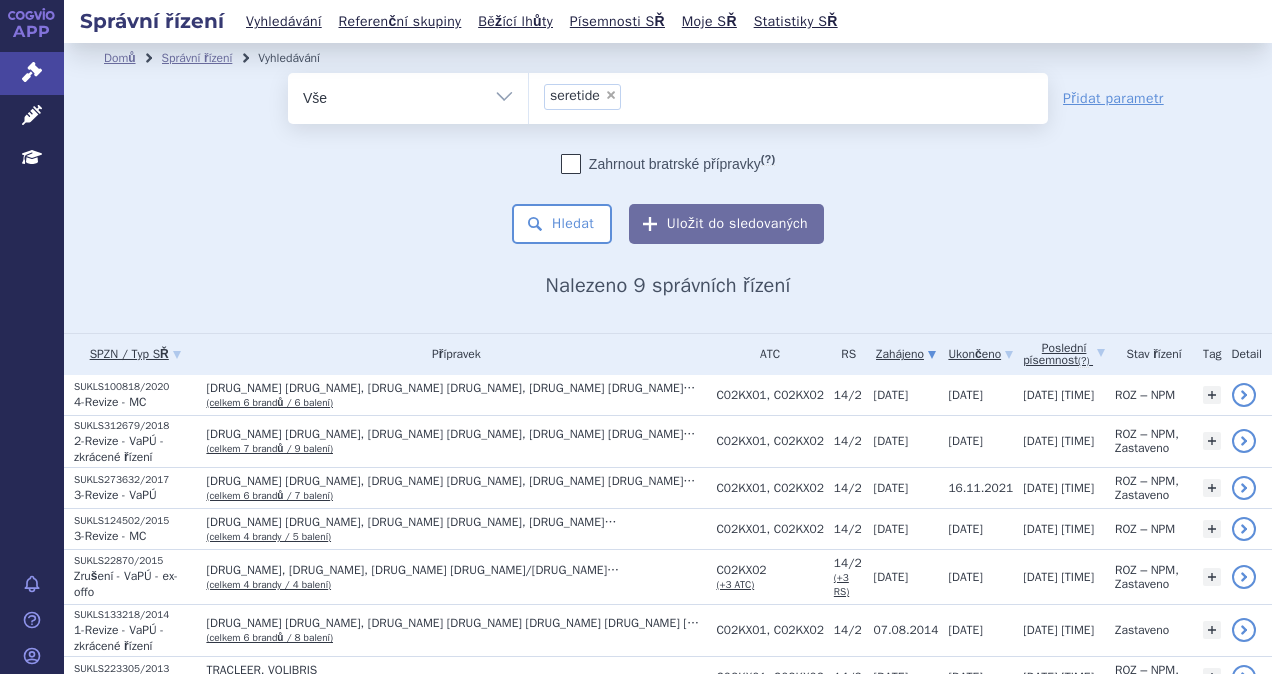 click on "Domů
Správní řízení
Vyhledávání
Vyhledávání ve správních řízeních
odstranit
Vše
volibris seretide ×   (?)" at bounding box center [668, 185] 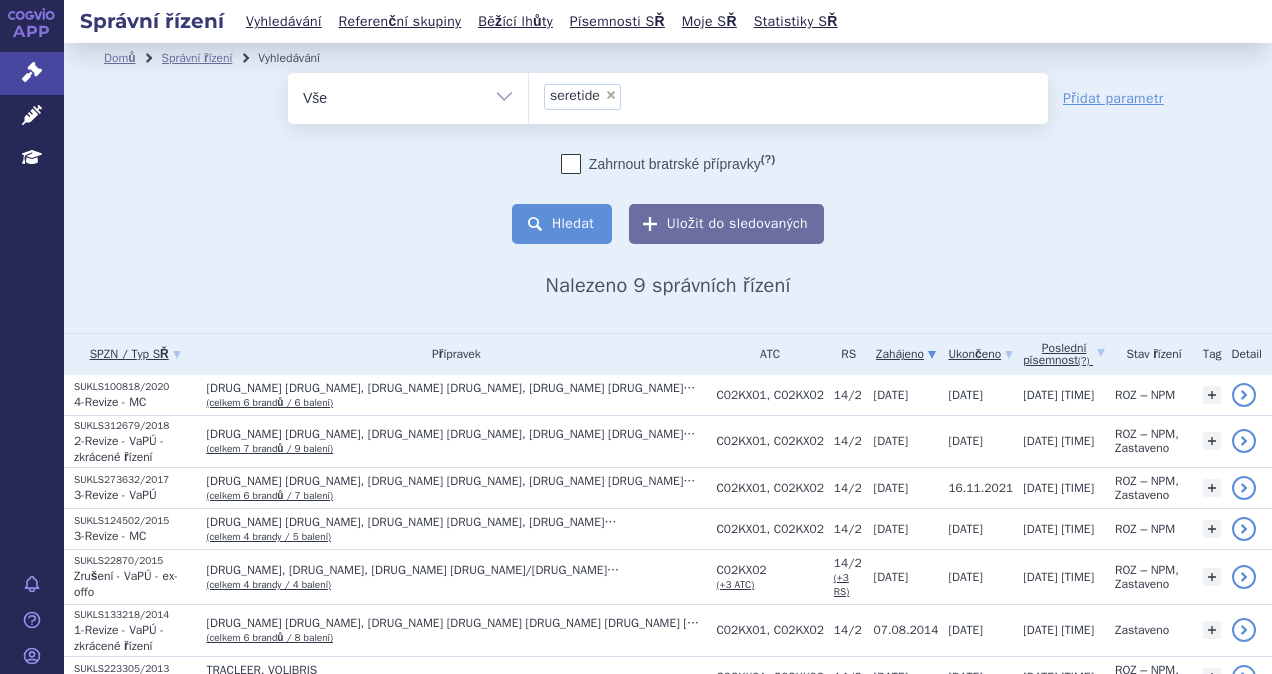 click on "Hledat" at bounding box center (562, 224) 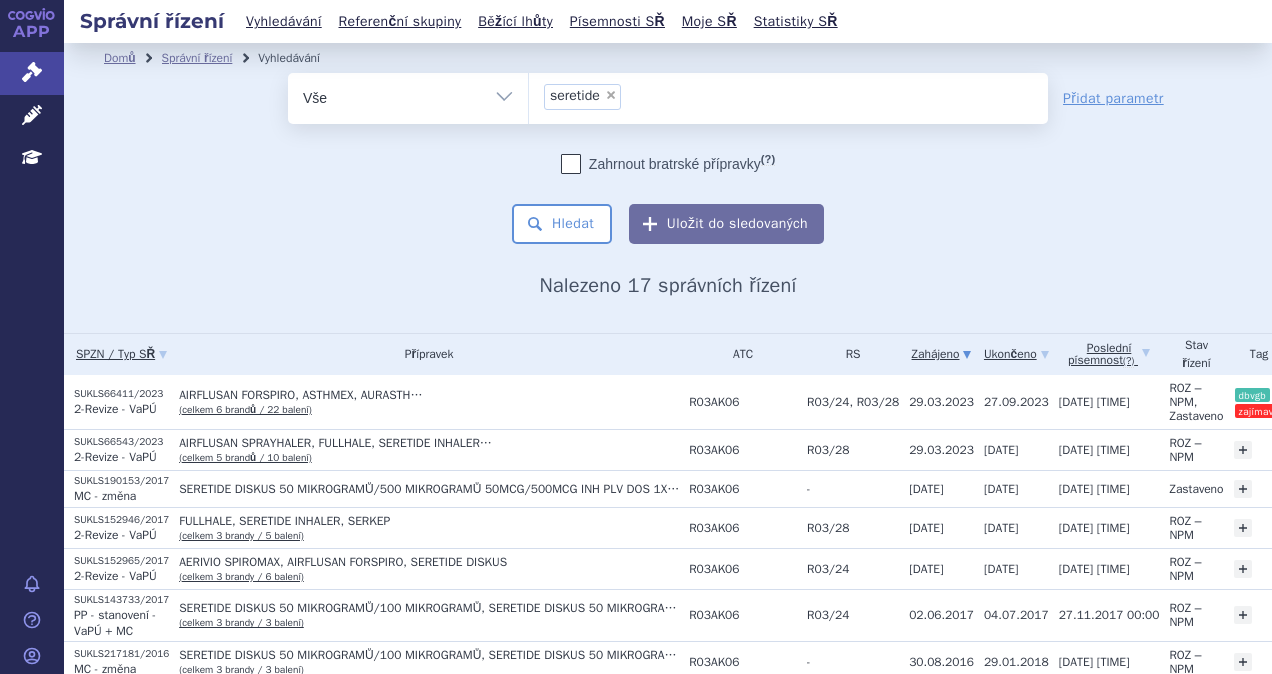 scroll, scrollTop: 0, scrollLeft: 0, axis: both 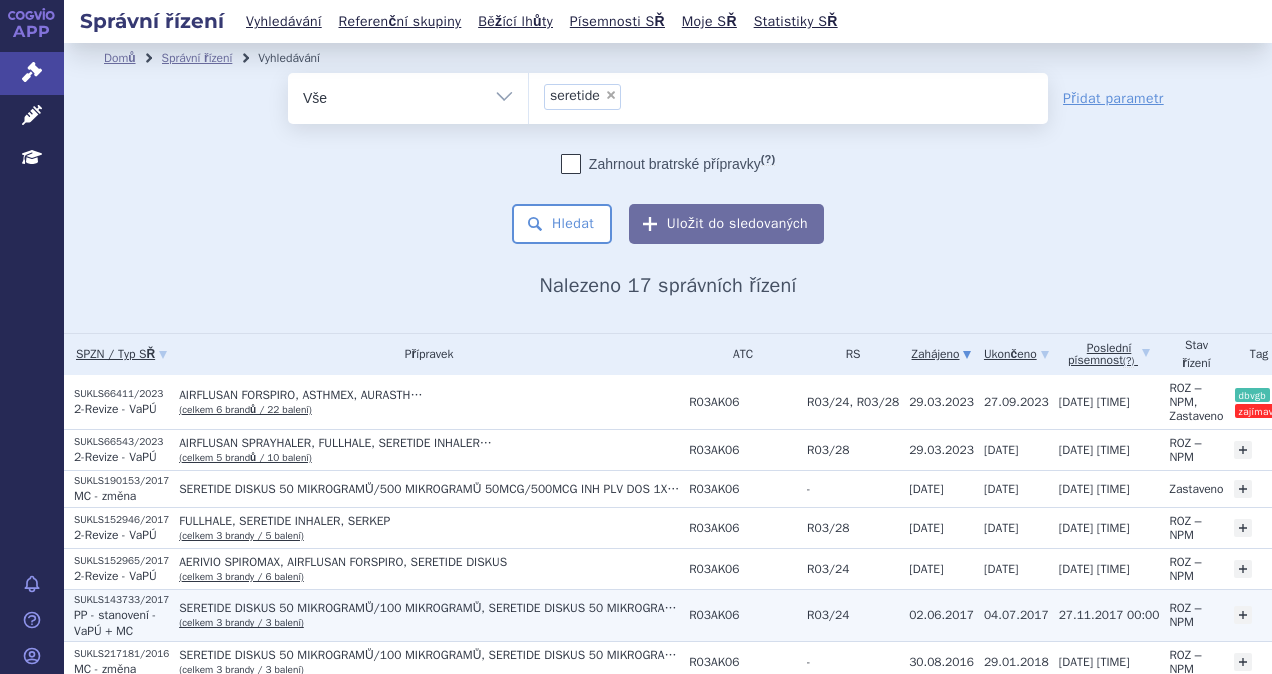 click on "(celkem 3 brandy / 3 balení)" at bounding box center (241, 622) 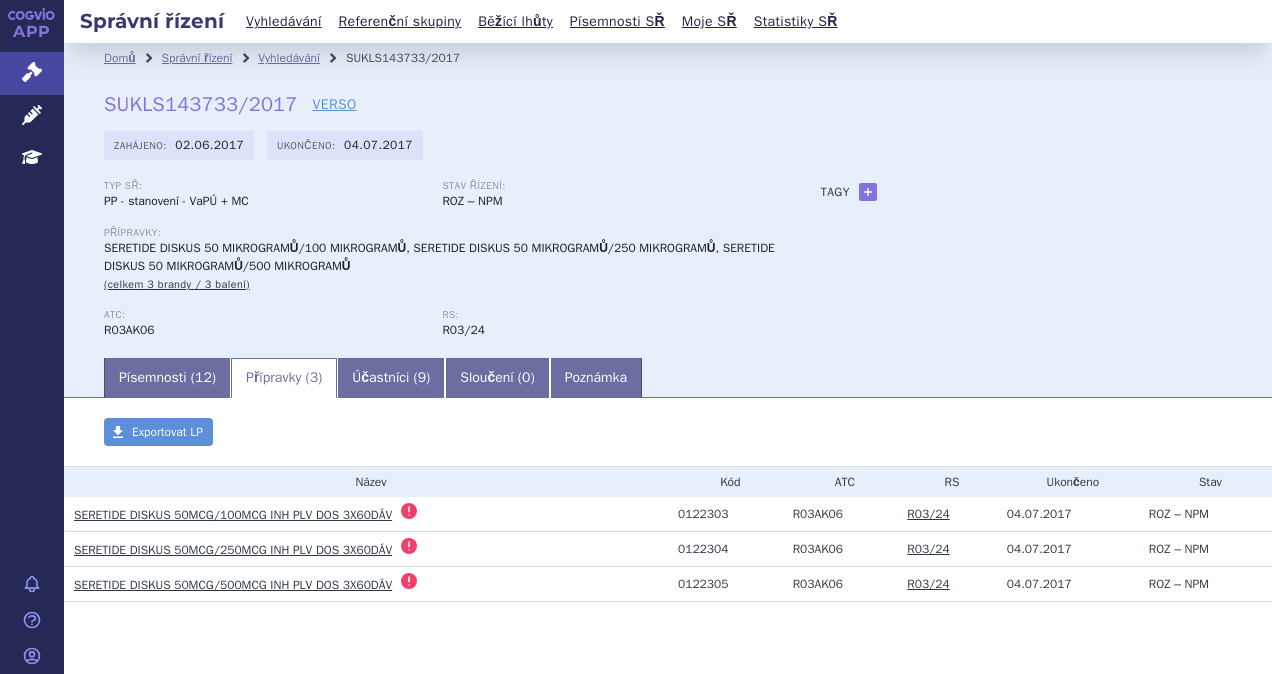 scroll, scrollTop: 0, scrollLeft: 0, axis: both 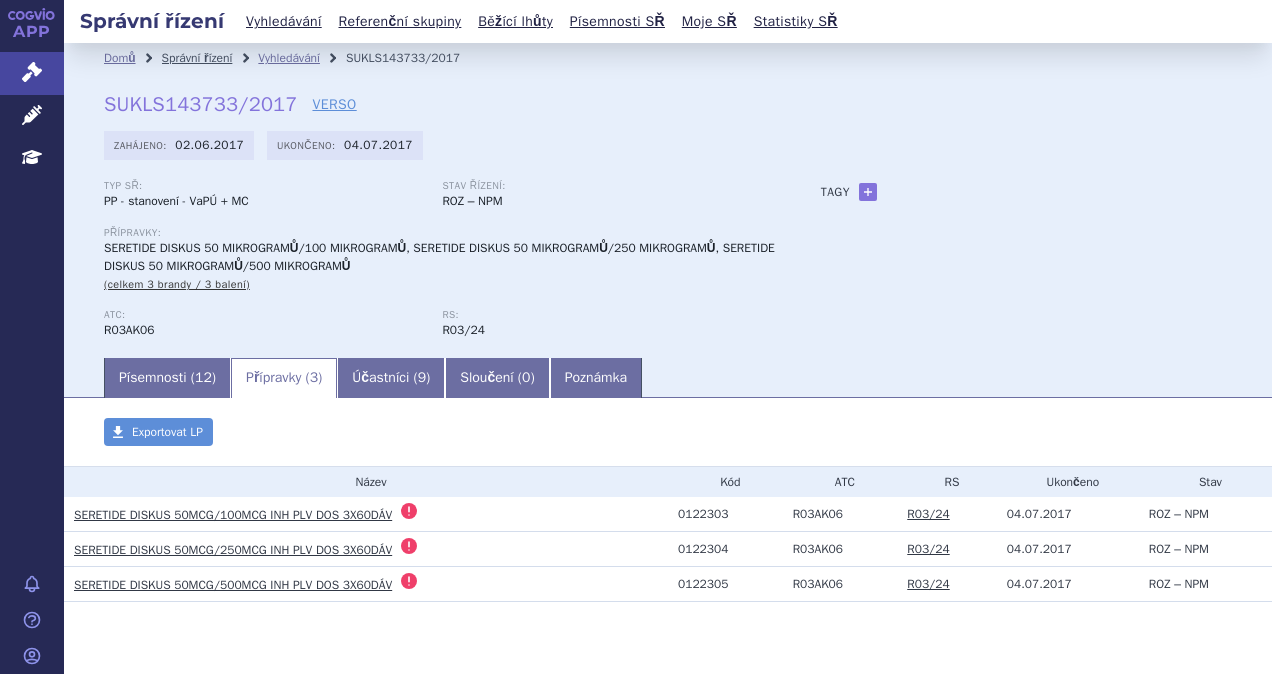 click on "Správní řízení" at bounding box center (197, 58) 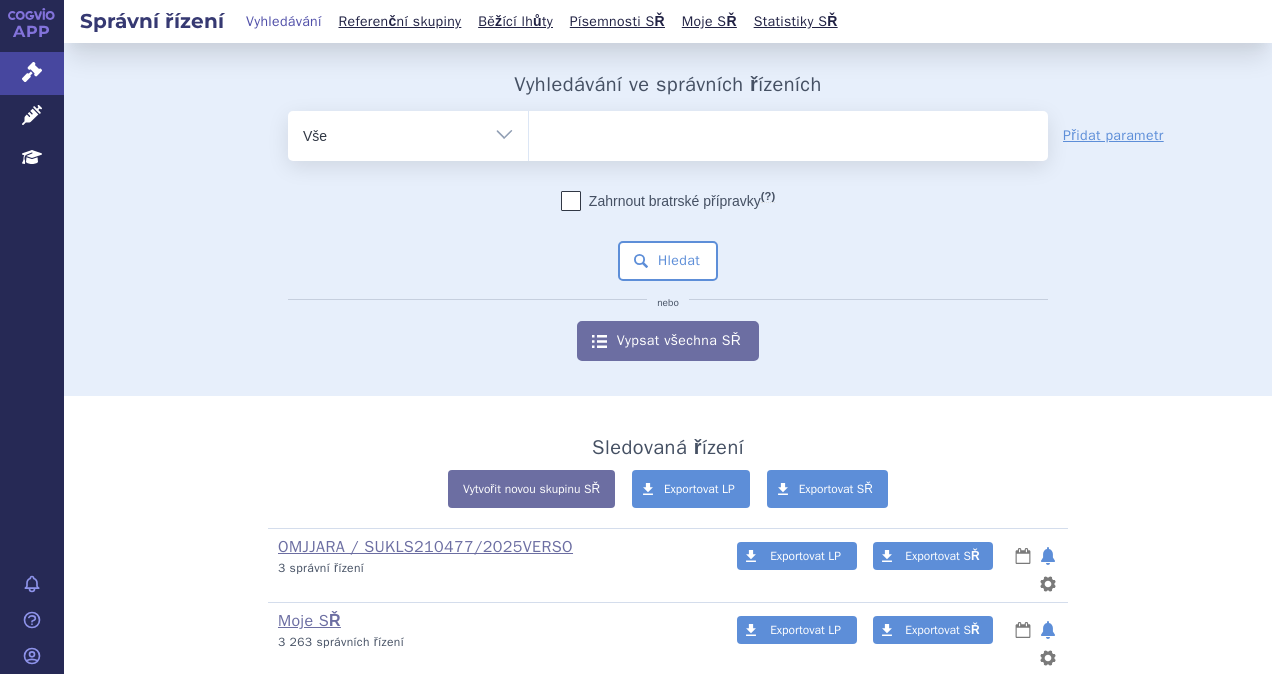 scroll, scrollTop: 0, scrollLeft: 0, axis: both 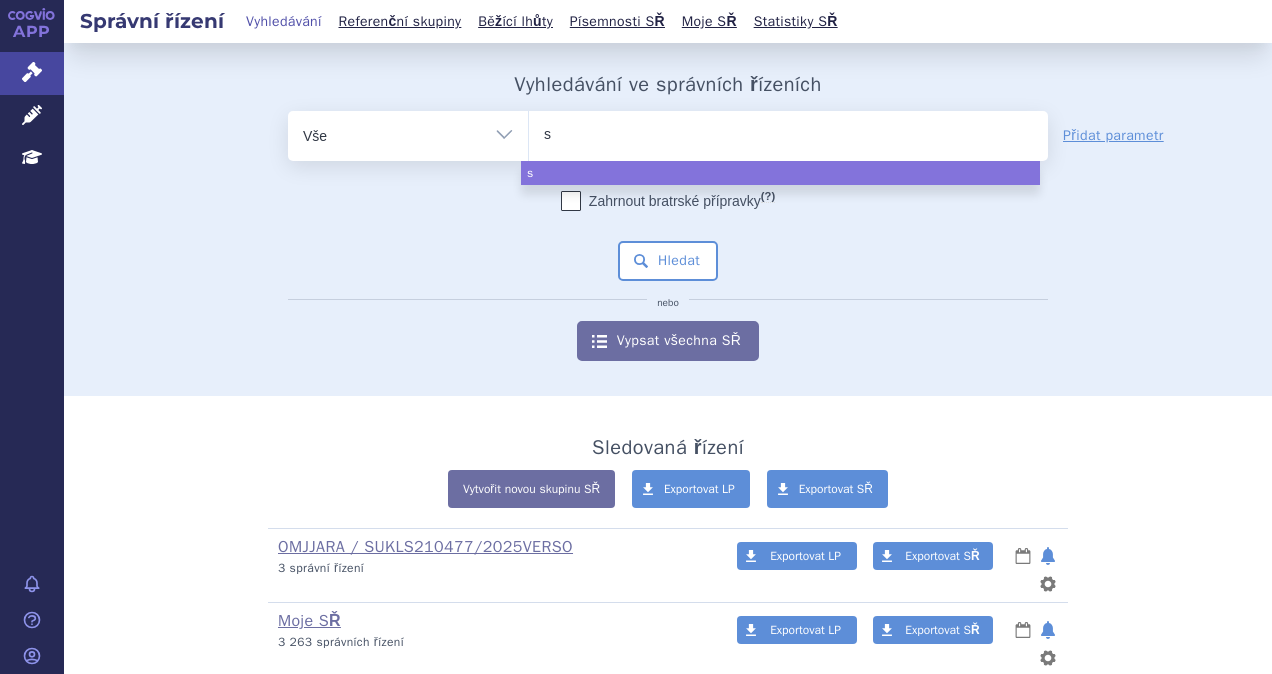 type on "se" 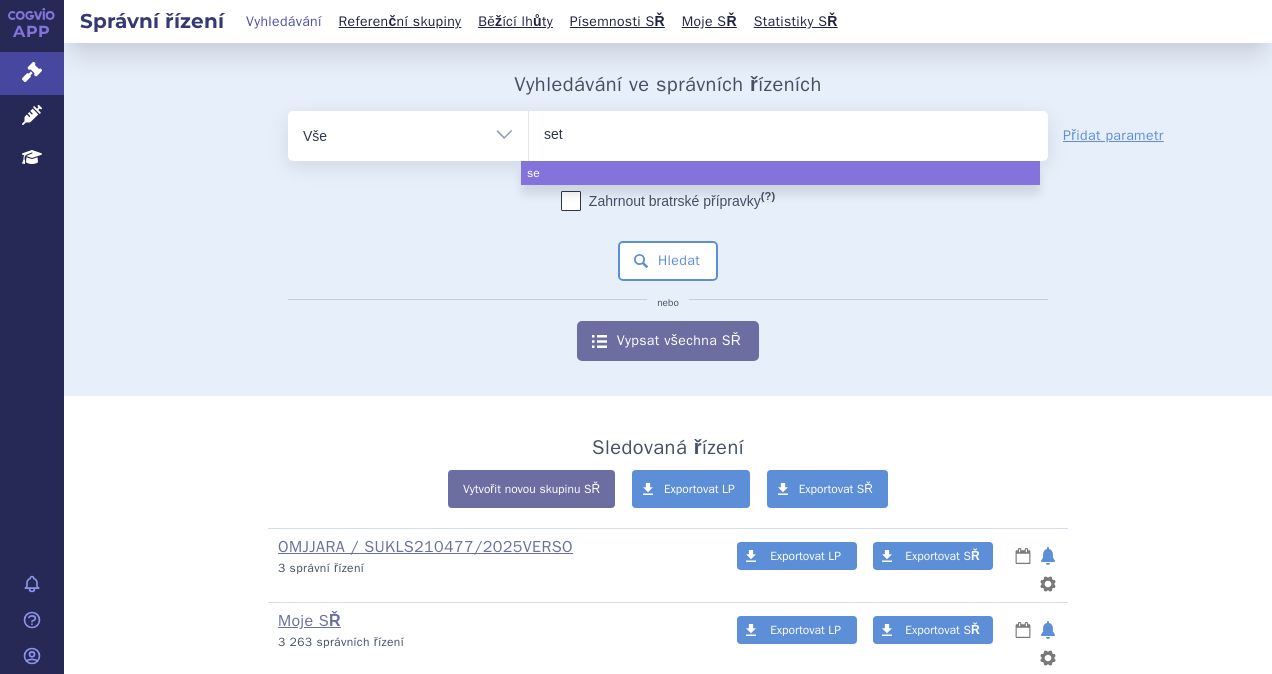 type on "sete" 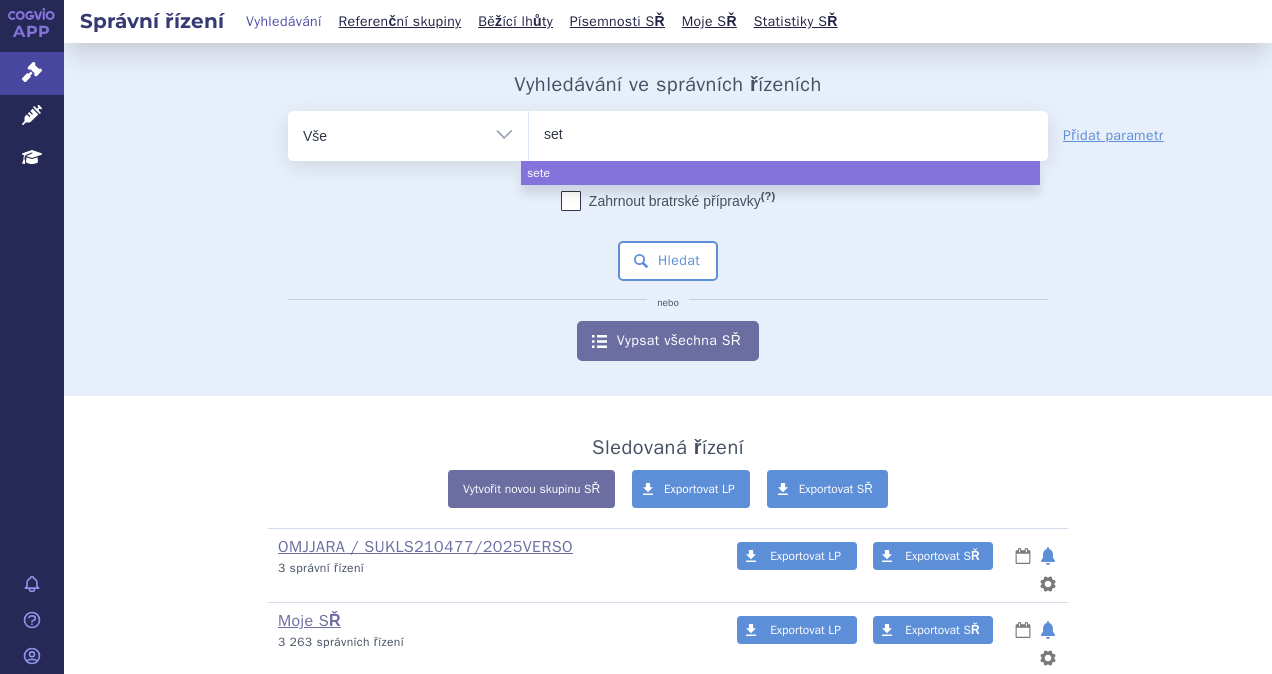 type on "se" 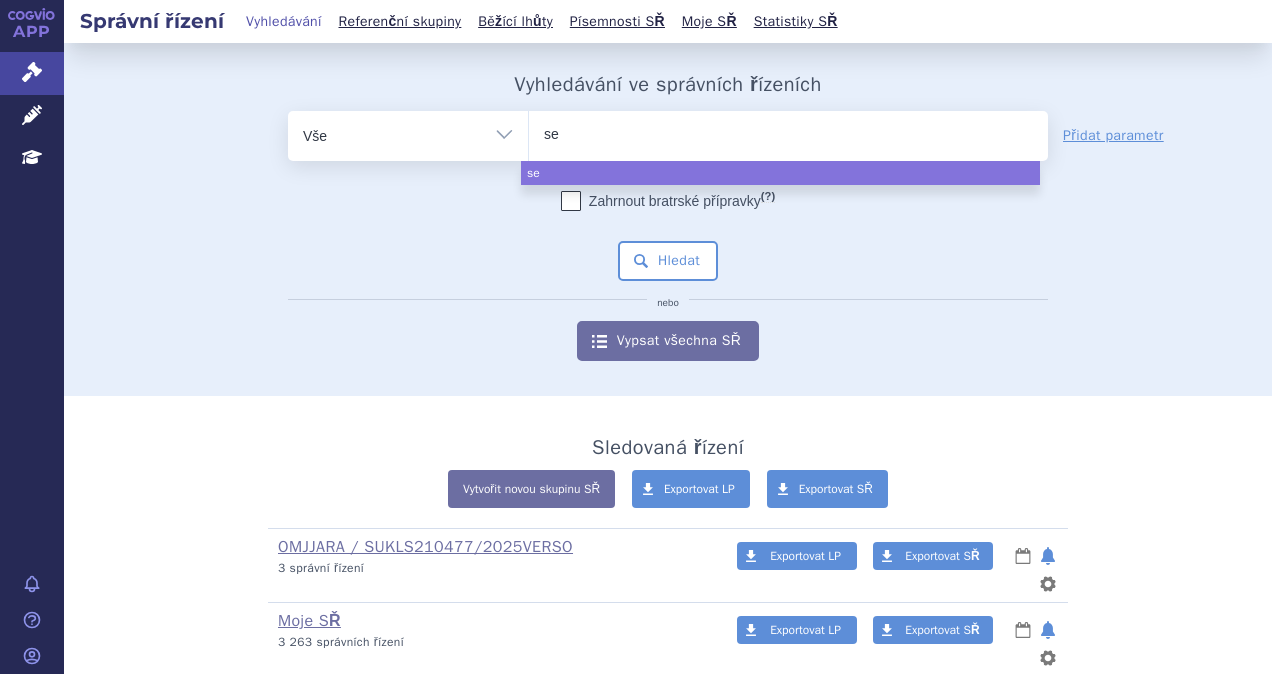 type on "s" 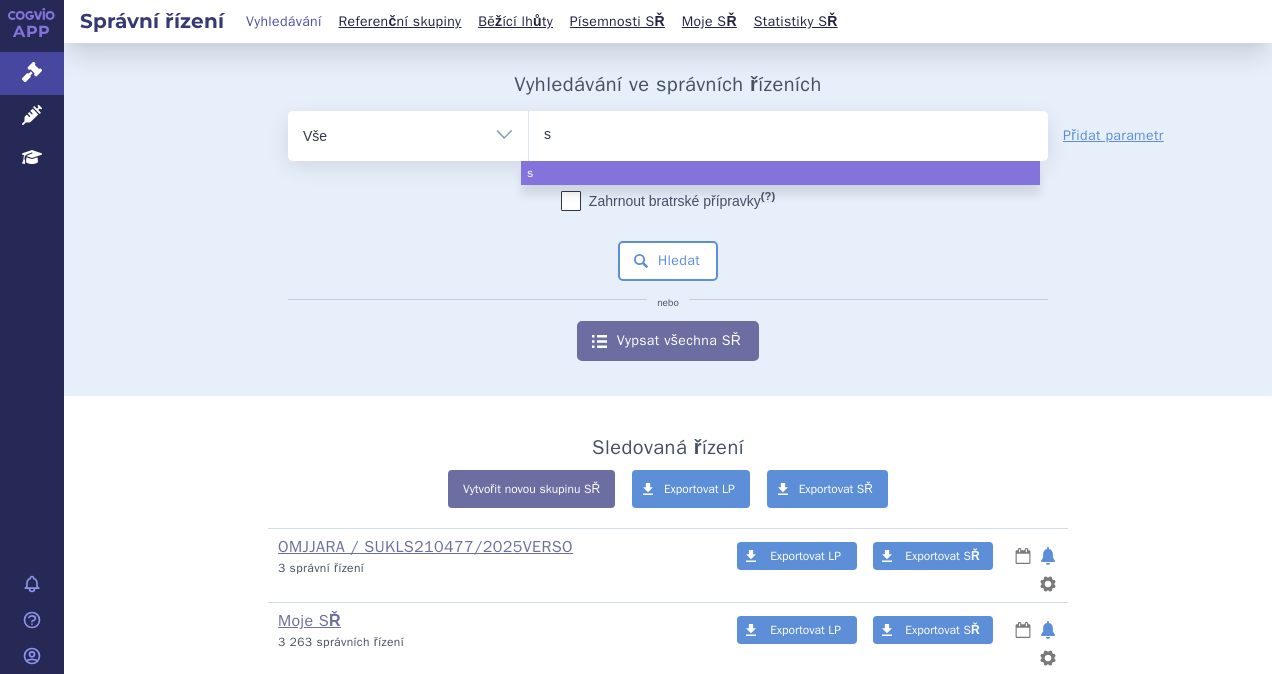type 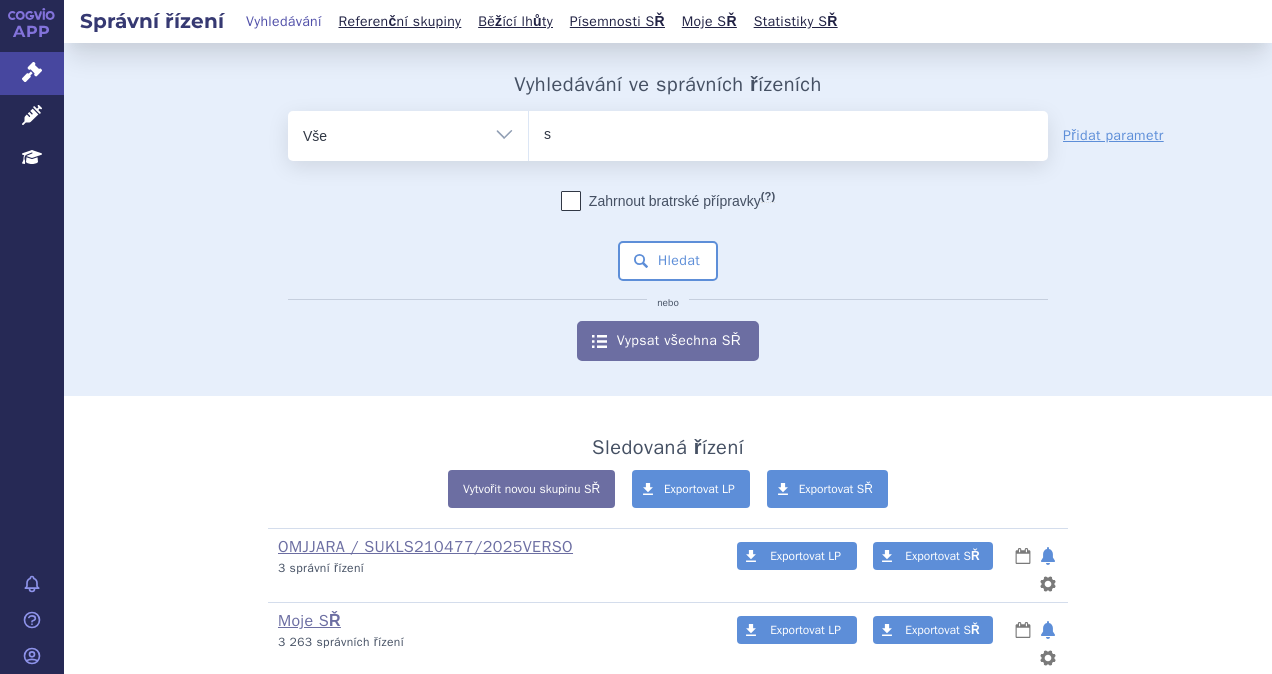 type on "se" 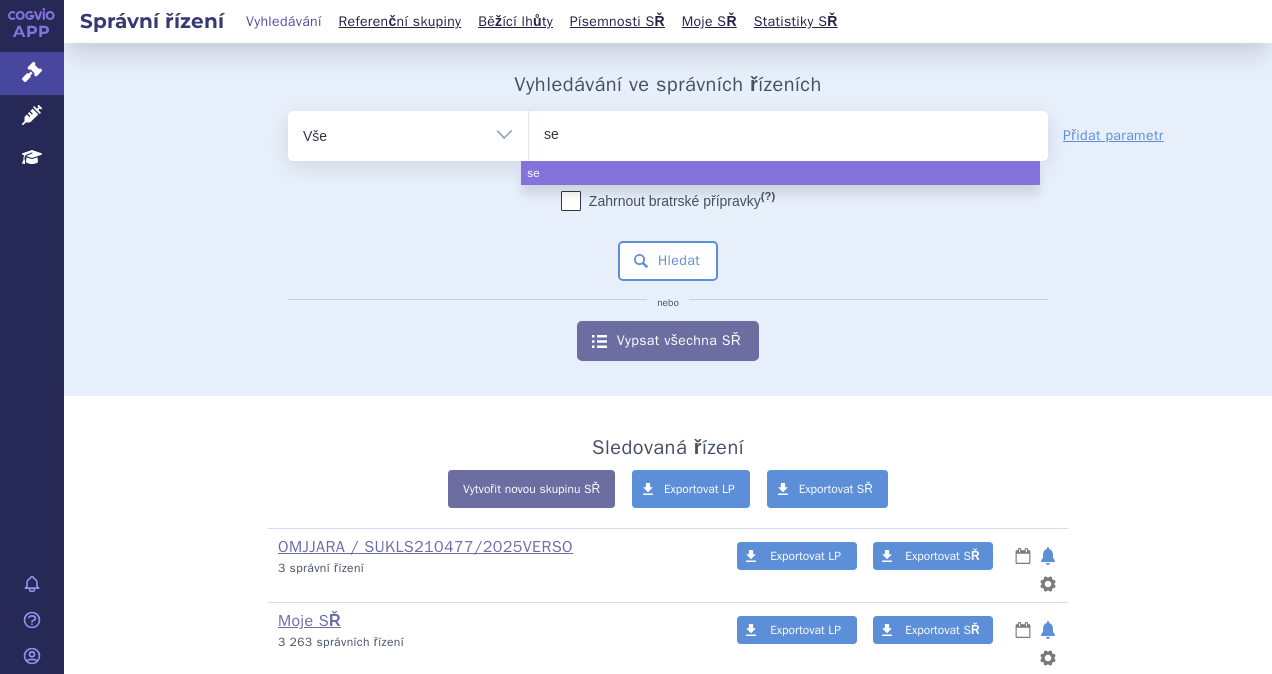 type on "ser" 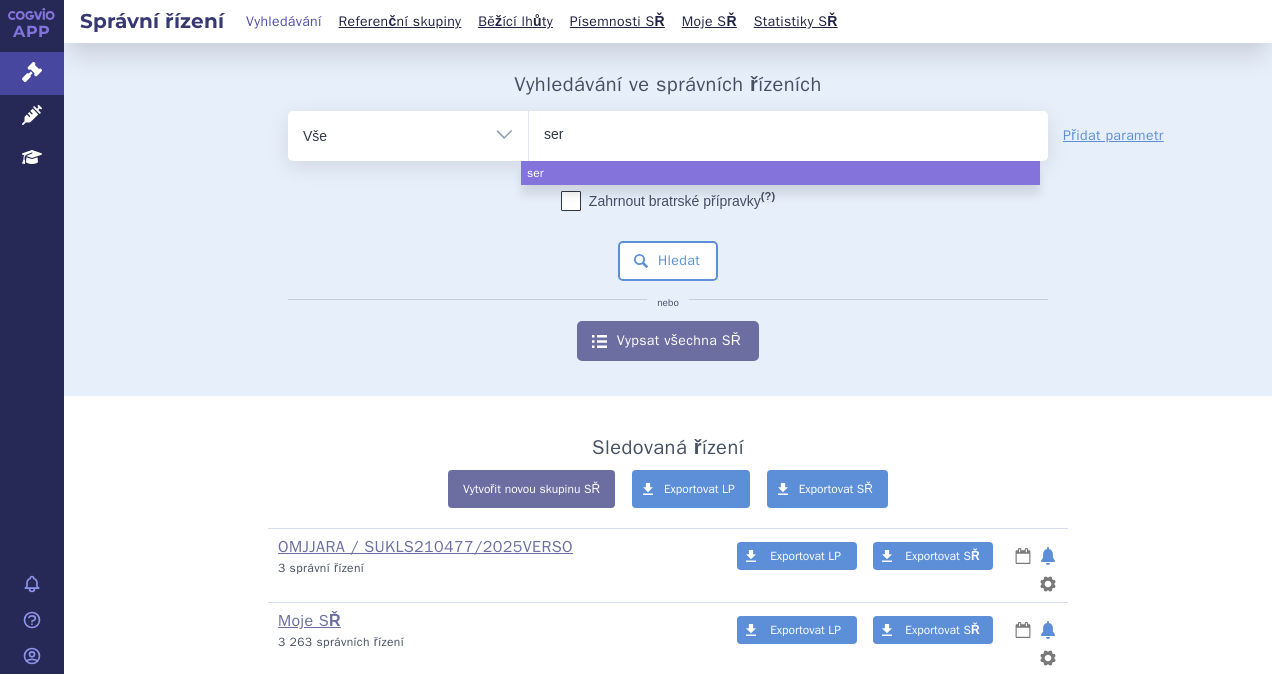 type on "sere" 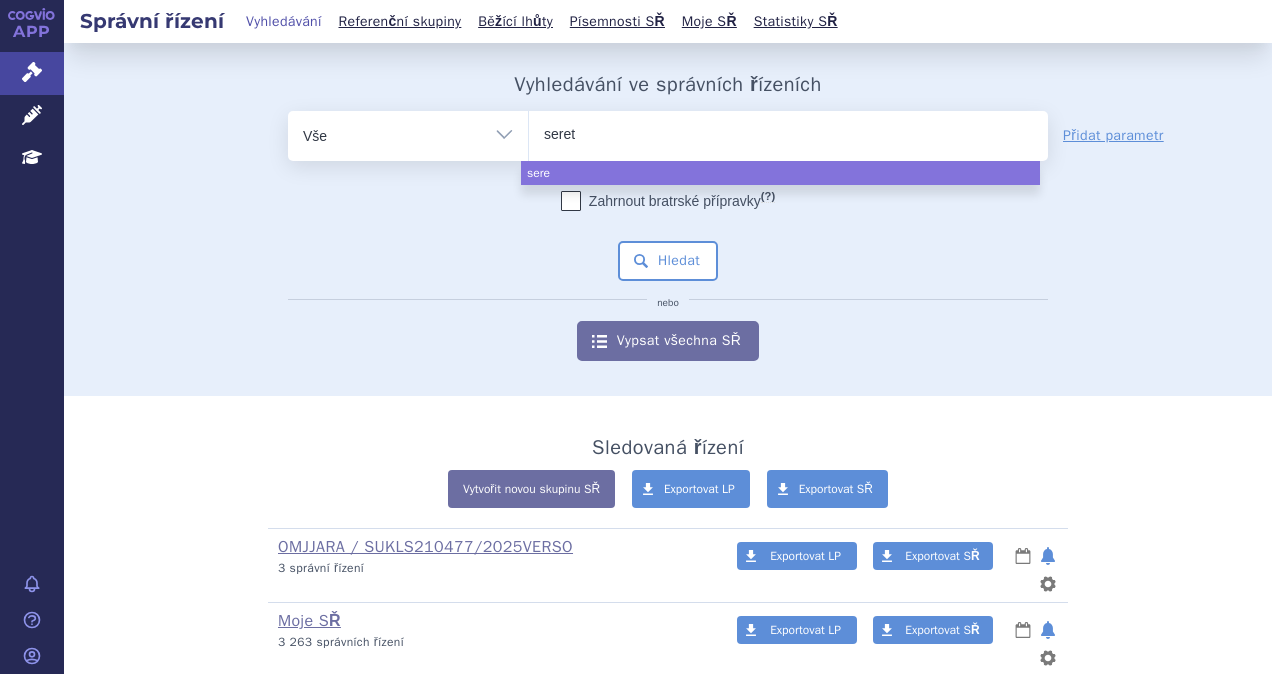 type on "sereti" 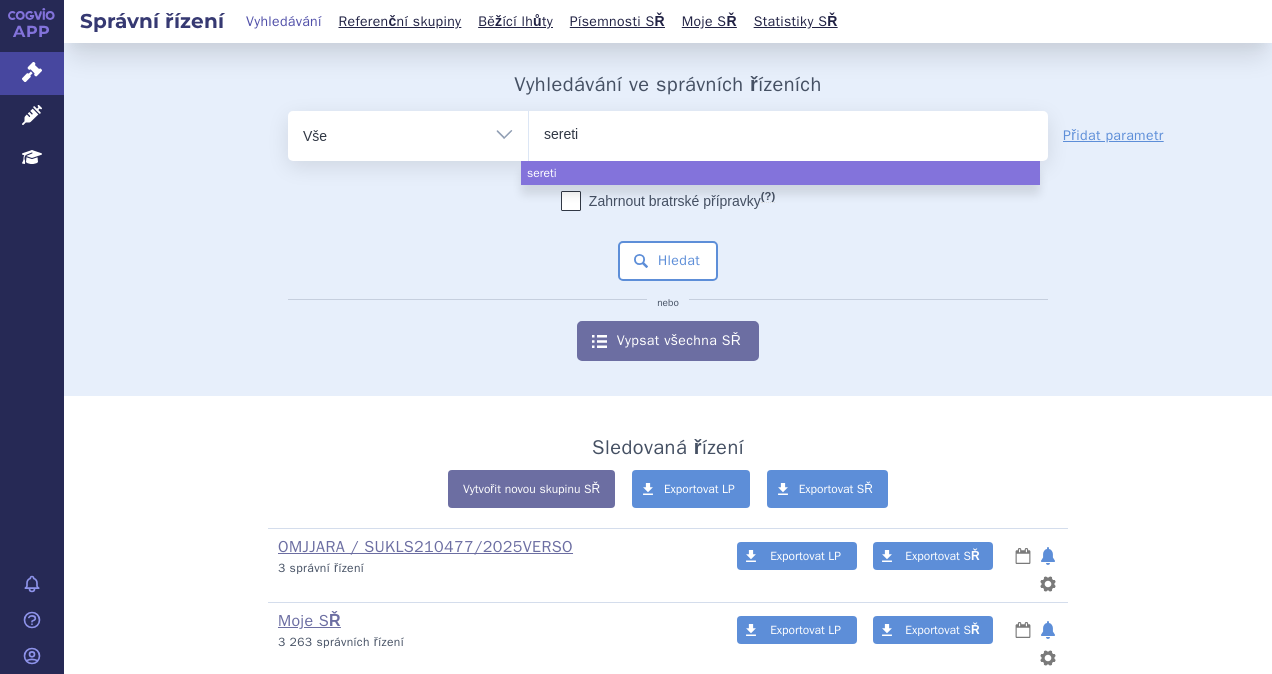type on "seretid" 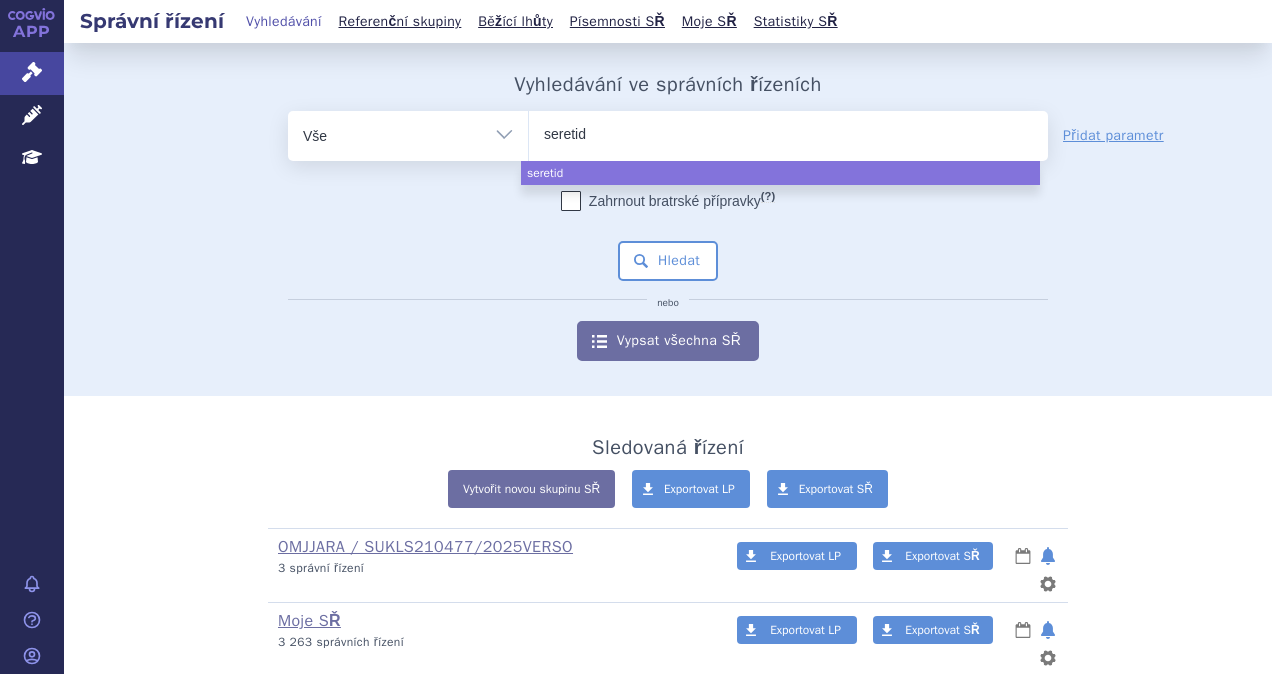 type on "seretide" 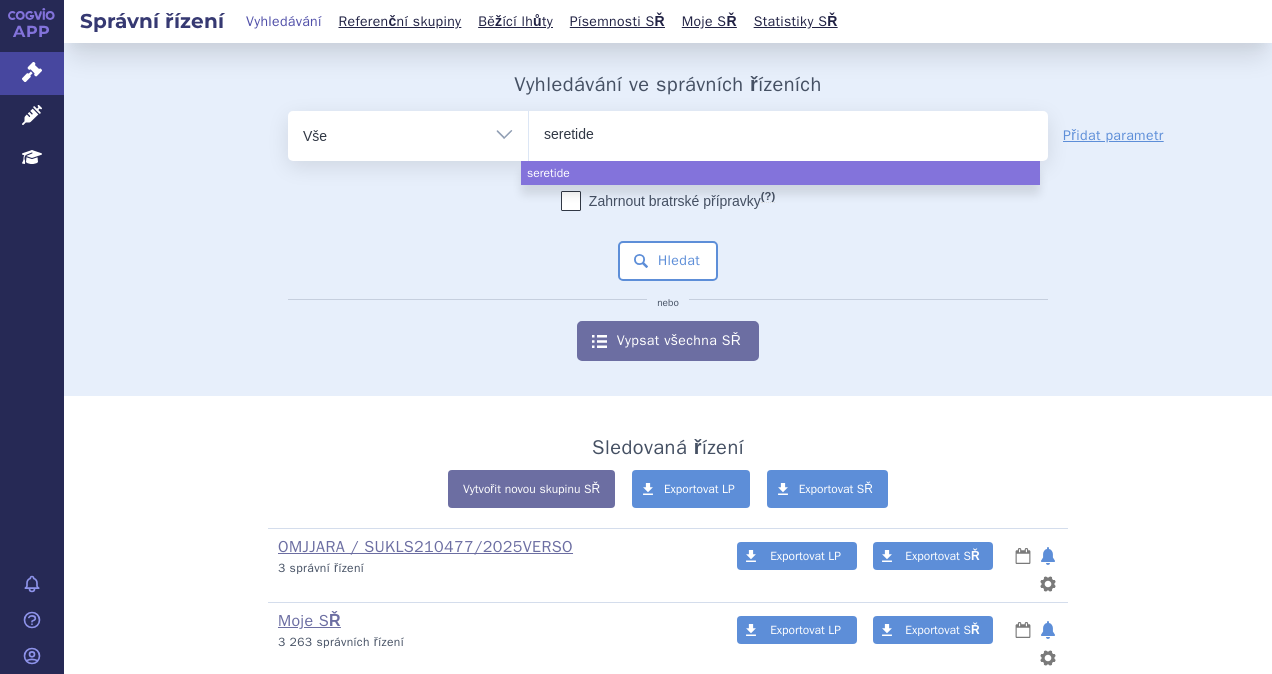 select on "seretide" 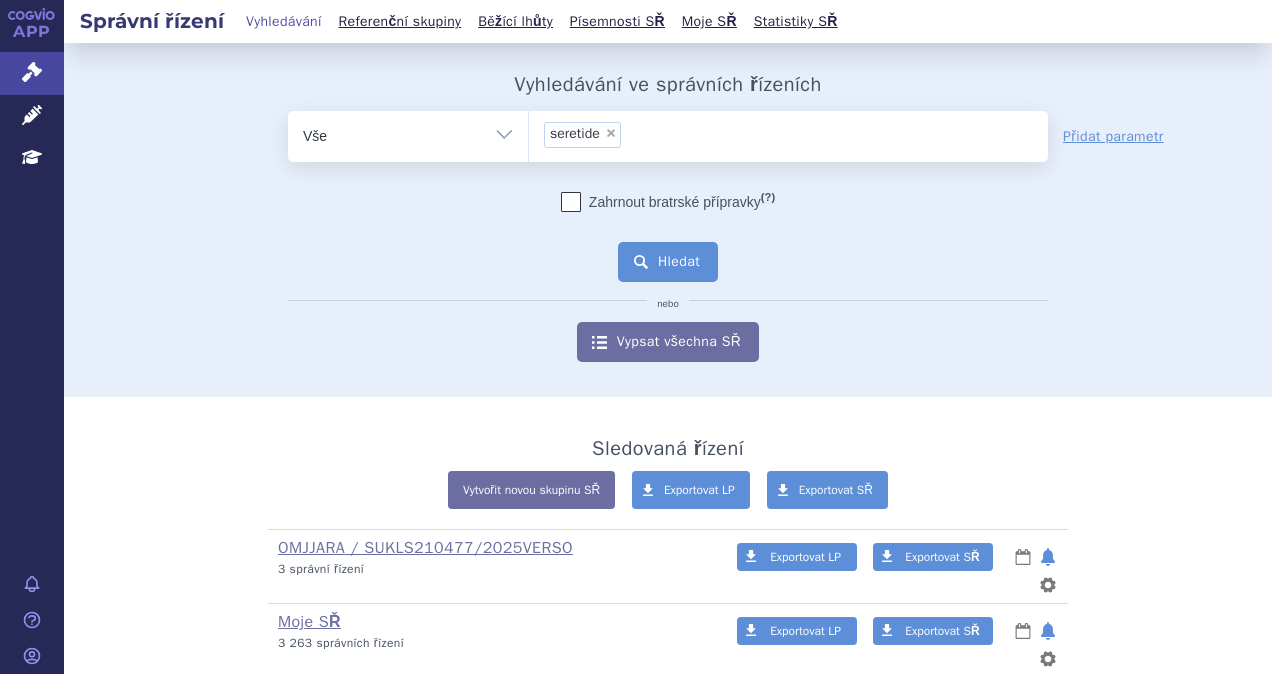 click on "Hledat" at bounding box center (668, 262) 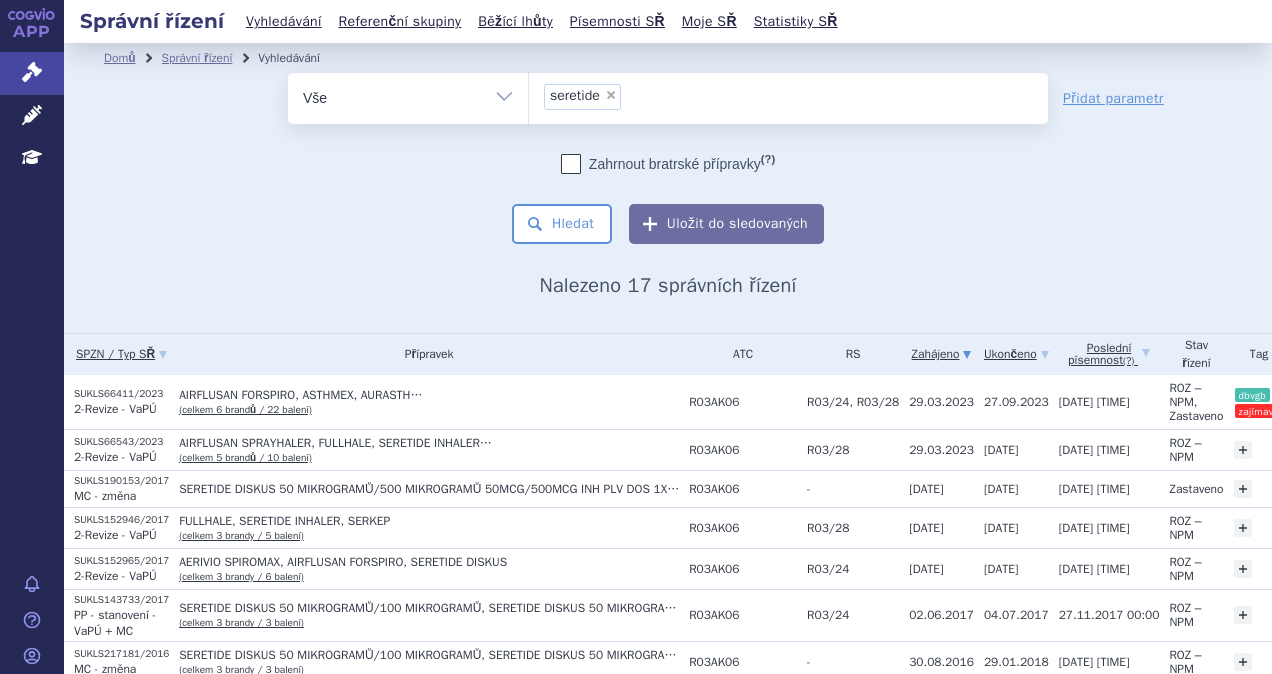 scroll, scrollTop: 0, scrollLeft: 0, axis: both 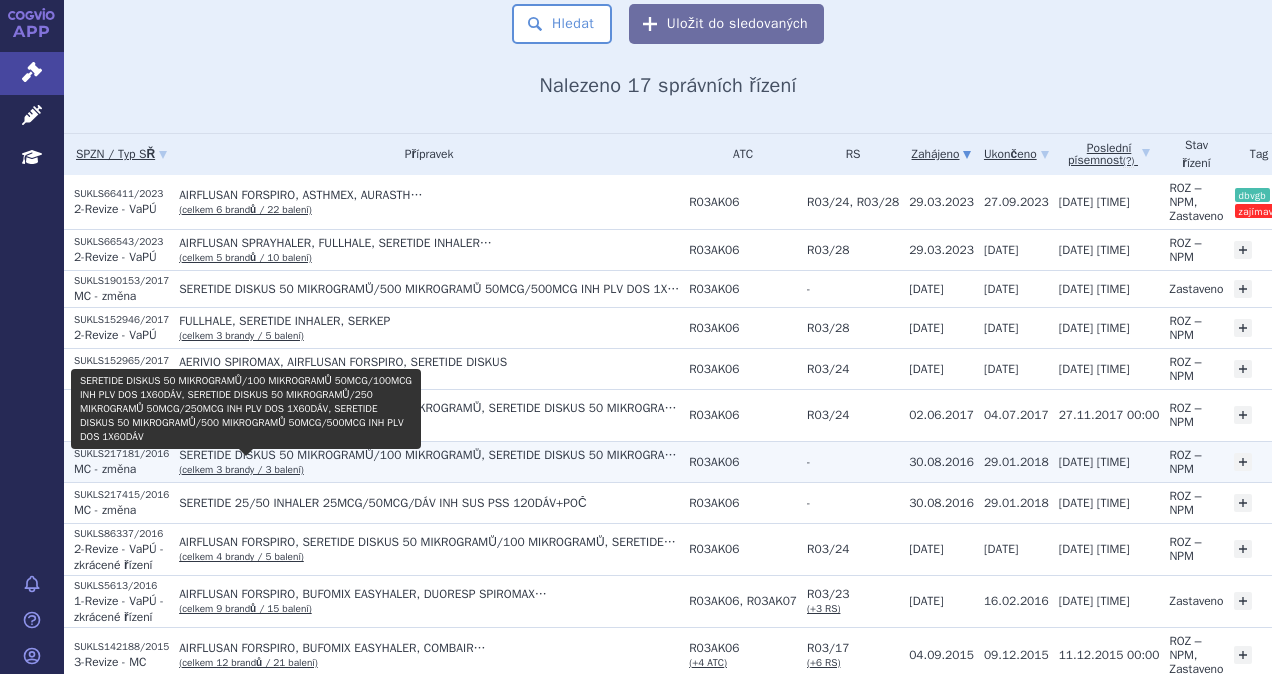 click on "(celkem 3 brandy / 3 balení)" at bounding box center [241, 469] 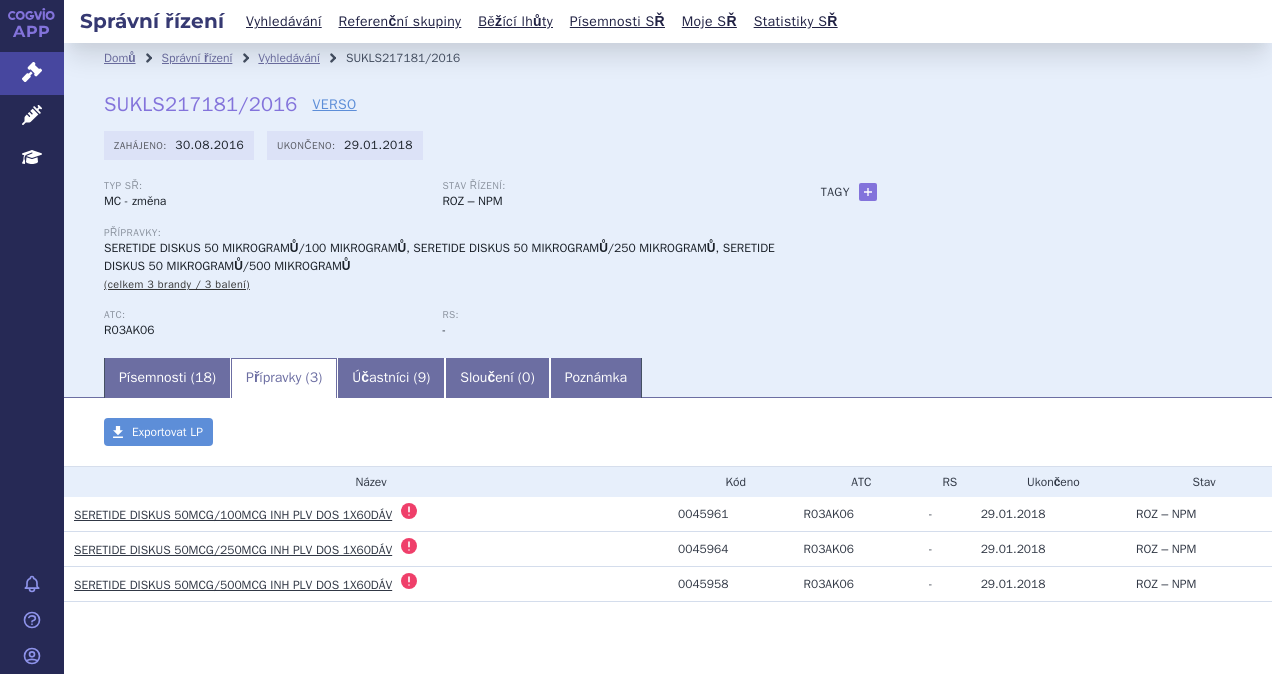scroll, scrollTop: 0, scrollLeft: 0, axis: both 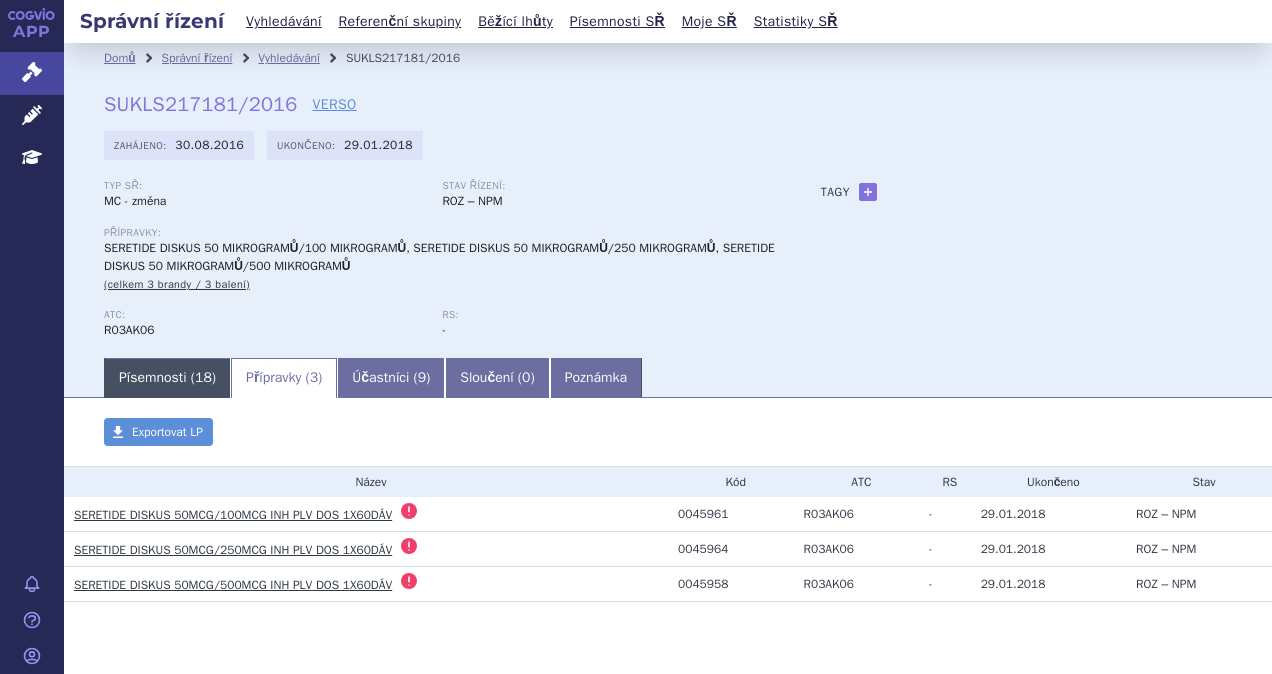 click on "Písemnosti ( 18 )" at bounding box center (167, 378) 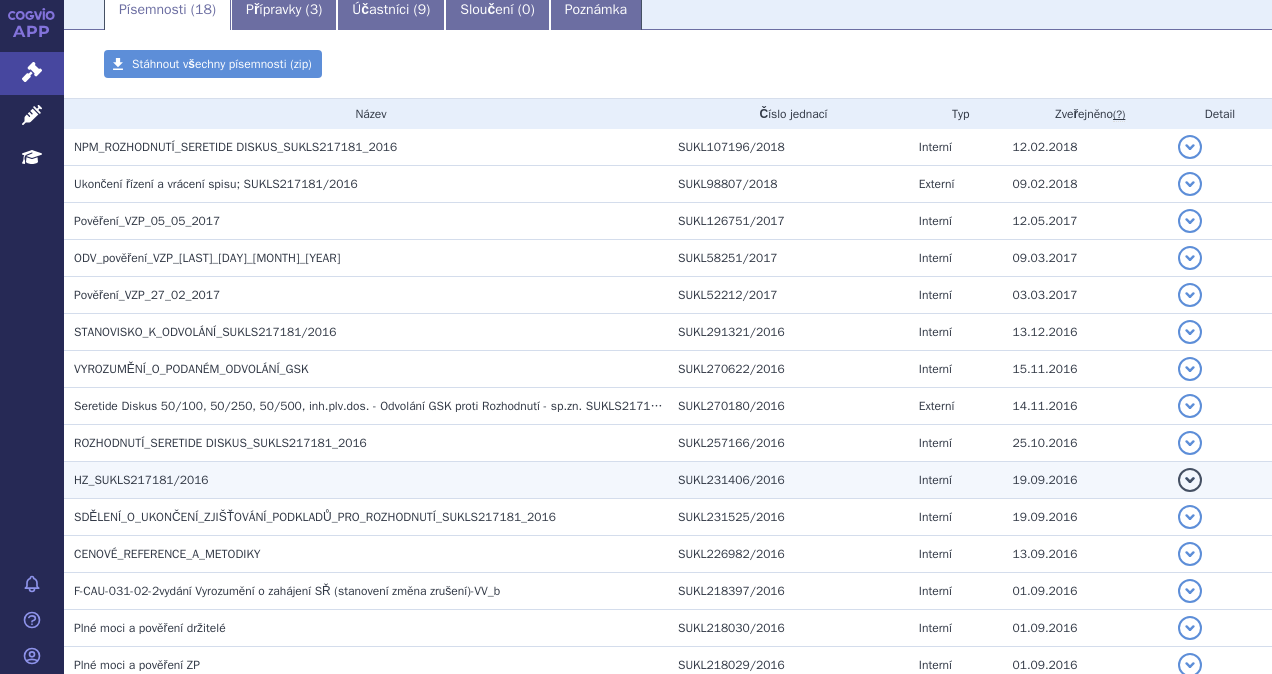 scroll, scrollTop: 400, scrollLeft: 0, axis: vertical 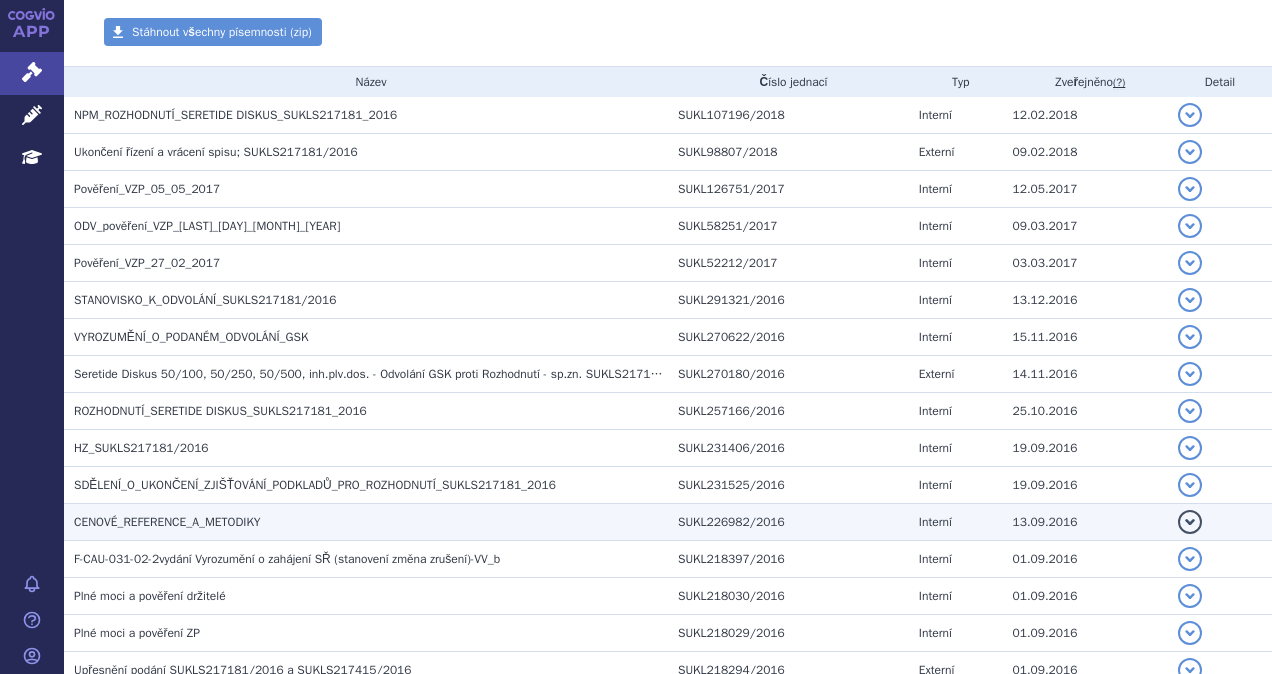 click on "CENOVÉ_REFERENCE_A_METODIKY" at bounding box center (167, 522) 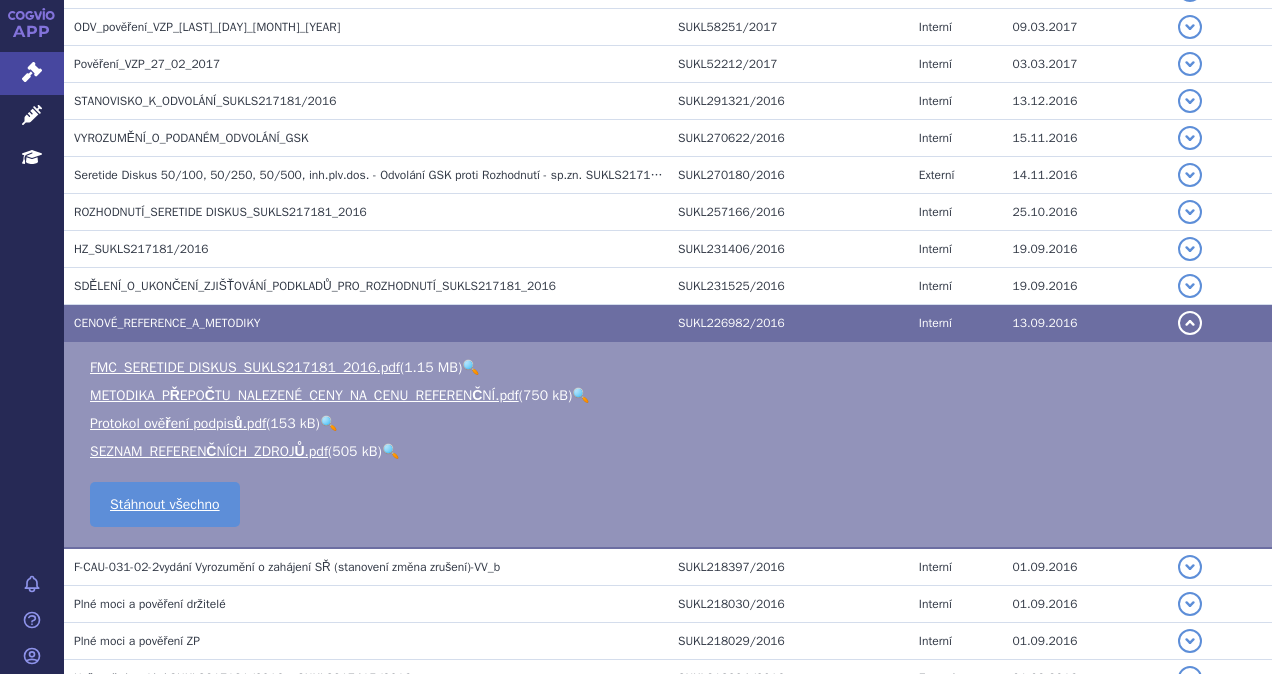 scroll, scrollTop: 600, scrollLeft: 0, axis: vertical 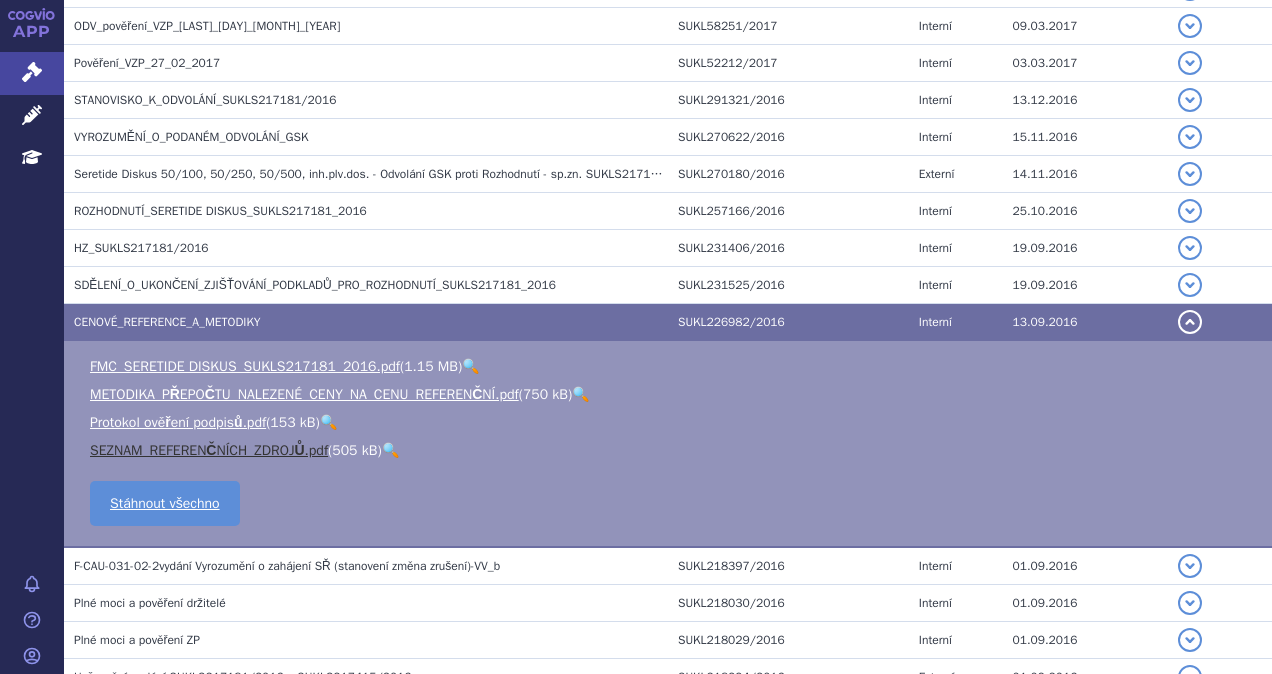 click on "SEZNAM_REFERENČNÍCH_ZDROJŮ.pdf" at bounding box center (209, 450) 